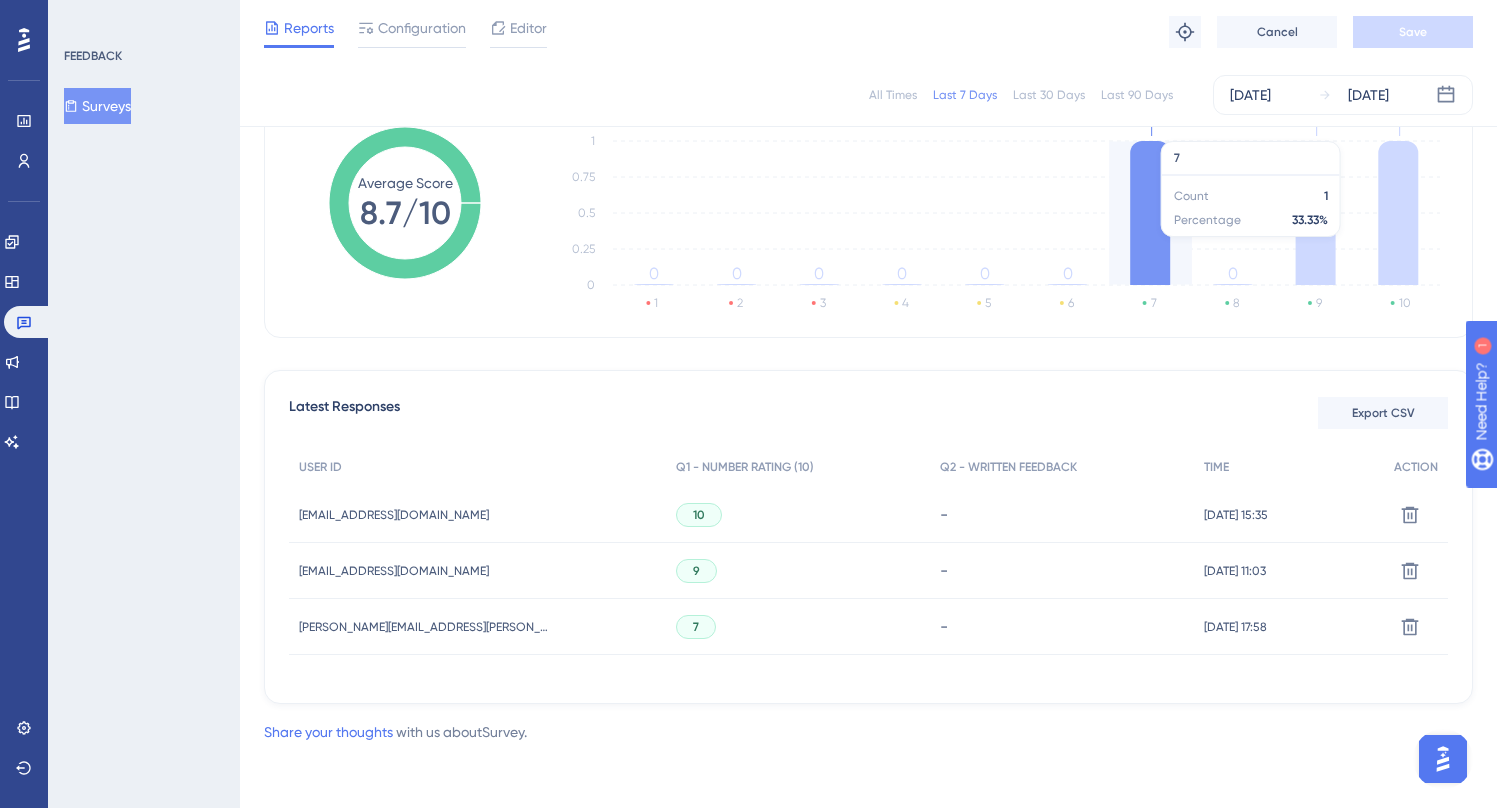 scroll, scrollTop: 0, scrollLeft: 0, axis: both 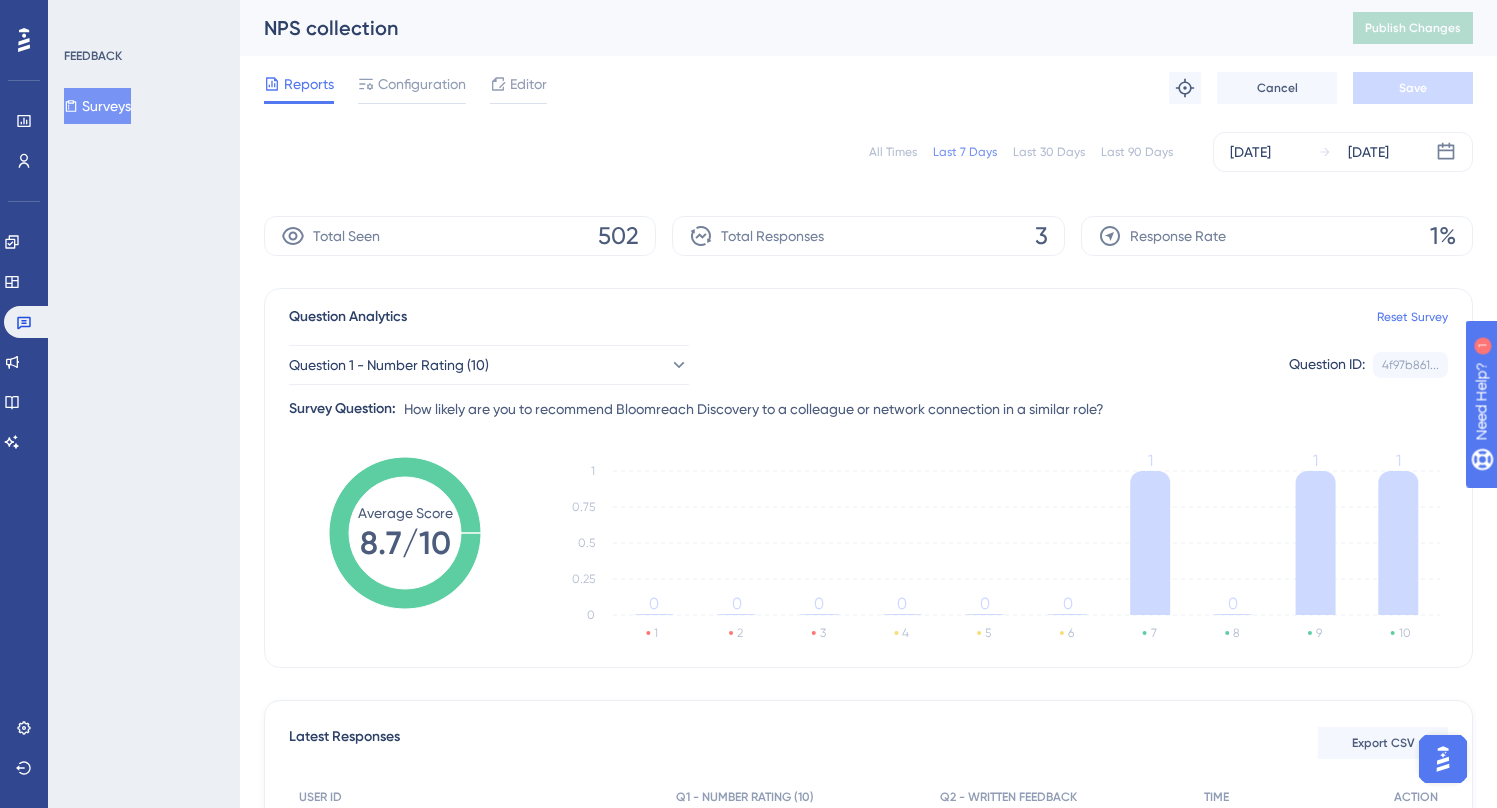 click on "Surveys" at bounding box center [97, 106] 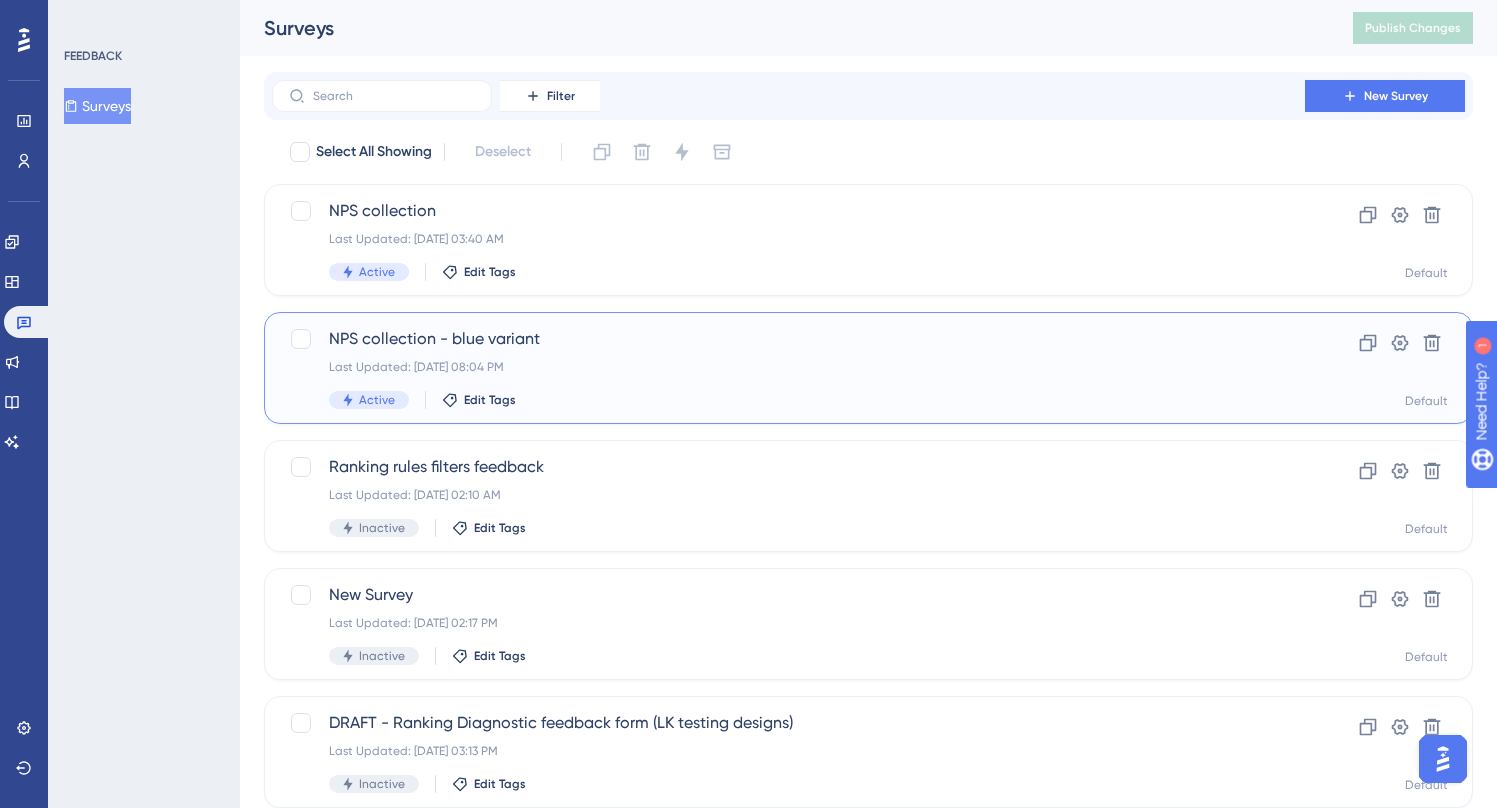 click on "NPS collection - blue variant Last Updated: Jul 08 2025, 08:04 PM Active Edit Tags" at bounding box center [788, 368] 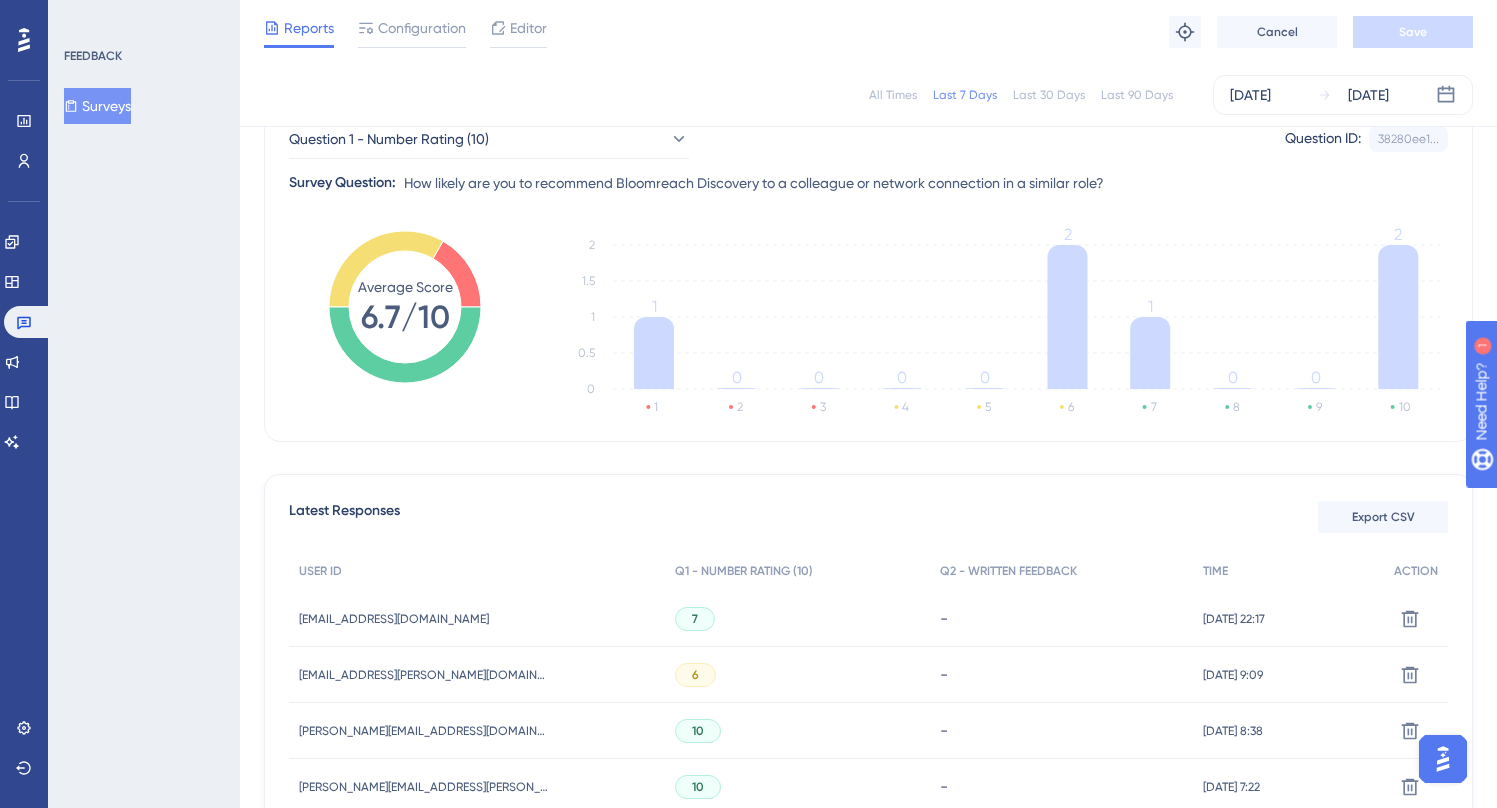 scroll, scrollTop: 0, scrollLeft: 0, axis: both 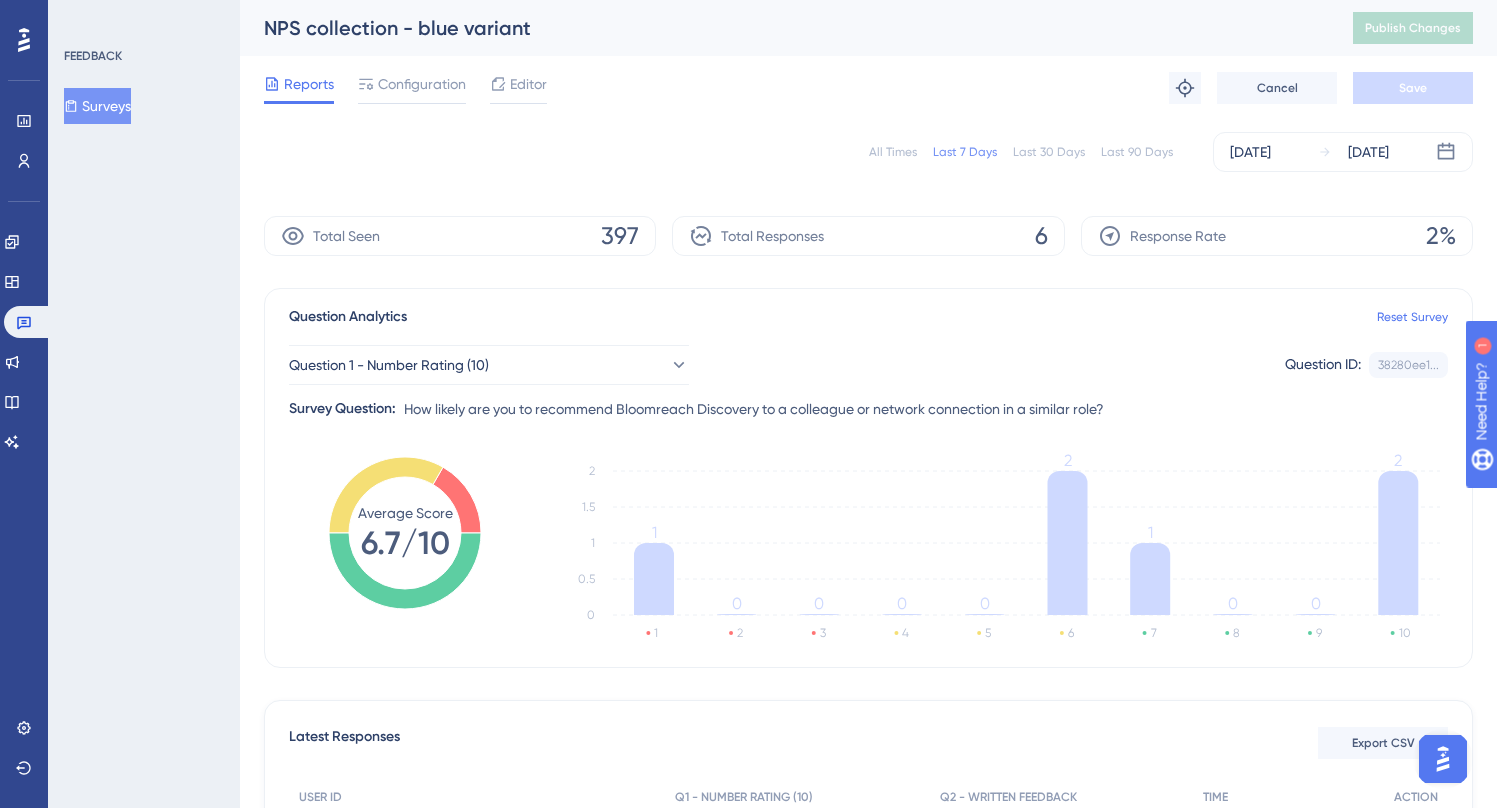 drag, startPoint x: 545, startPoint y: 388, endPoint x: 533, endPoint y: 388, distance: 12 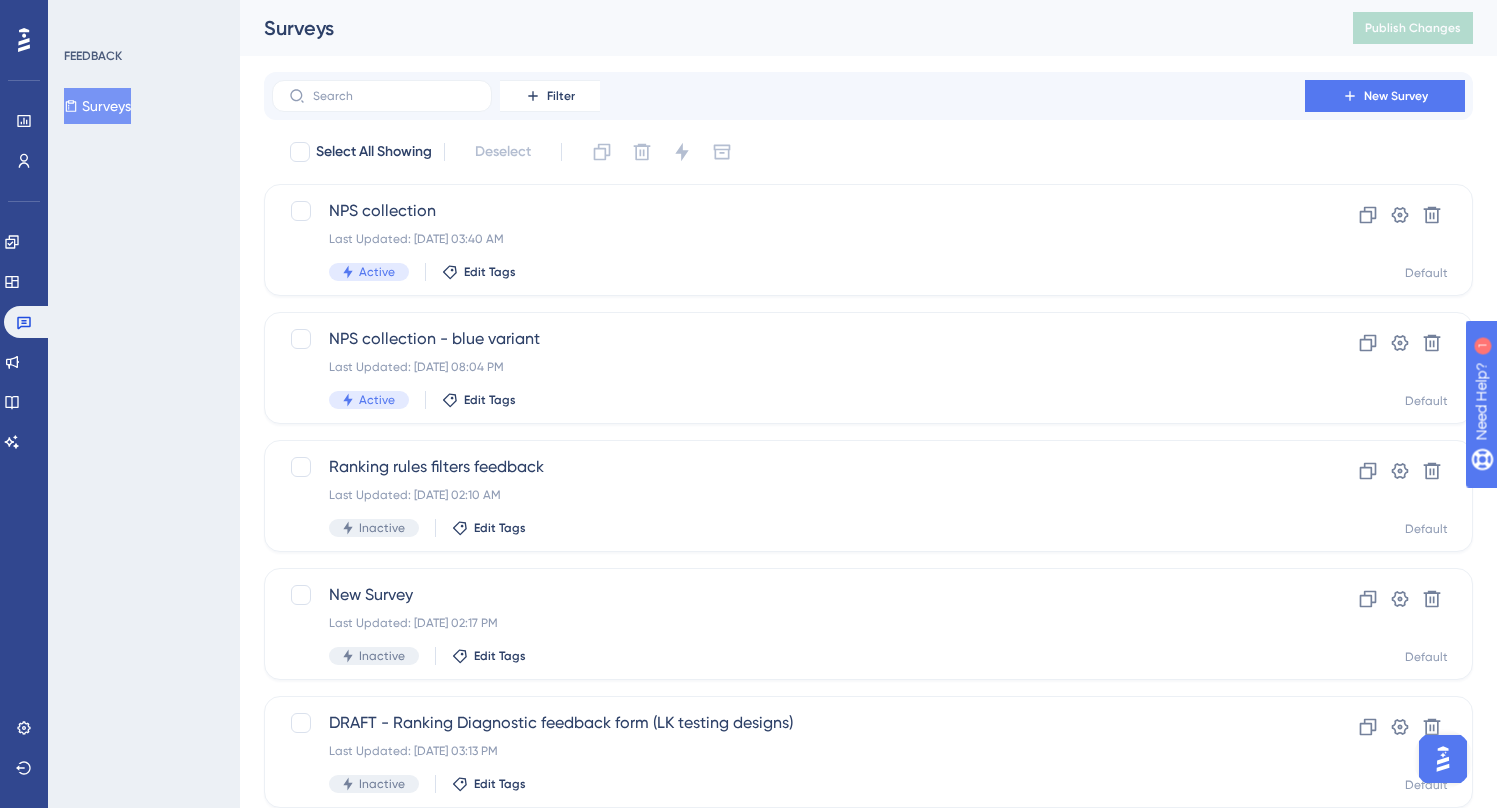click on "FEEDBACK Surveys" at bounding box center [144, 404] 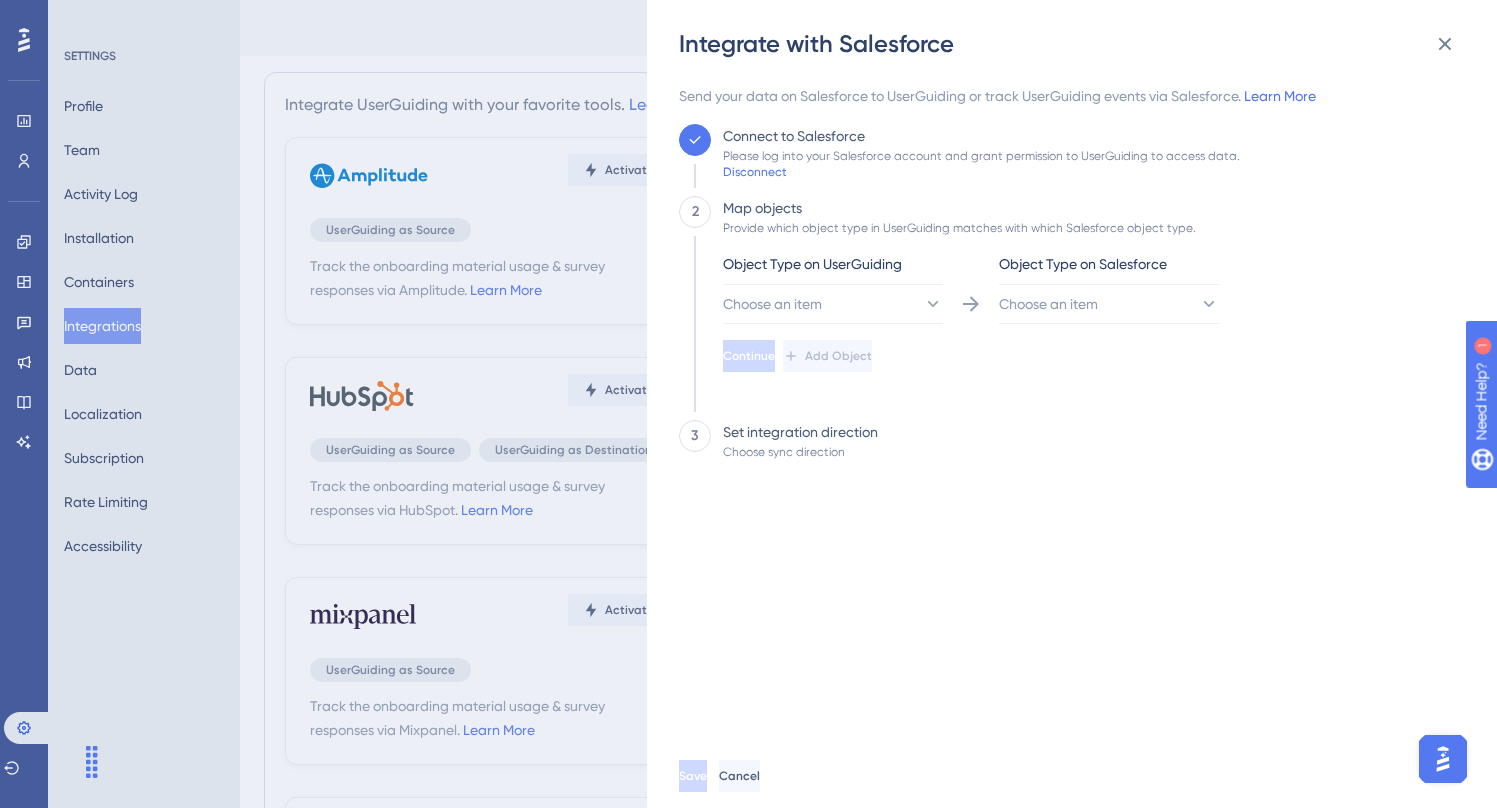 scroll, scrollTop: 0, scrollLeft: 0, axis: both 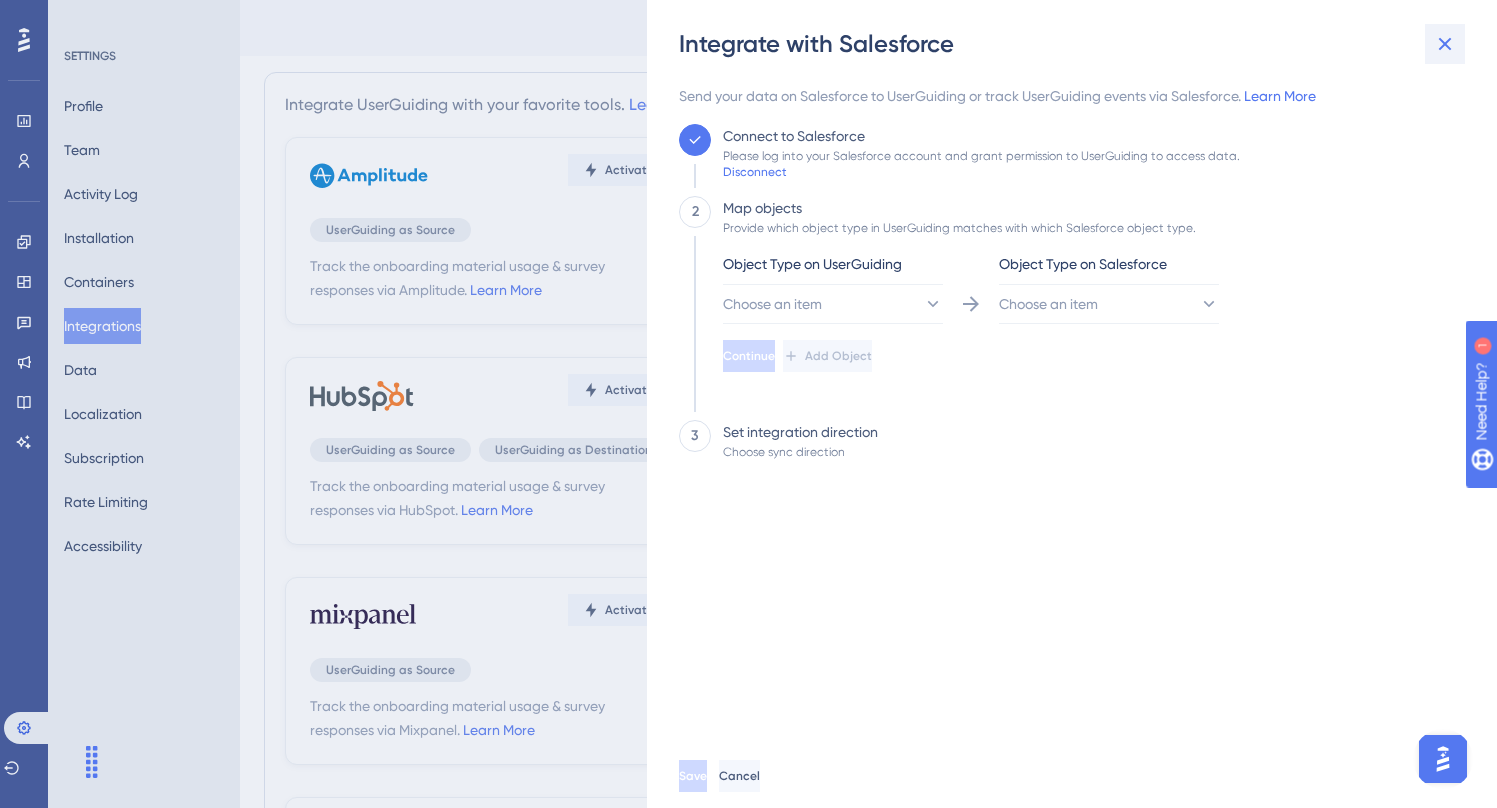 click 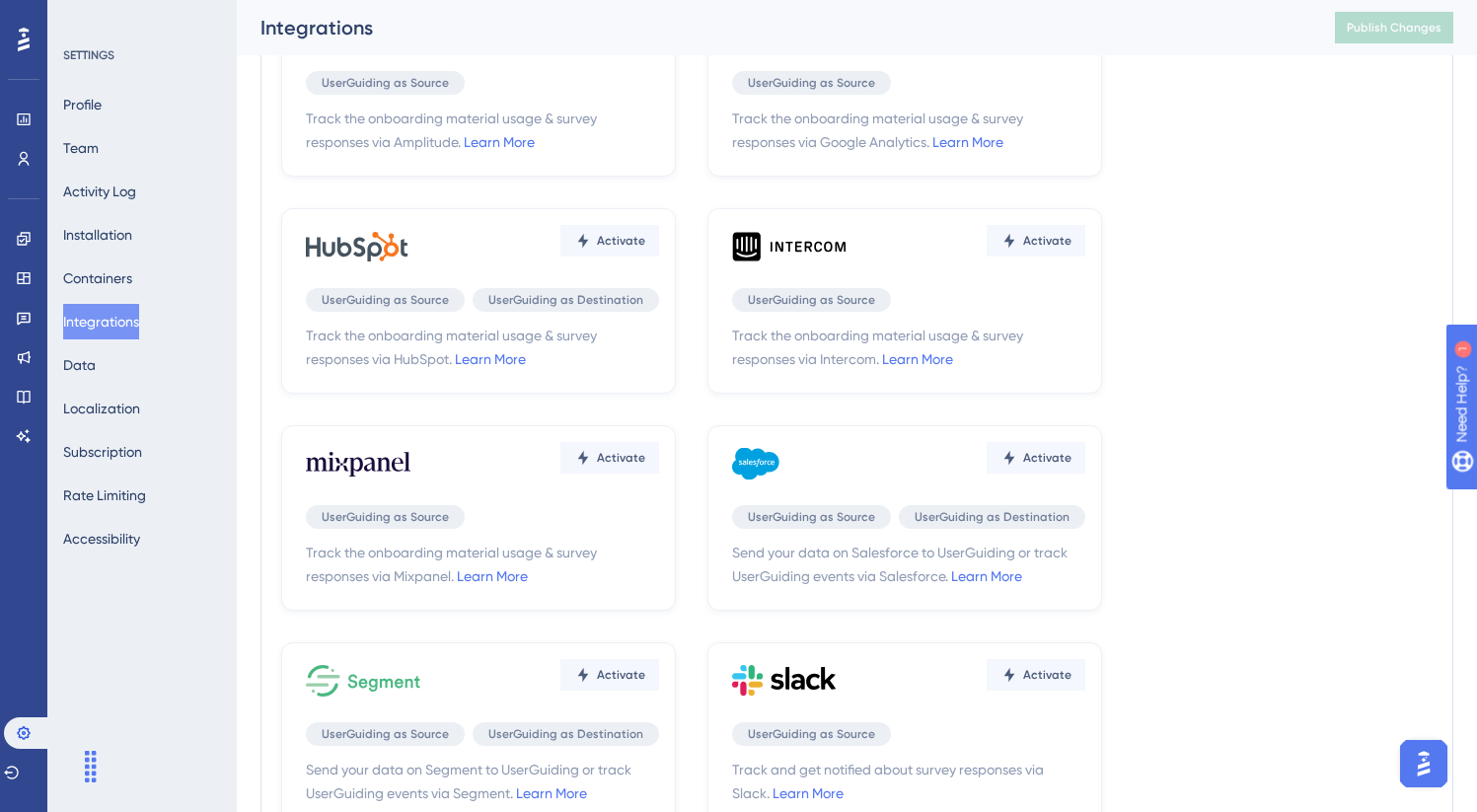 scroll, scrollTop: 167, scrollLeft: 0, axis: vertical 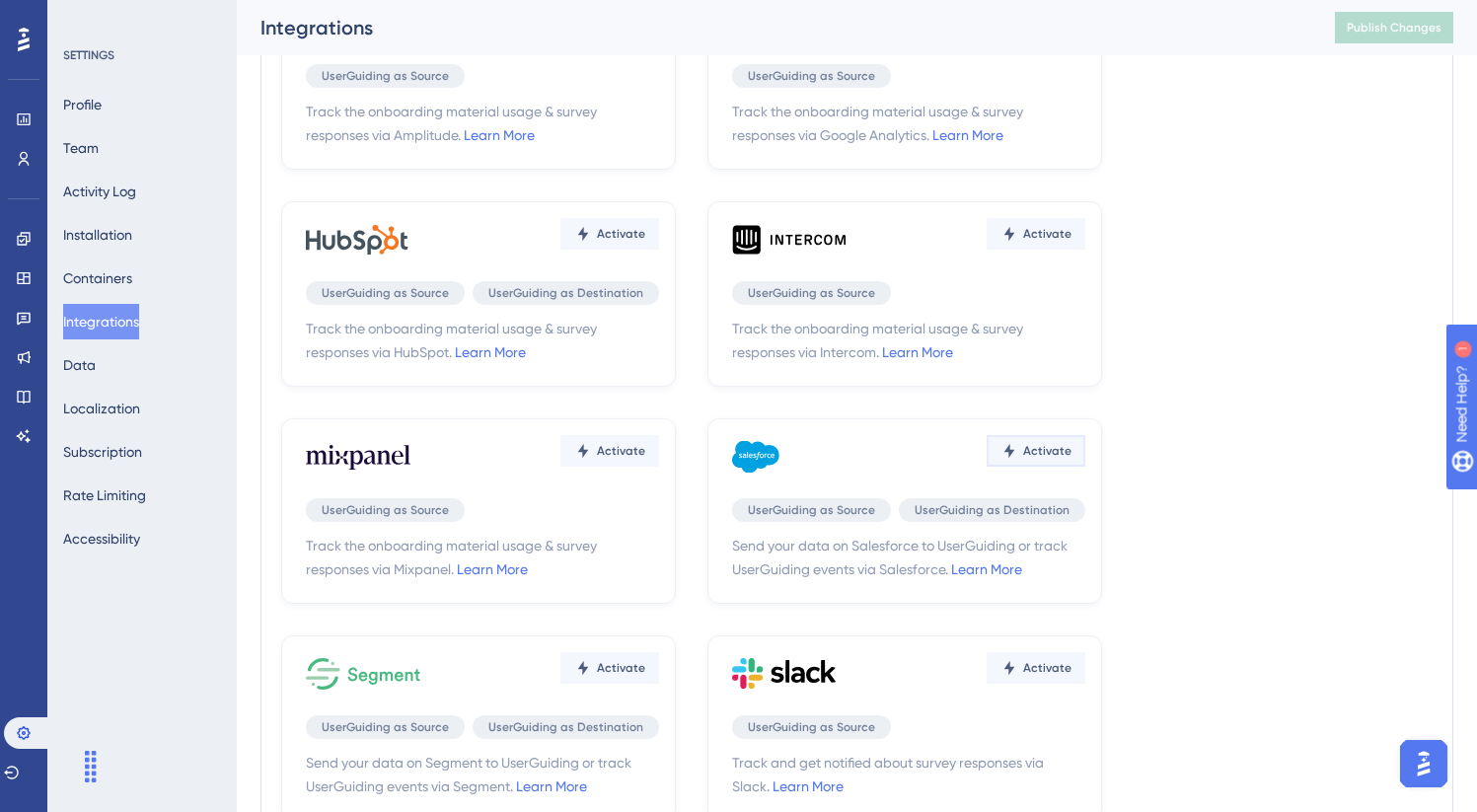 click on "Activate" at bounding box center (621, 17) 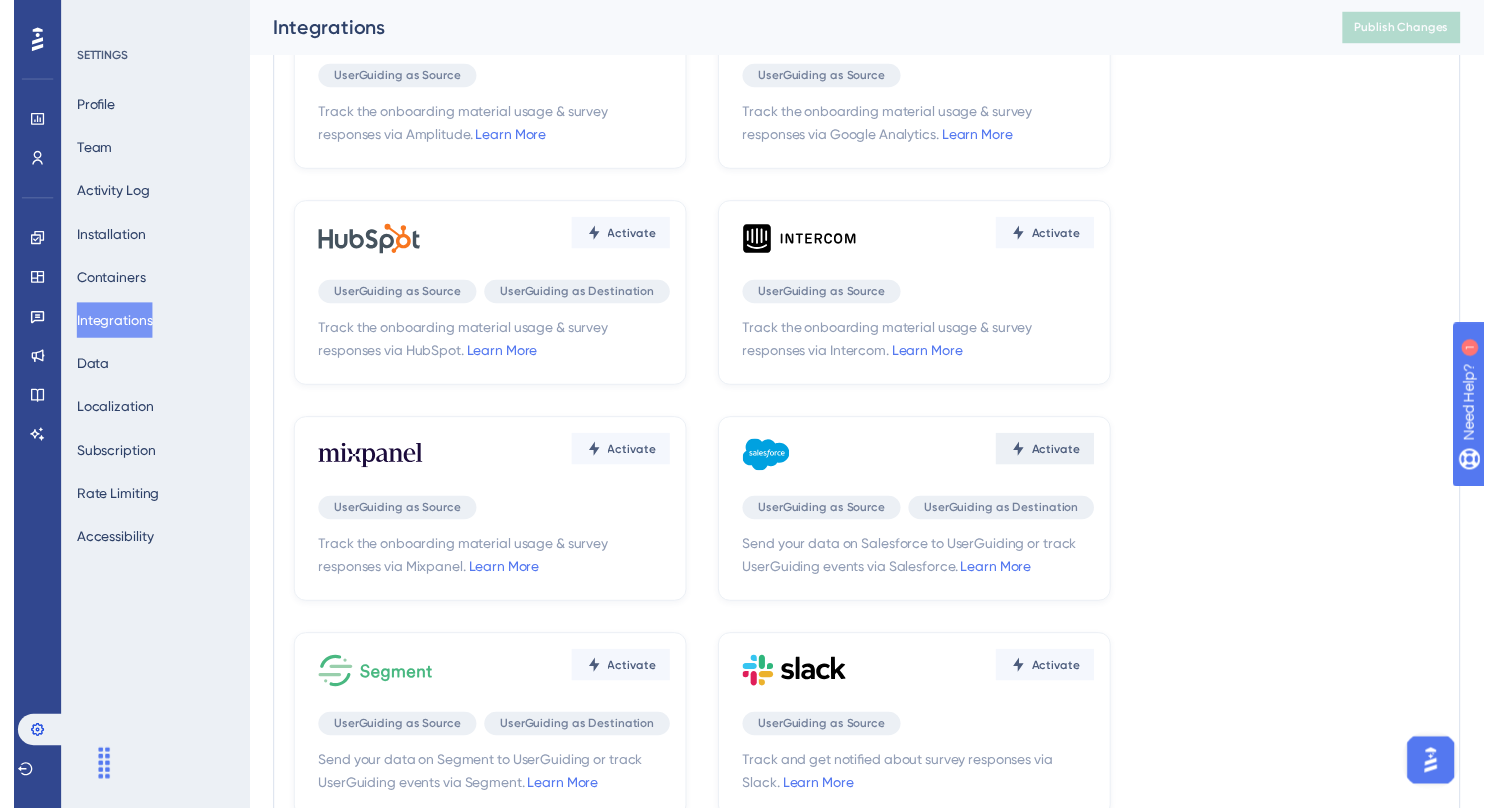 scroll, scrollTop: 0, scrollLeft: 0, axis: both 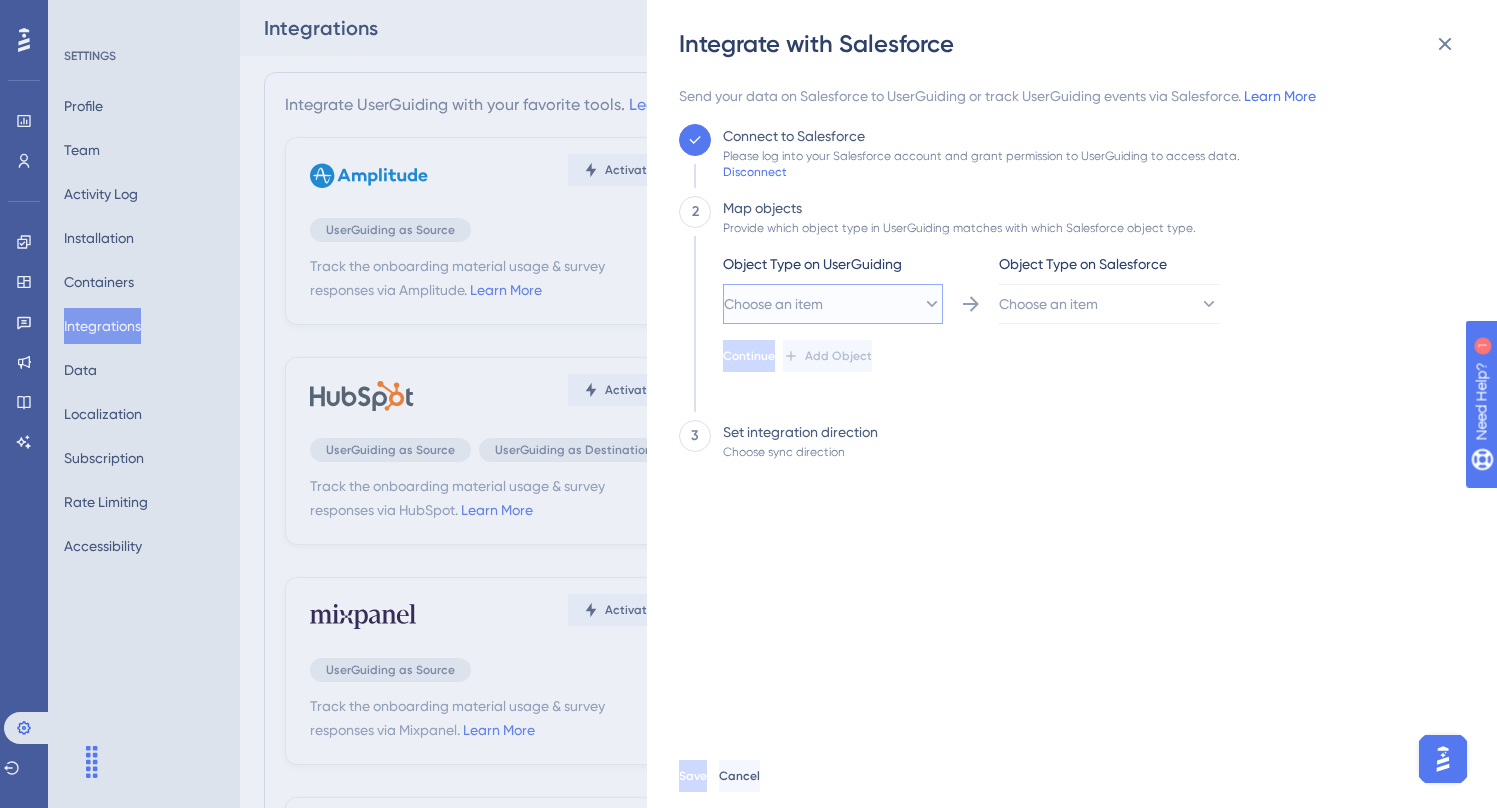 click 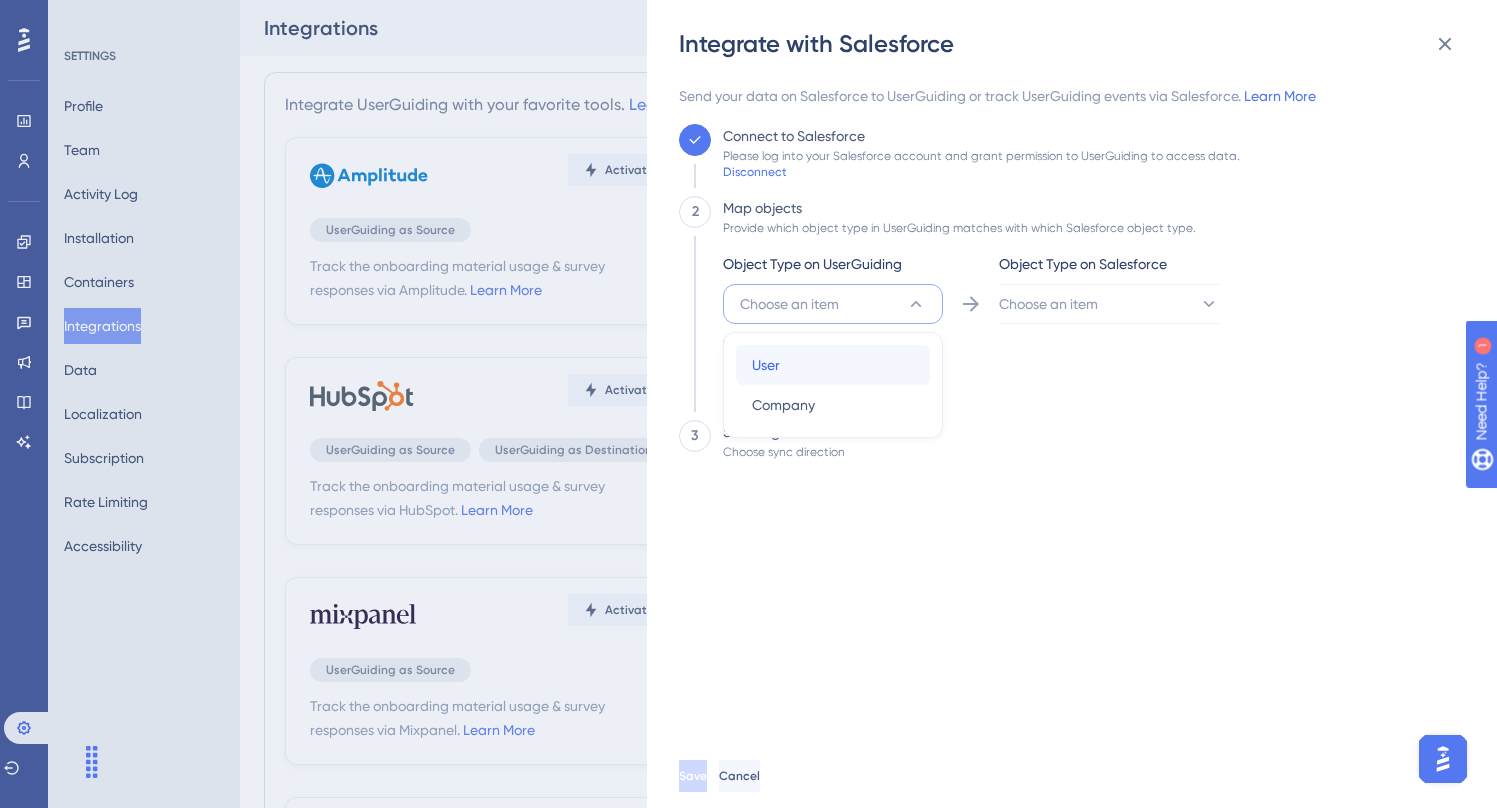 click on "User User" at bounding box center (833, 365) 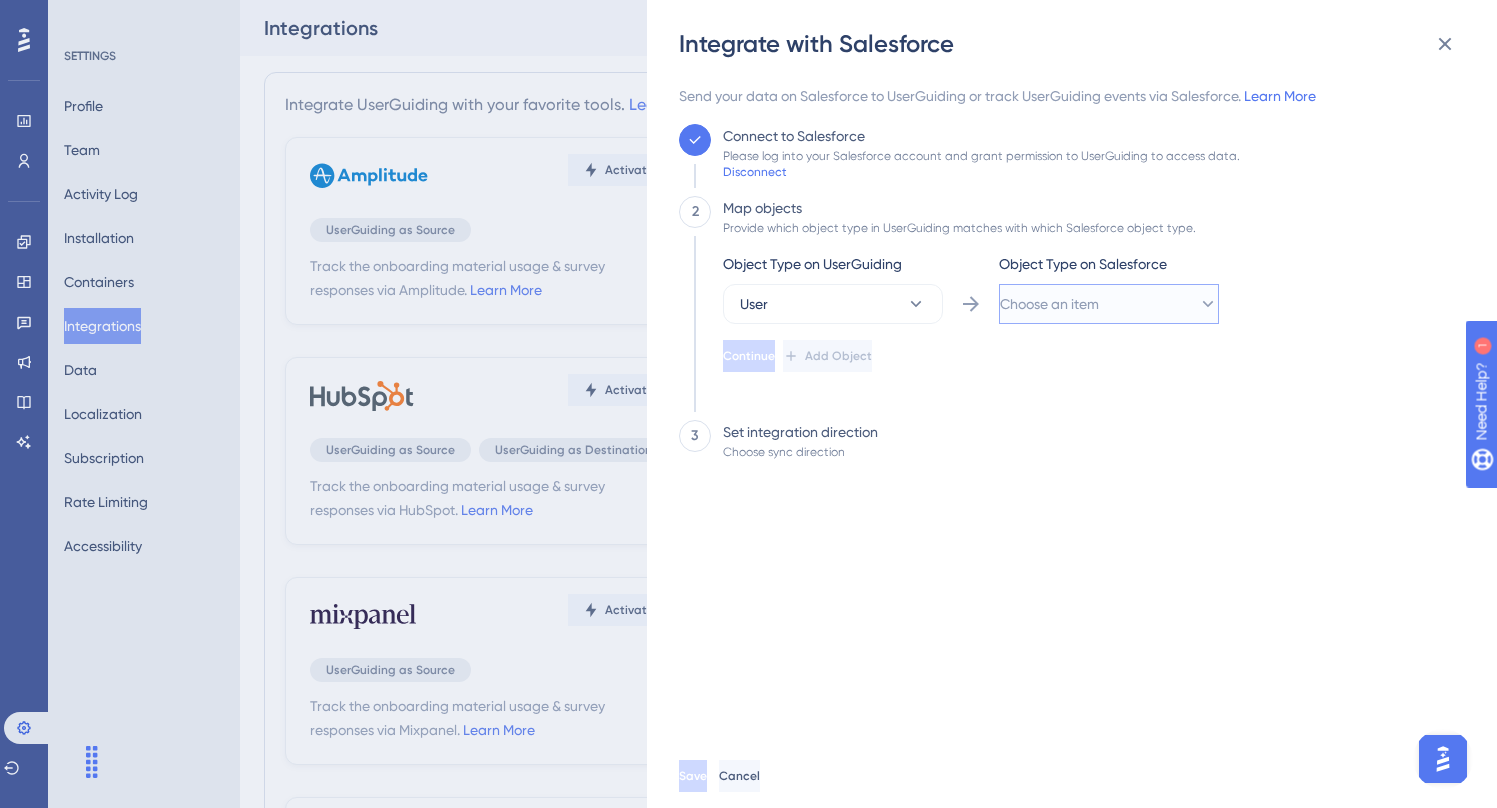 click on "Choose an item" at bounding box center [1049, 304] 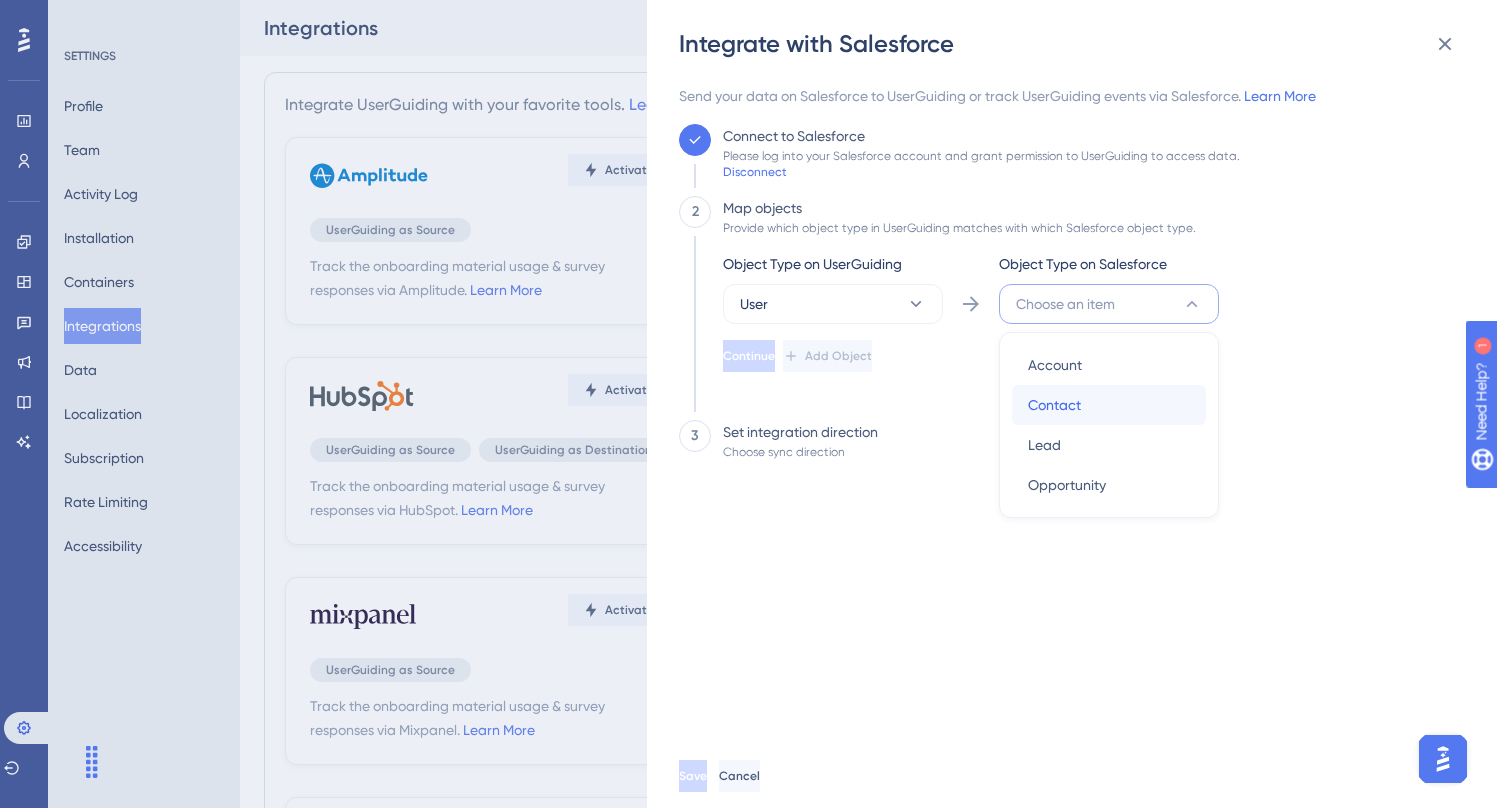 click on "Contact Contact" at bounding box center [1109, 405] 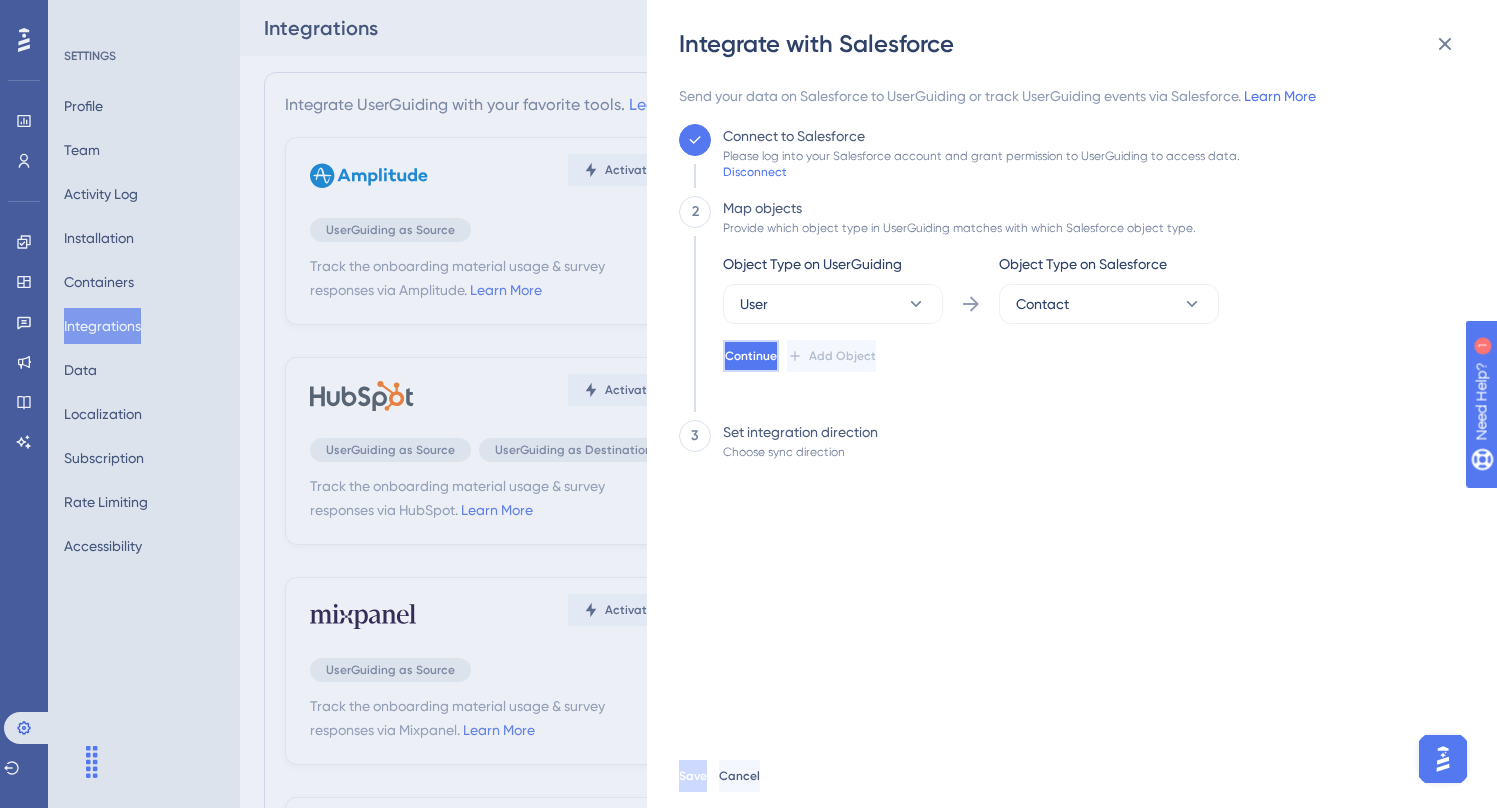 click on "Continue" at bounding box center (751, 356) 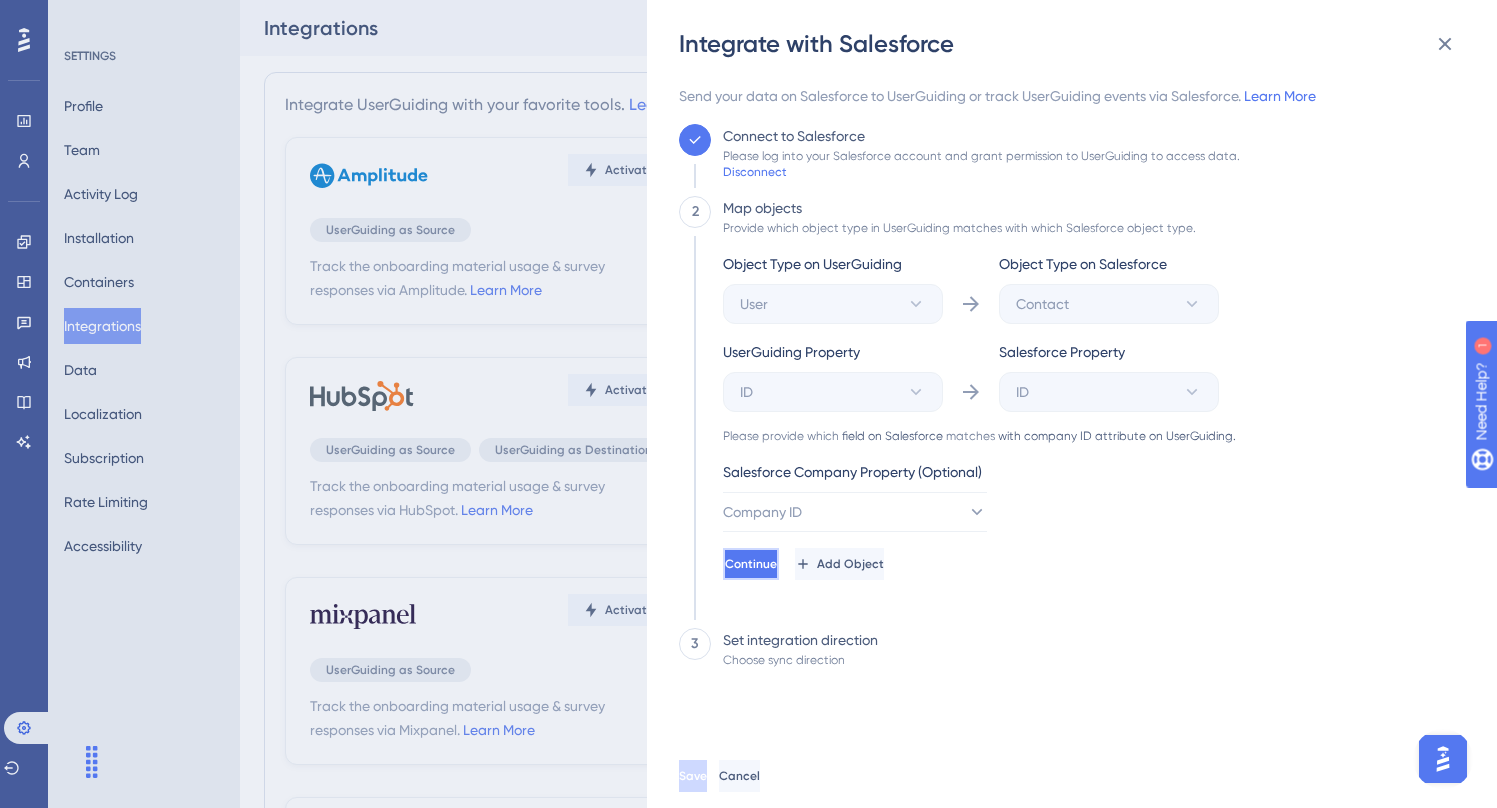 click on "Continue" at bounding box center (751, 564) 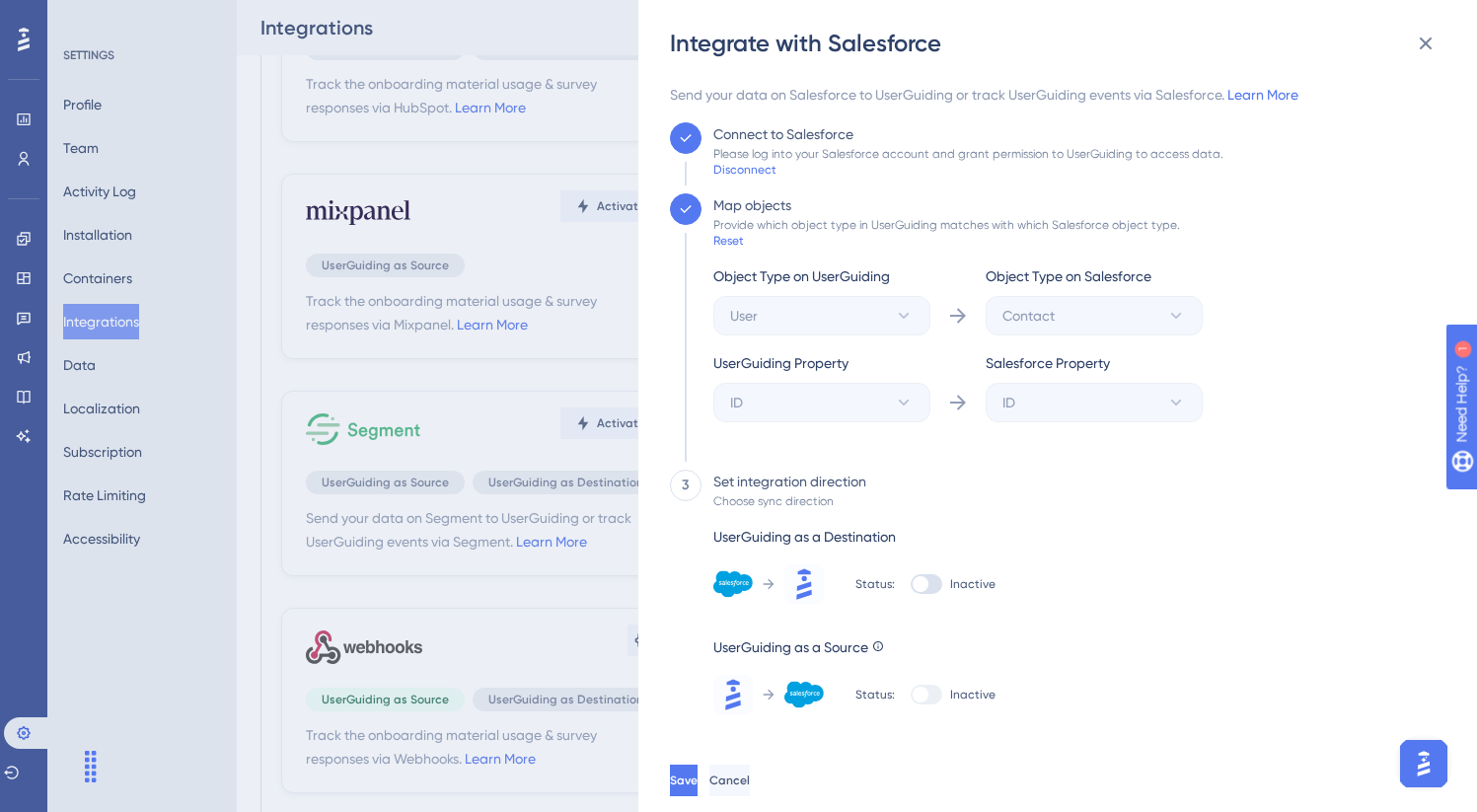 scroll, scrollTop: 449, scrollLeft: 0, axis: vertical 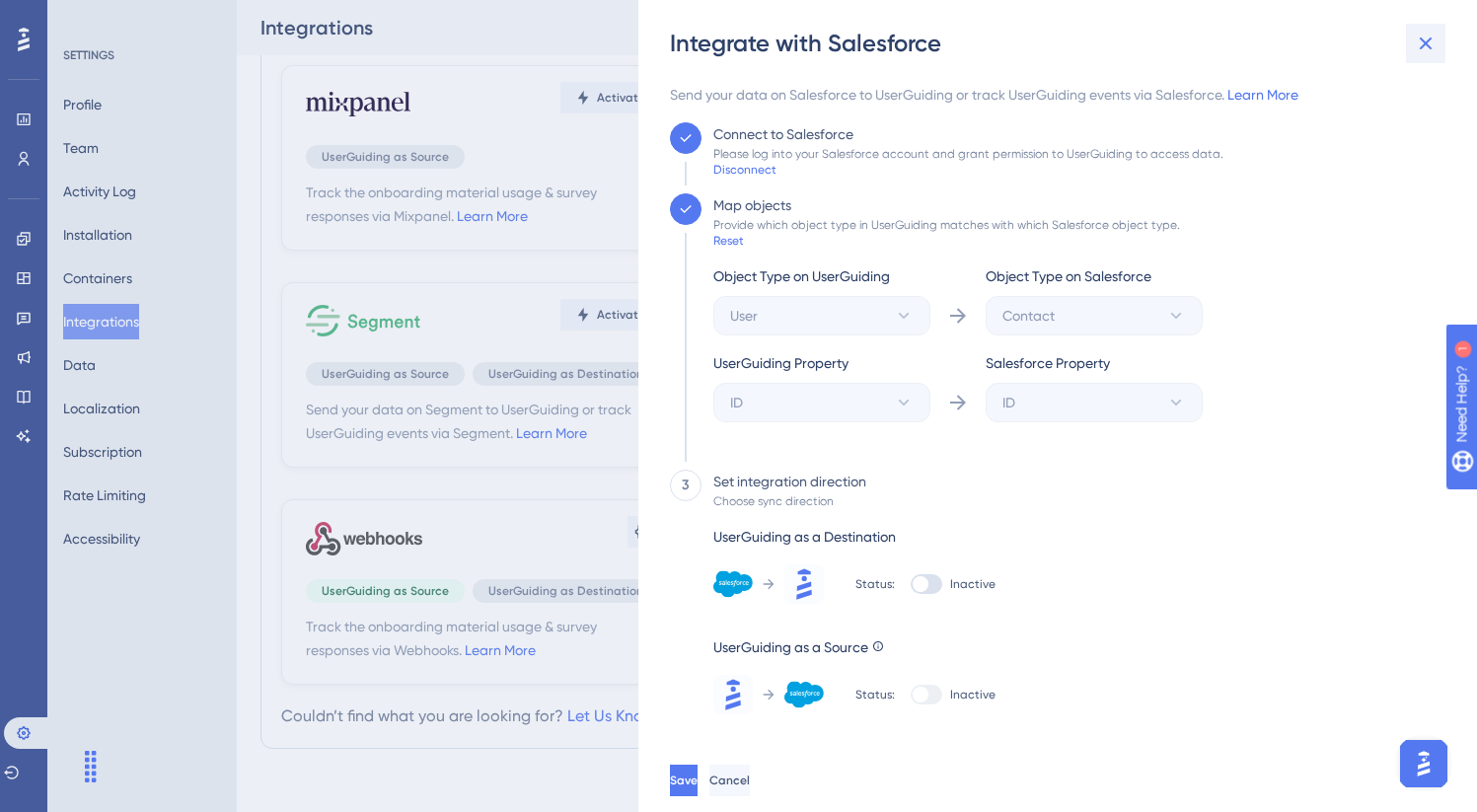 click 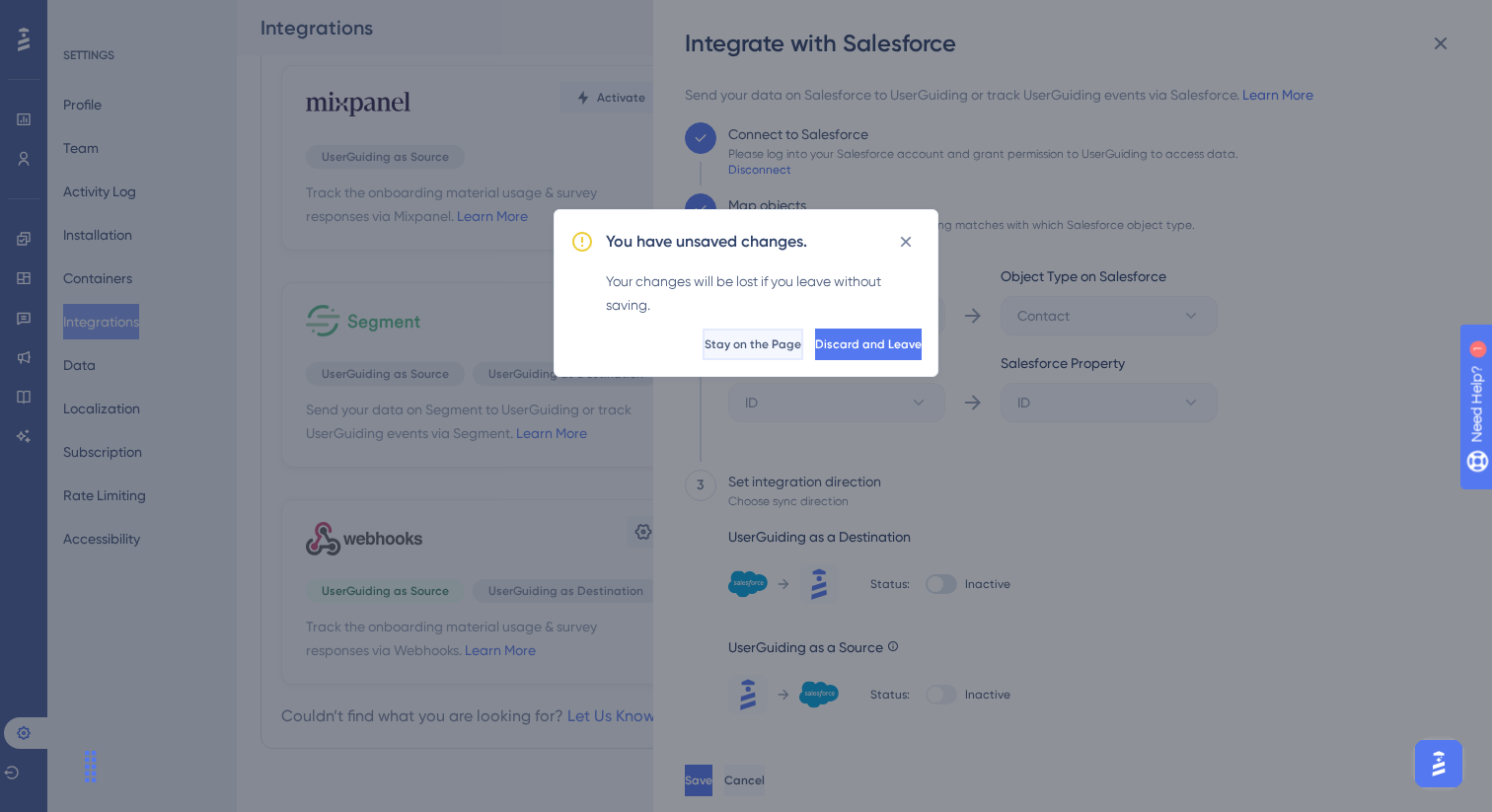 click on "Stay on the Page" at bounding box center (753, 344) 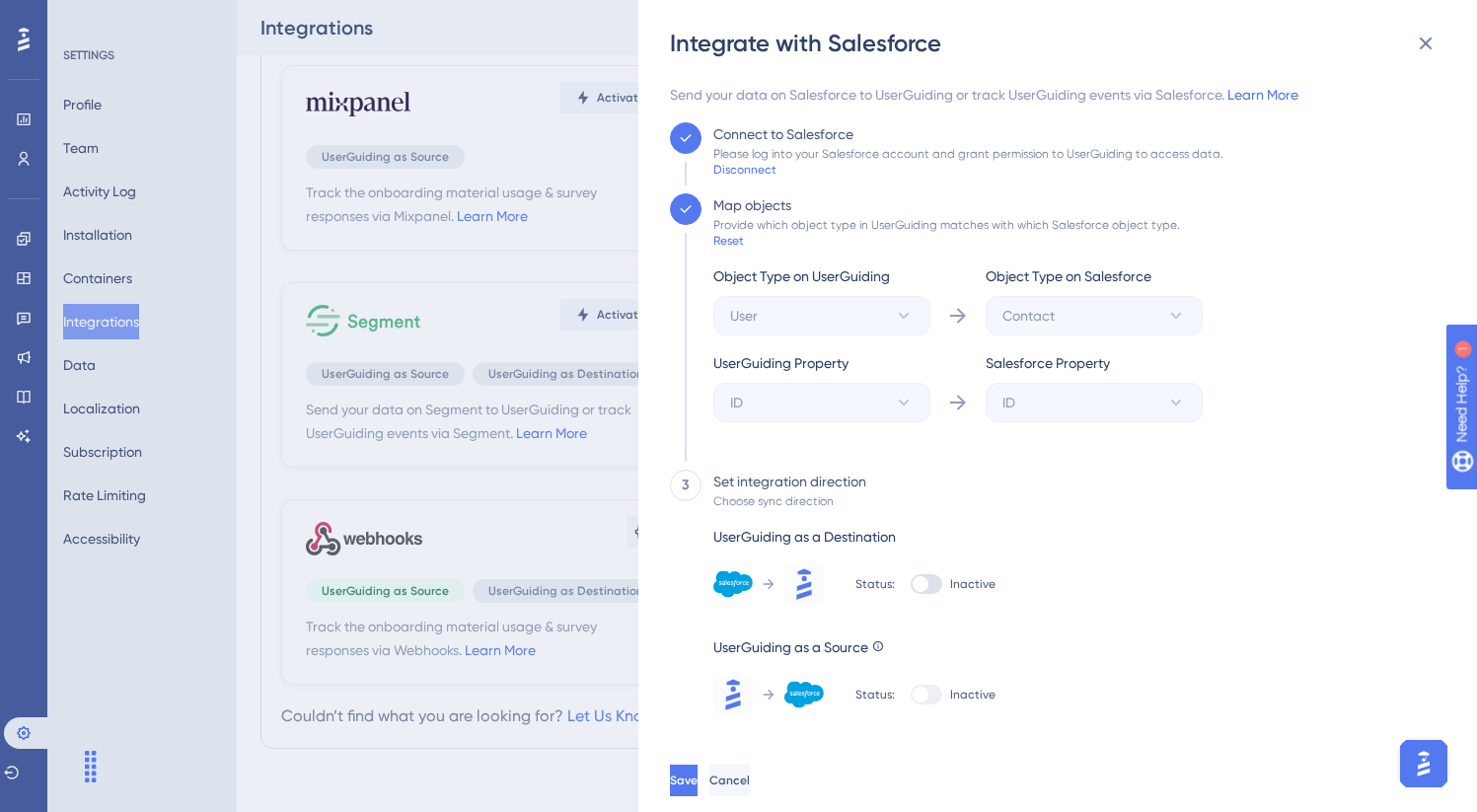 click at bounding box center (926, 584) 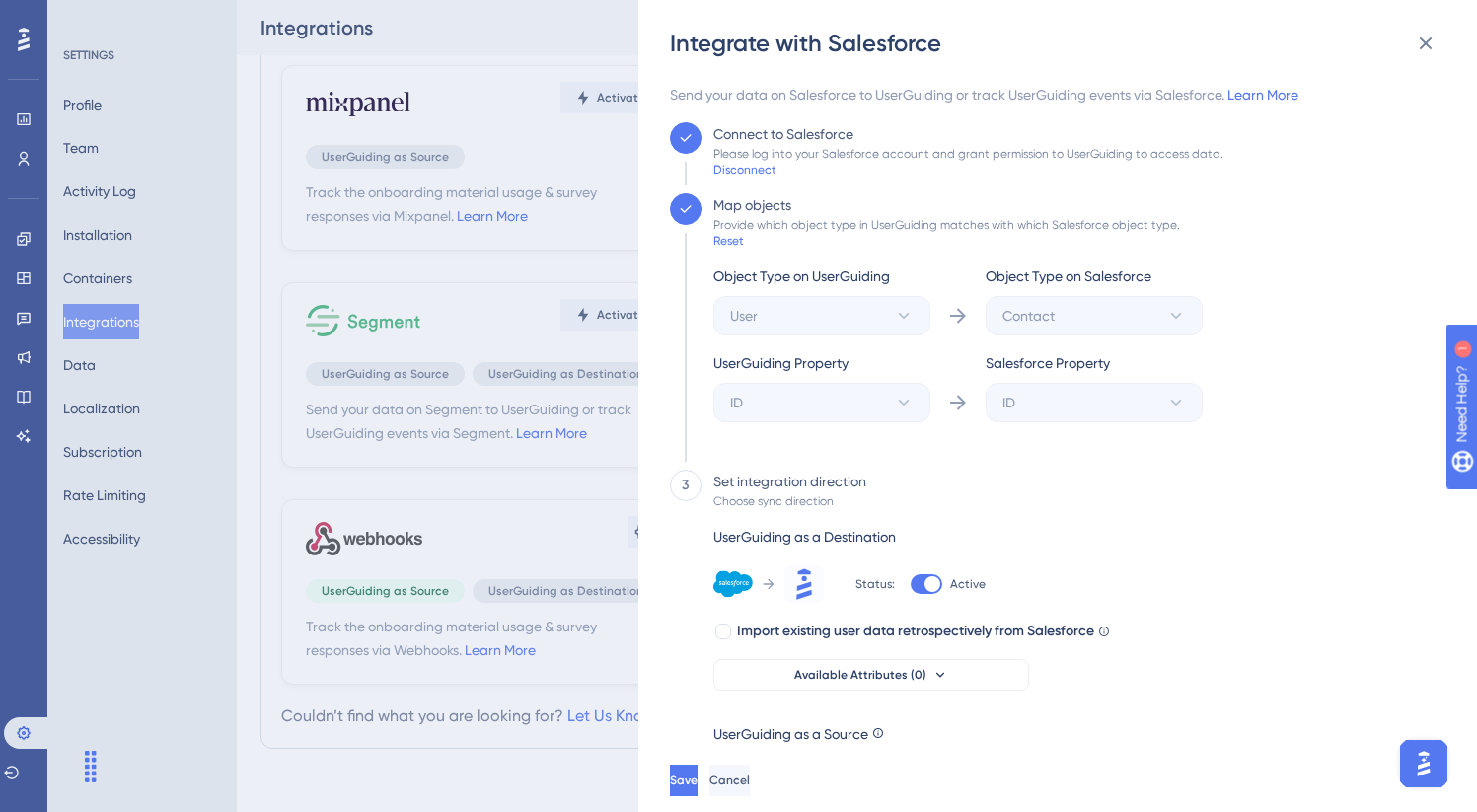 scroll, scrollTop: 52, scrollLeft: 0, axis: vertical 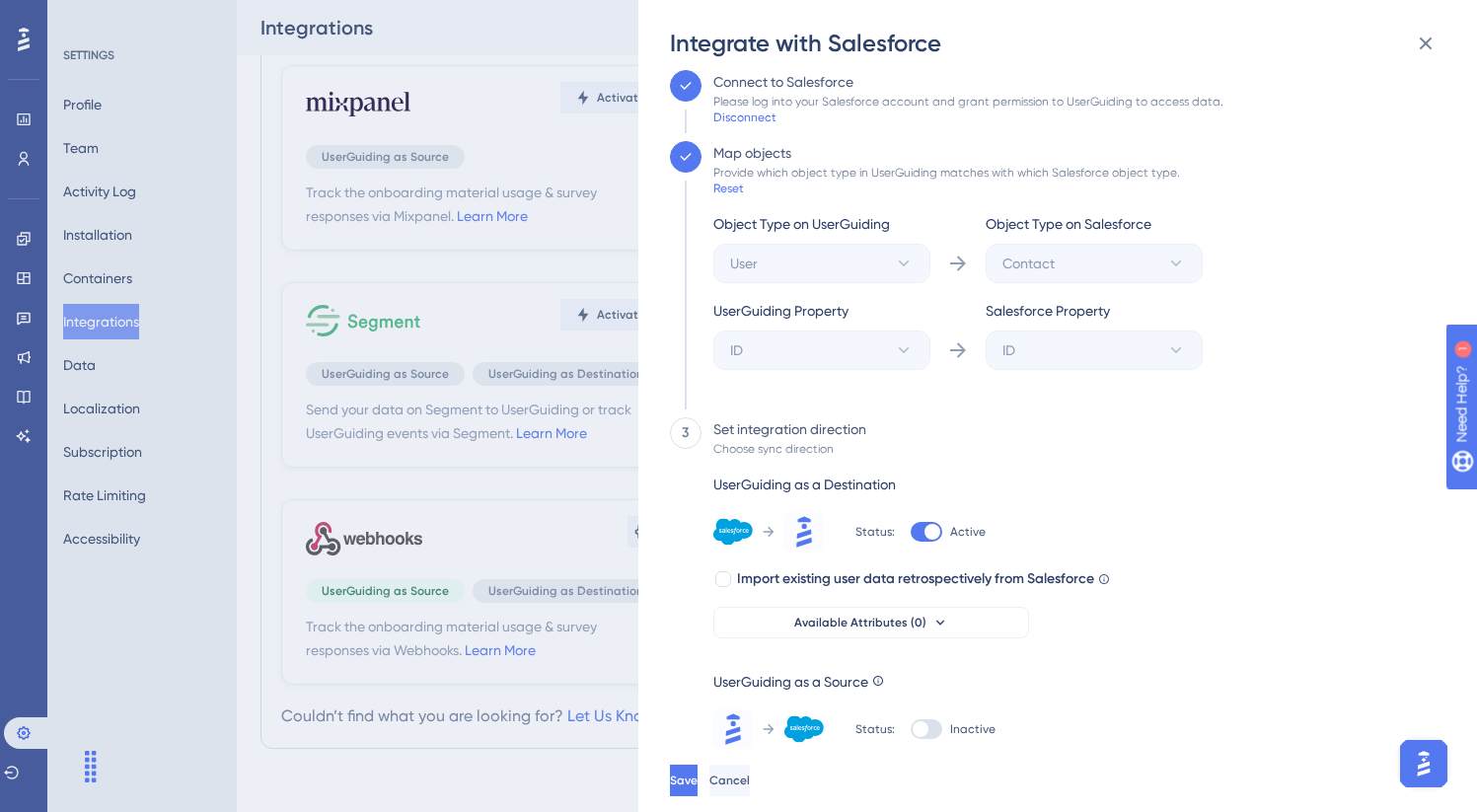 click at bounding box center [926, 729] 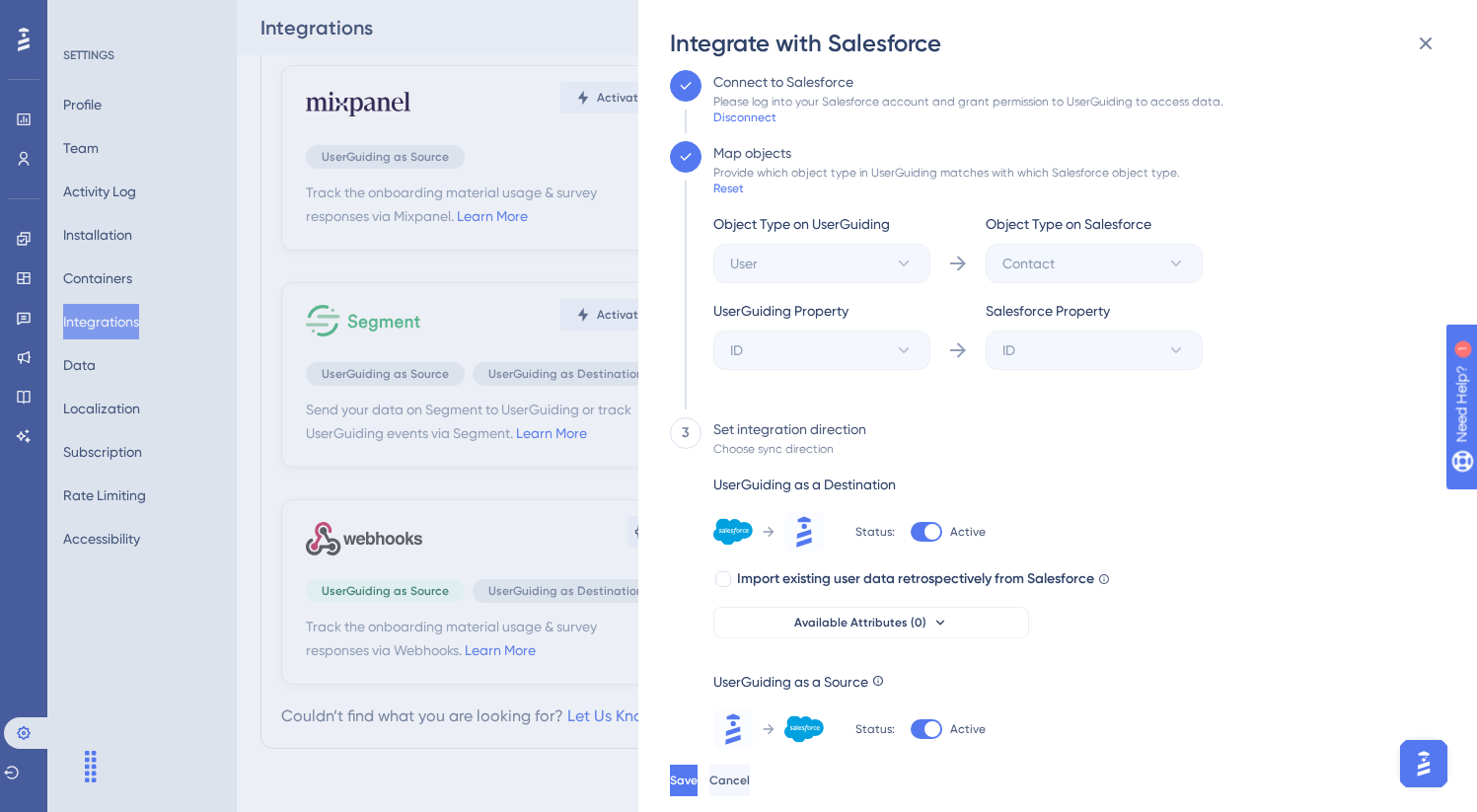 scroll, scrollTop: 139, scrollLeft: 0, axis: vertical 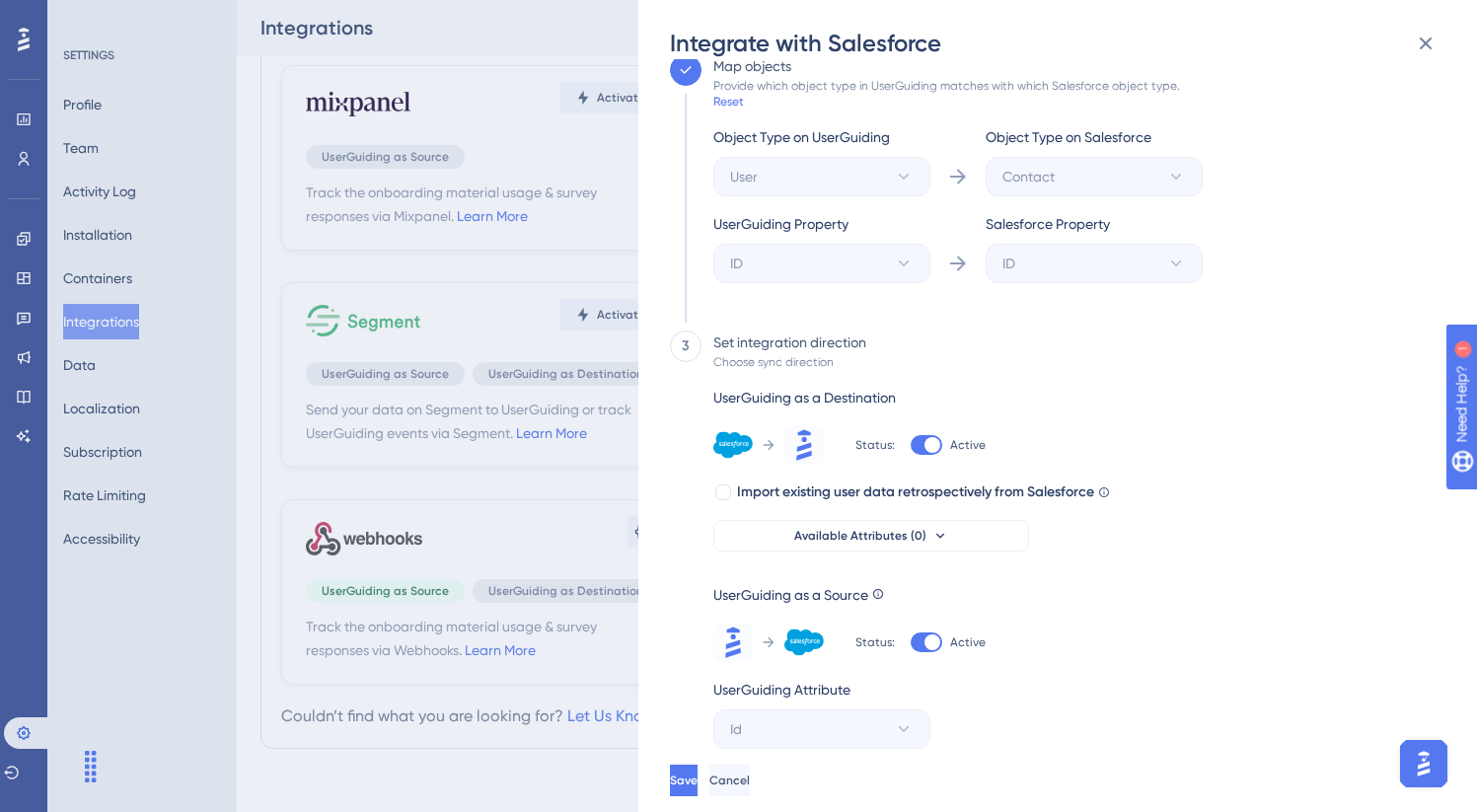 click at bounding box center [926, 445] 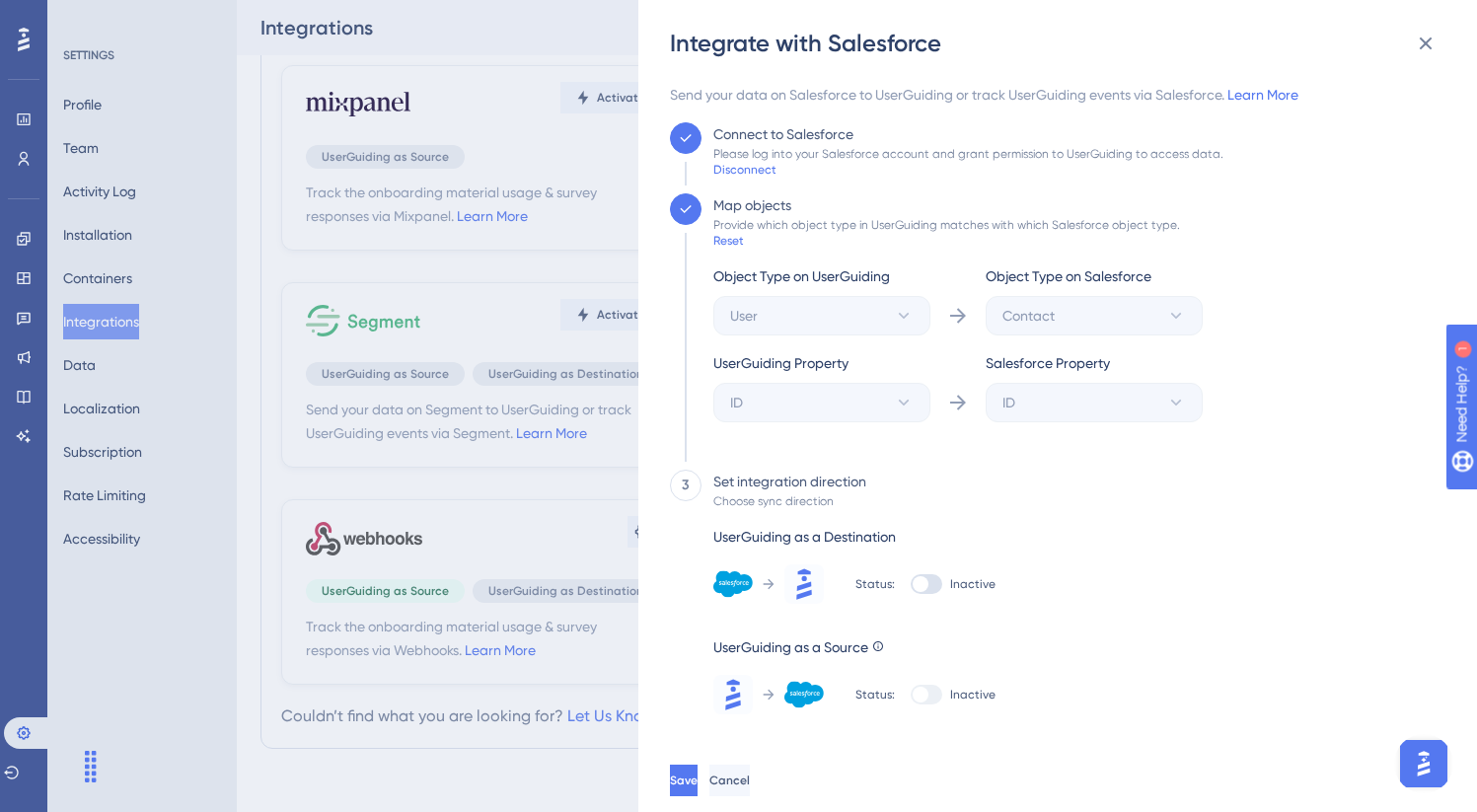 scroll, scrollTop: 0, scrollLeft: 0, axis: both 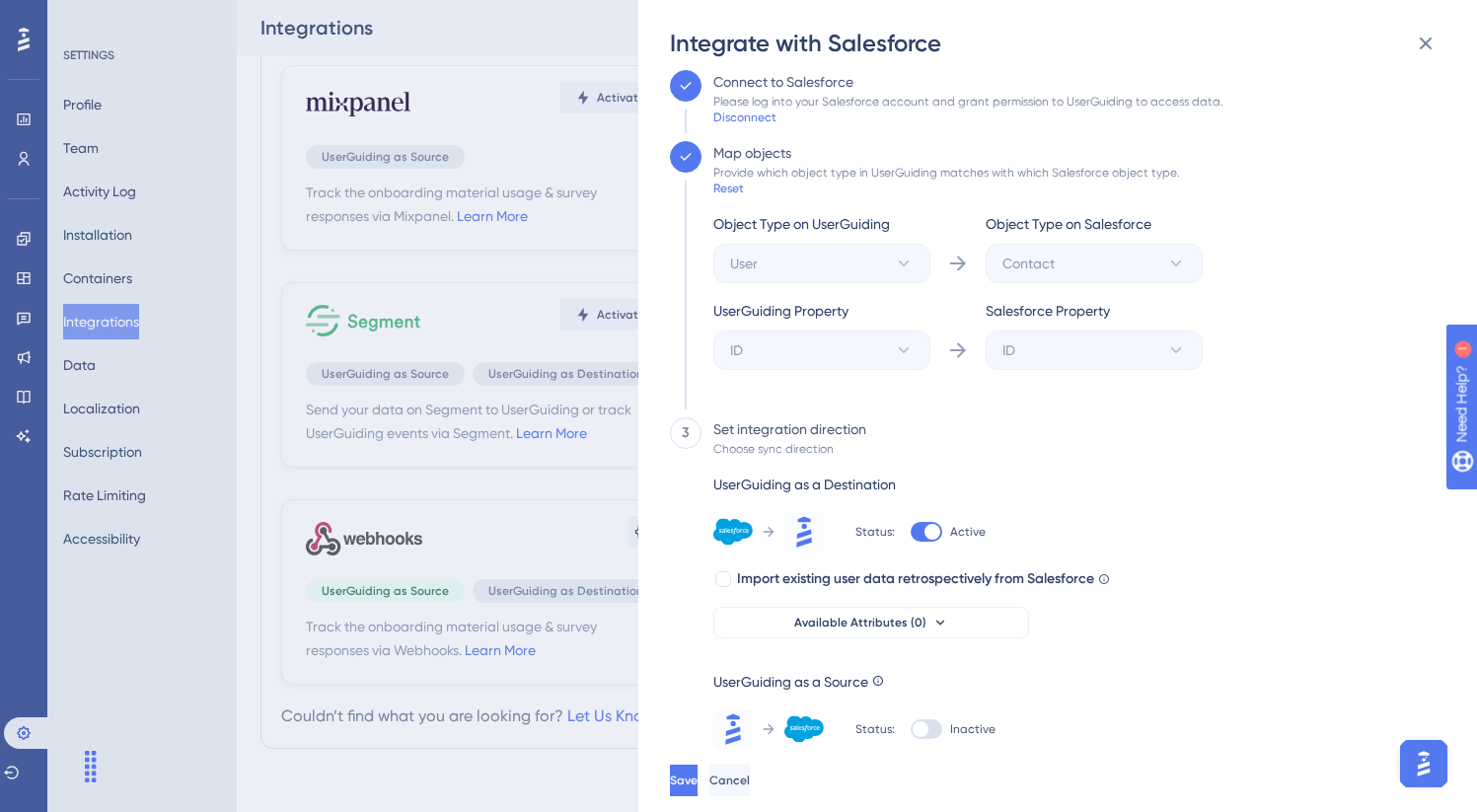 click at bounding box center [921, 729] 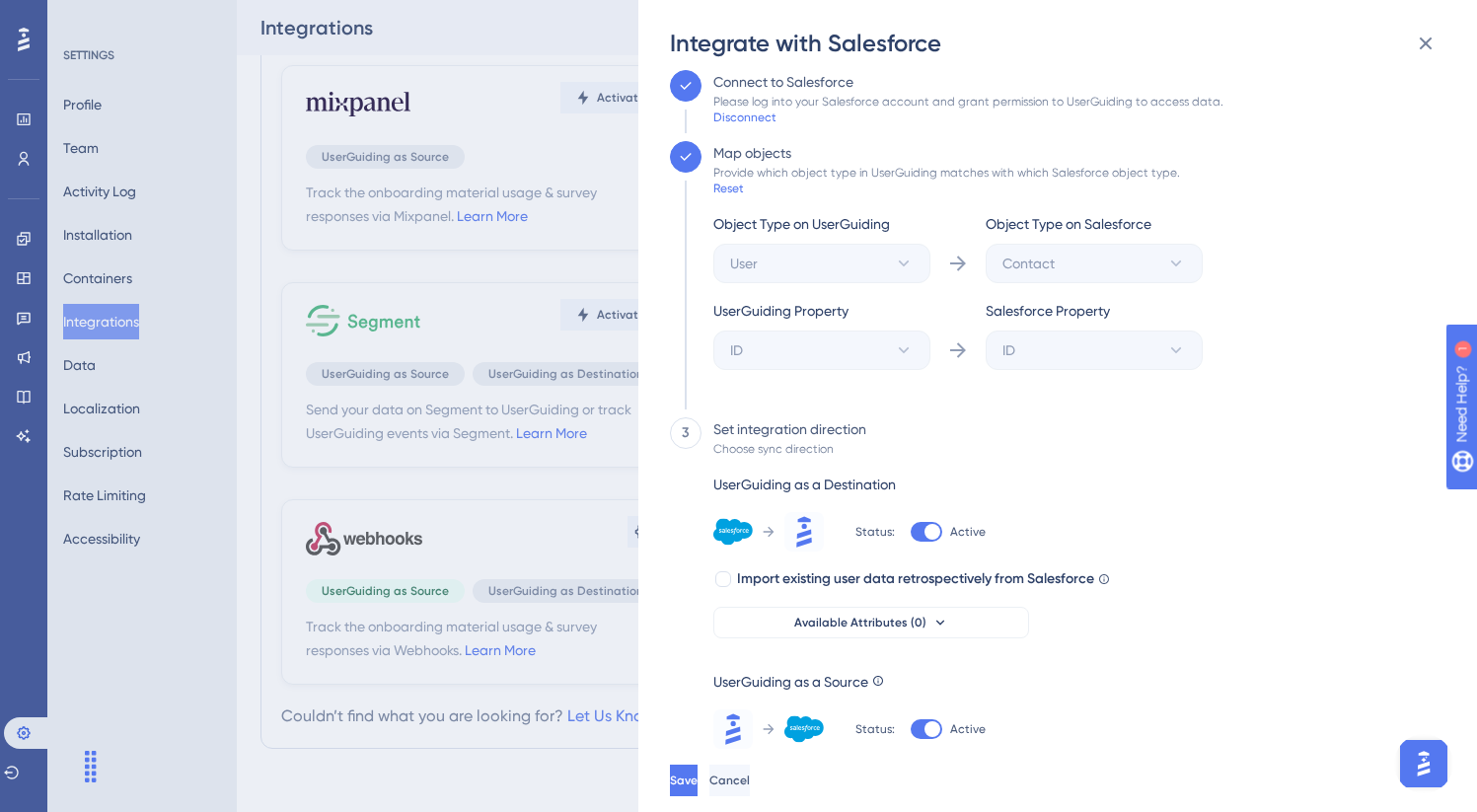 click on "Save Cancel" at bounding box center [1089, 780] 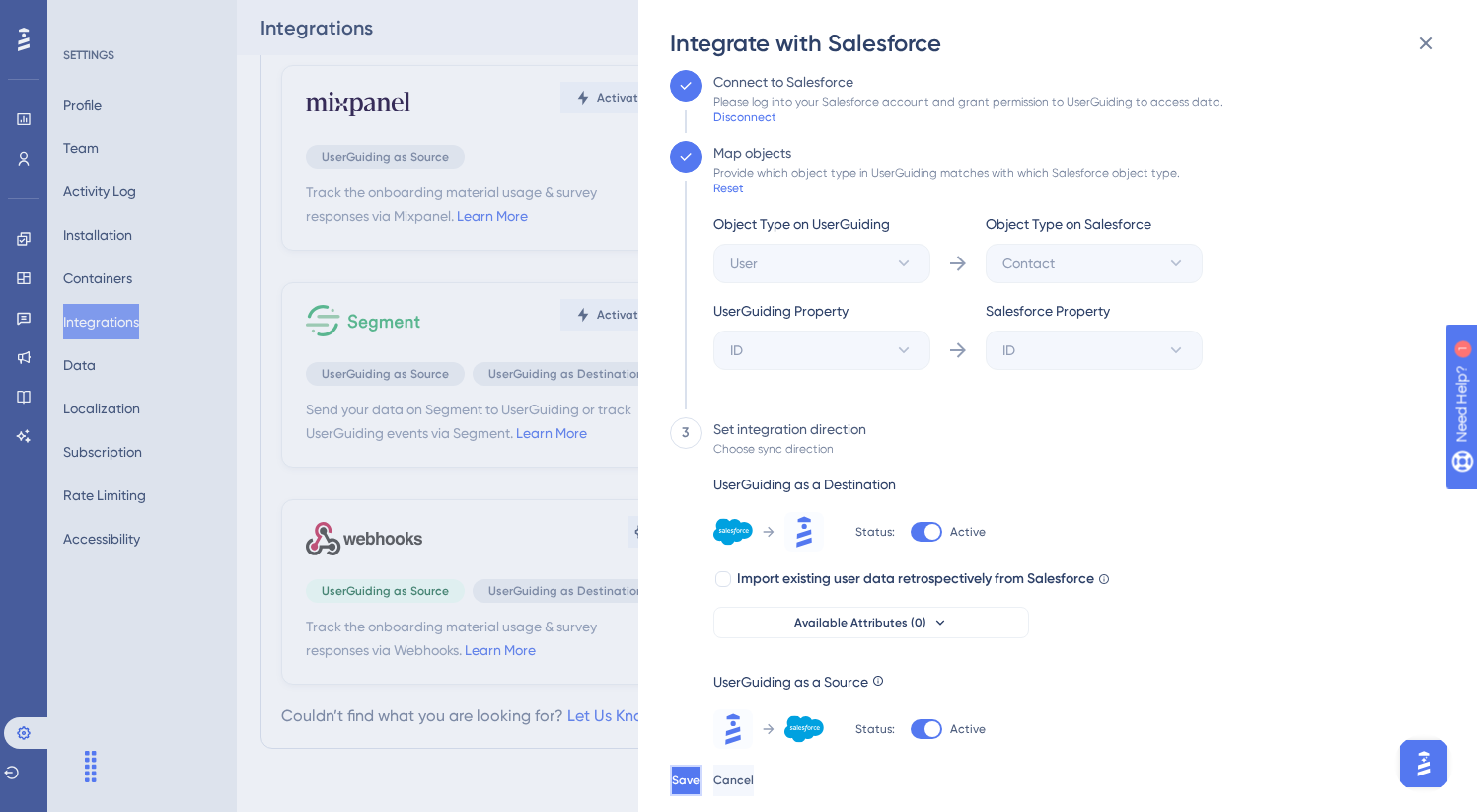 click on "Save" at bounding box center (686, 780) 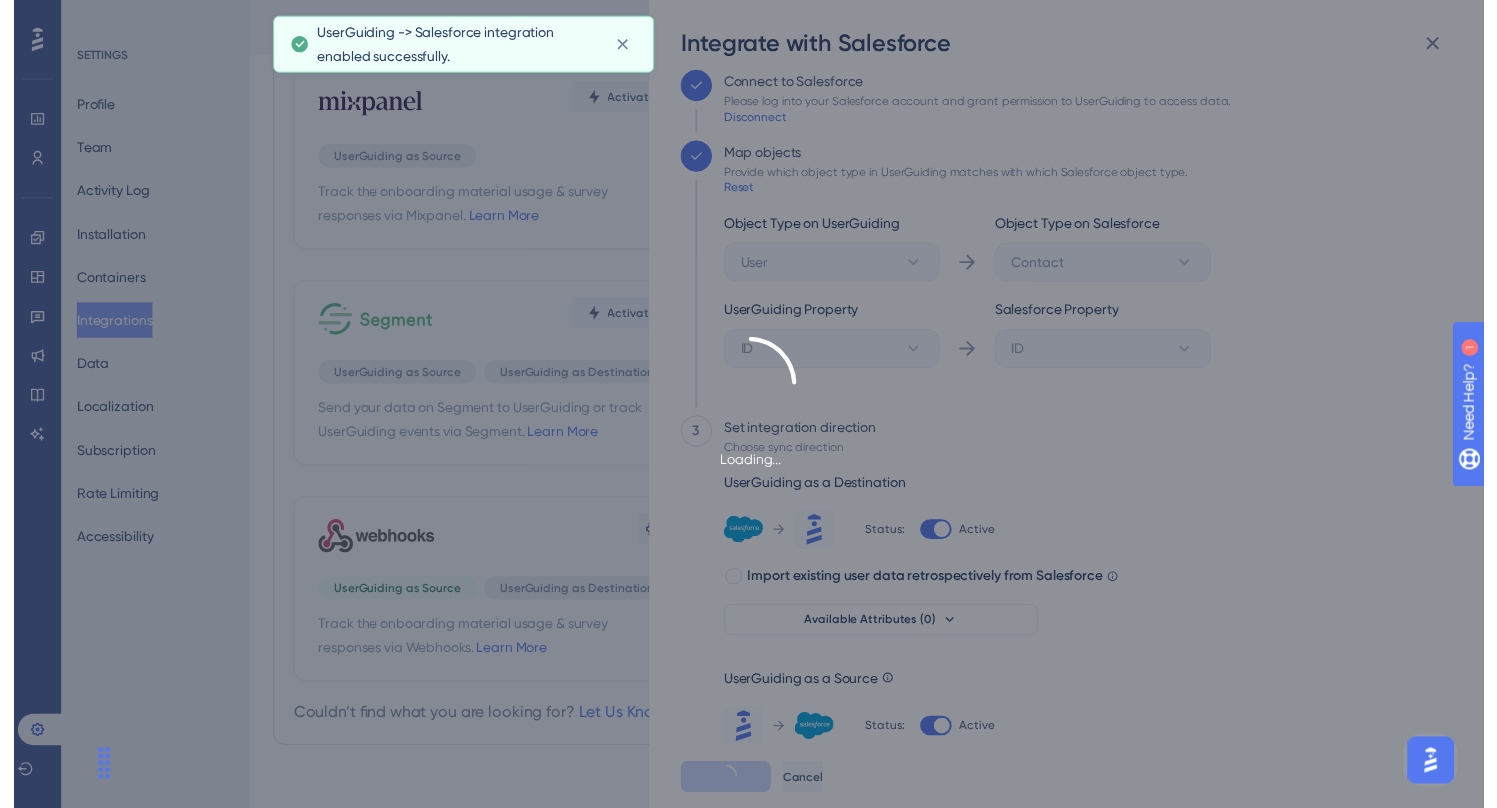 scroll, scrollTop: 0, scrollLeft: 0, axis: both 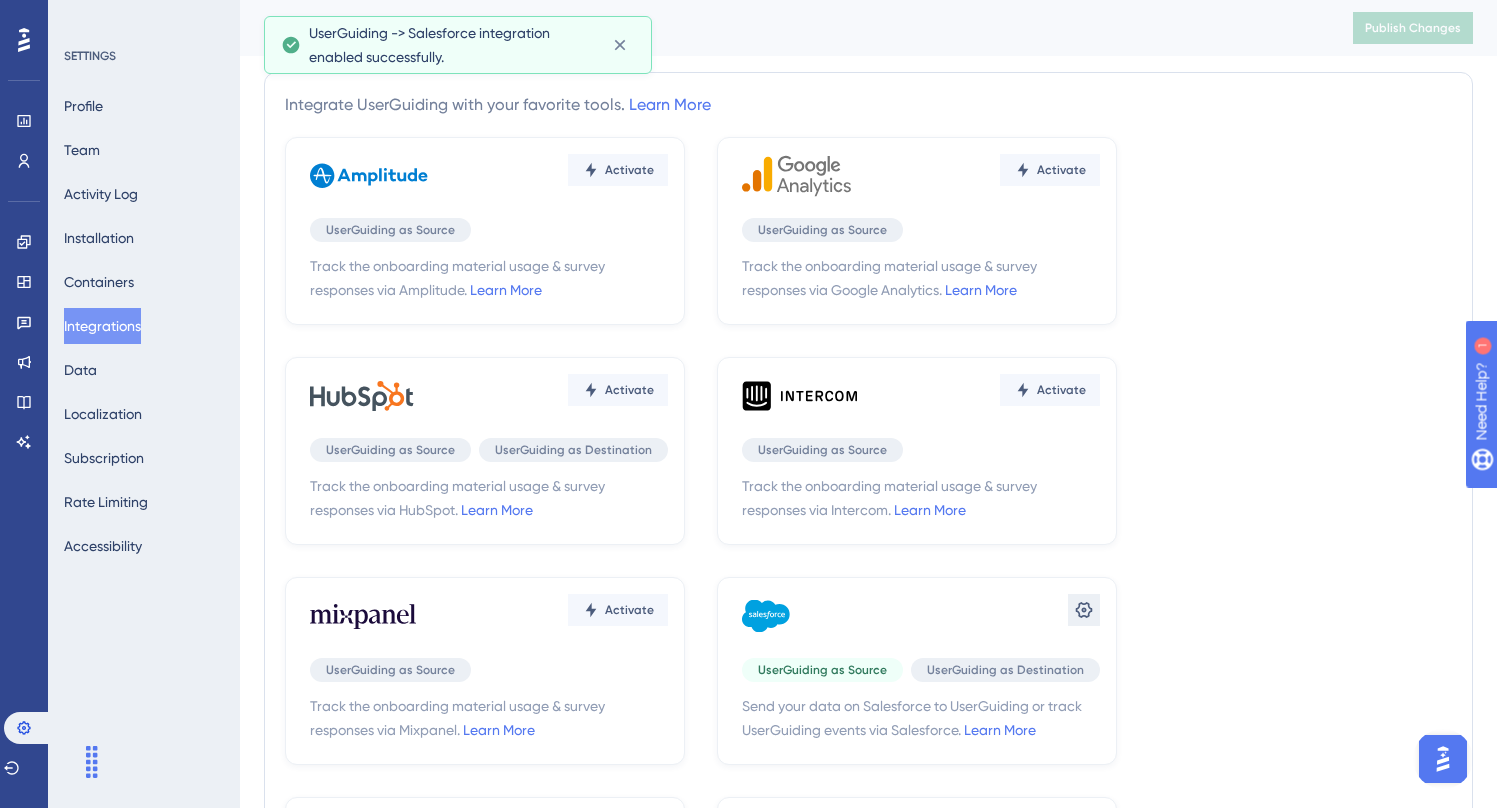 click 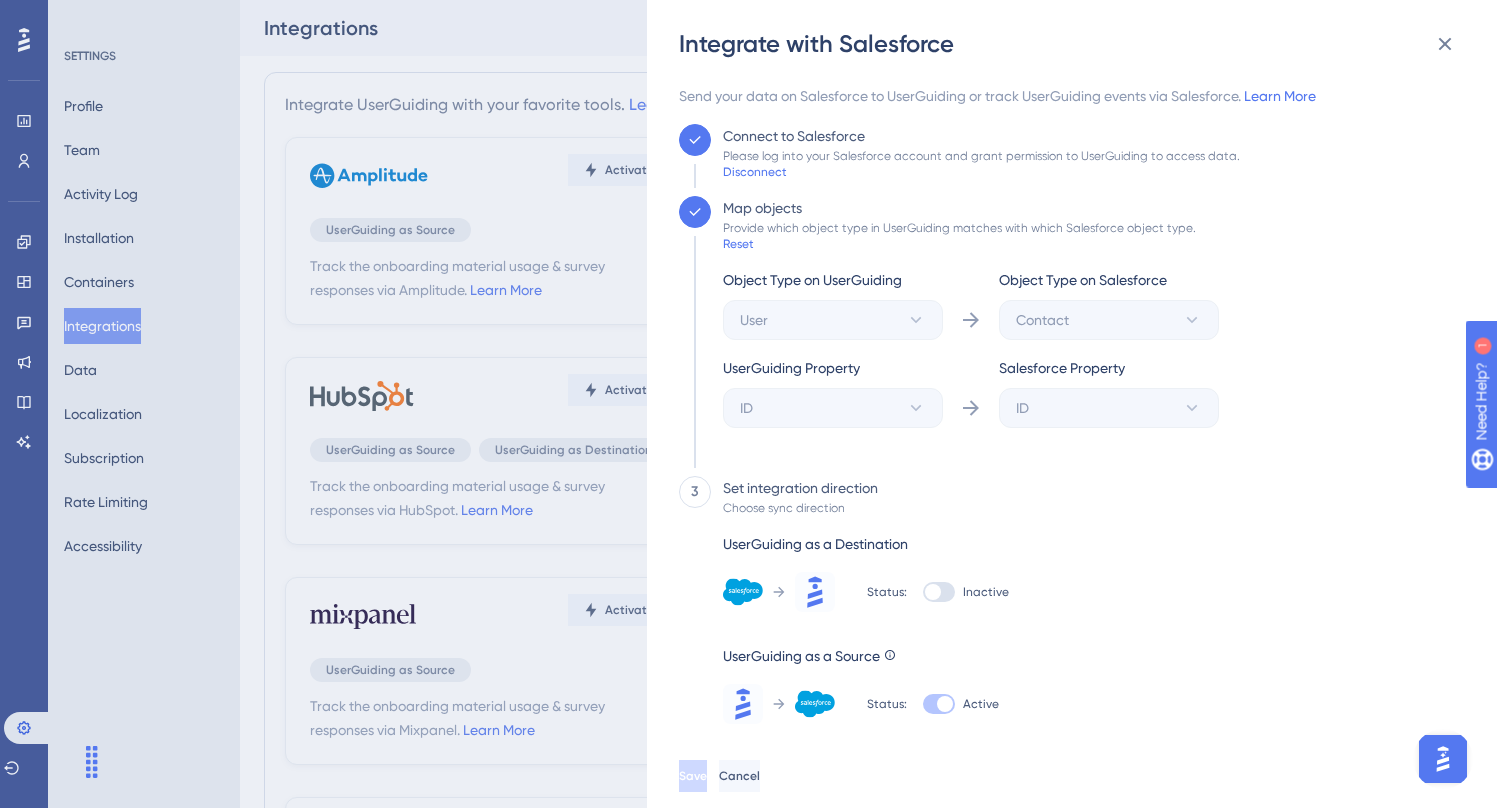 scroll, scrollTop: 53, scrollLeft: 0, axis: vertical 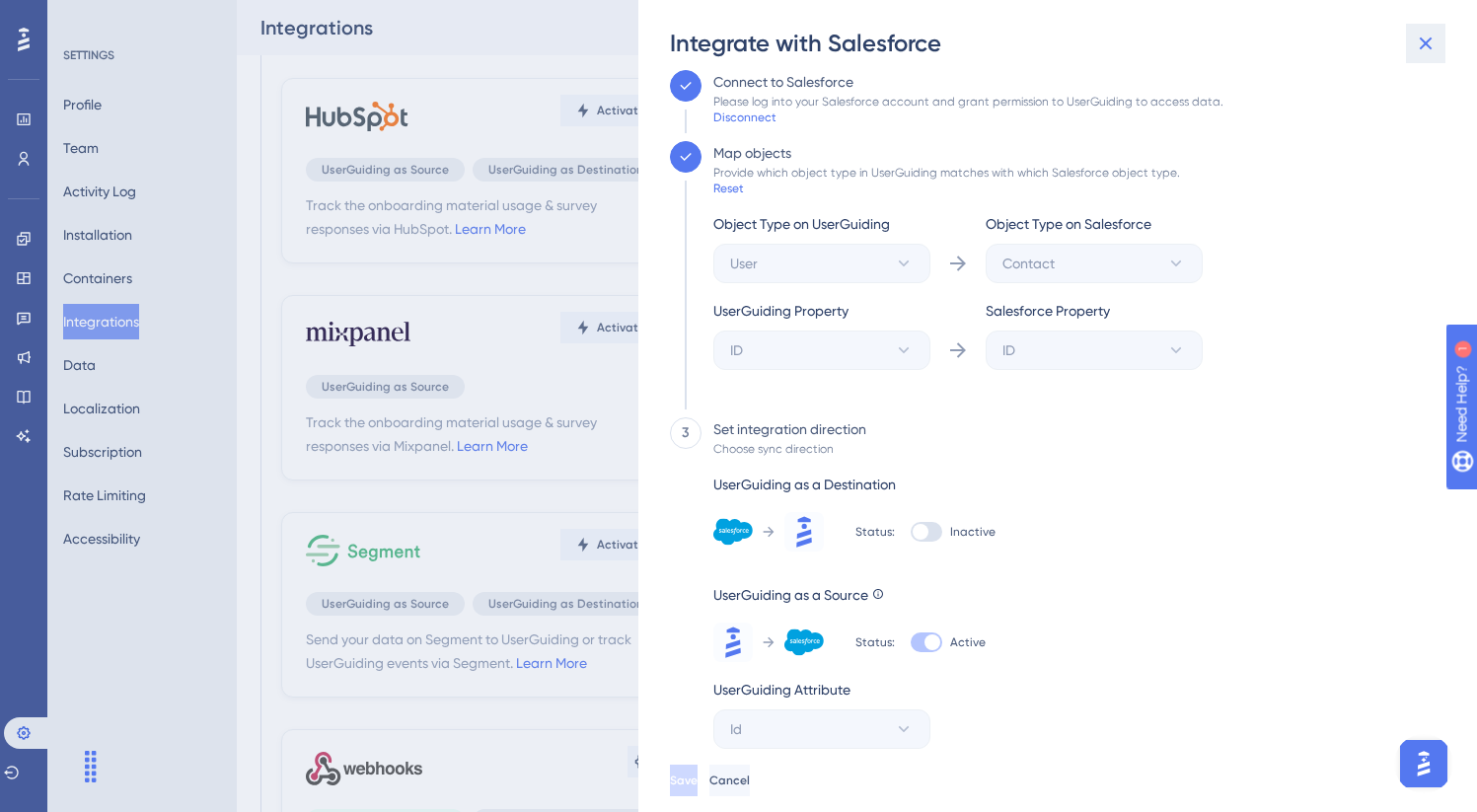 click 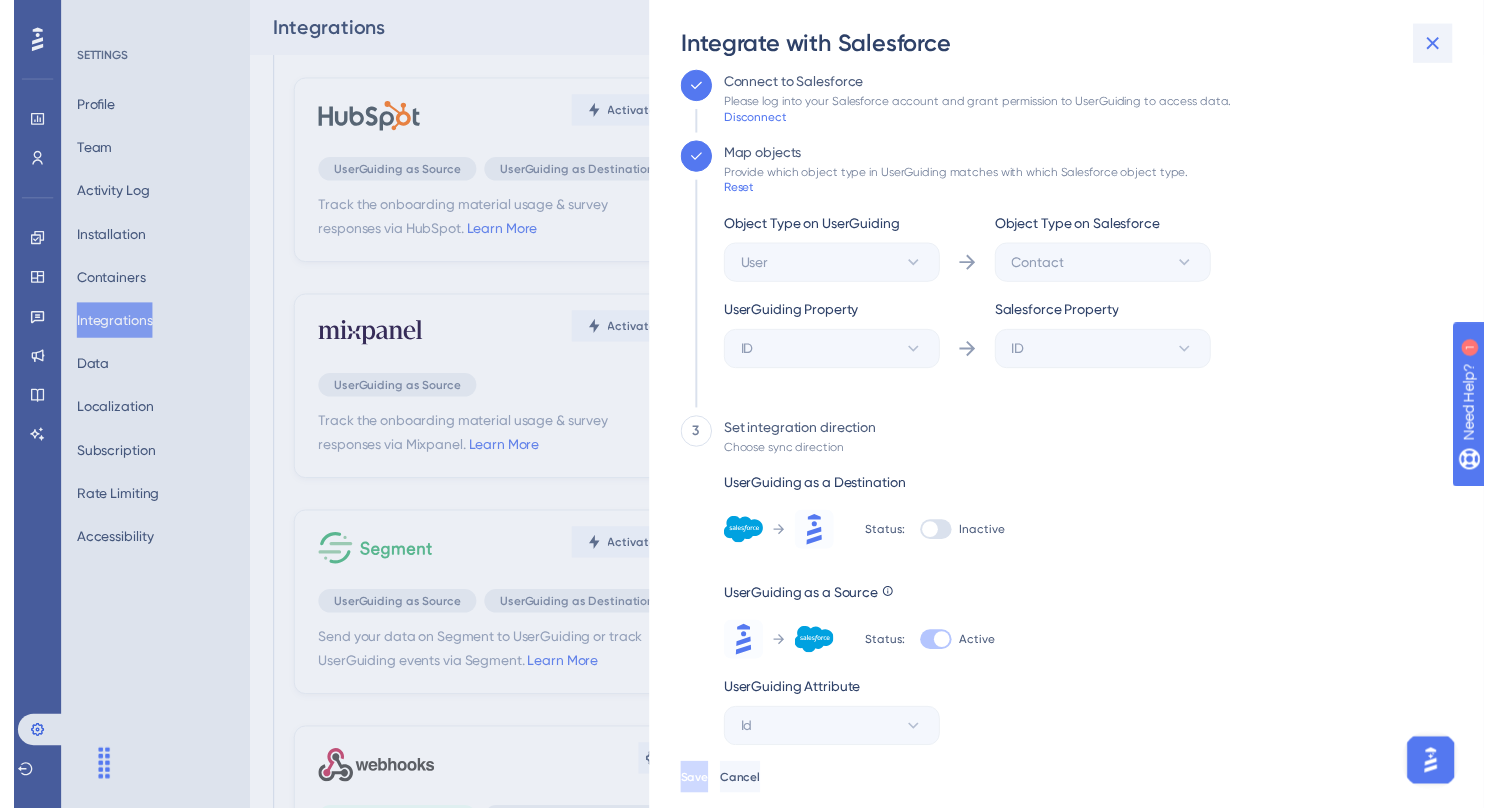 scroll, scrollTop: 0, scrollLeft: 0, axis: both 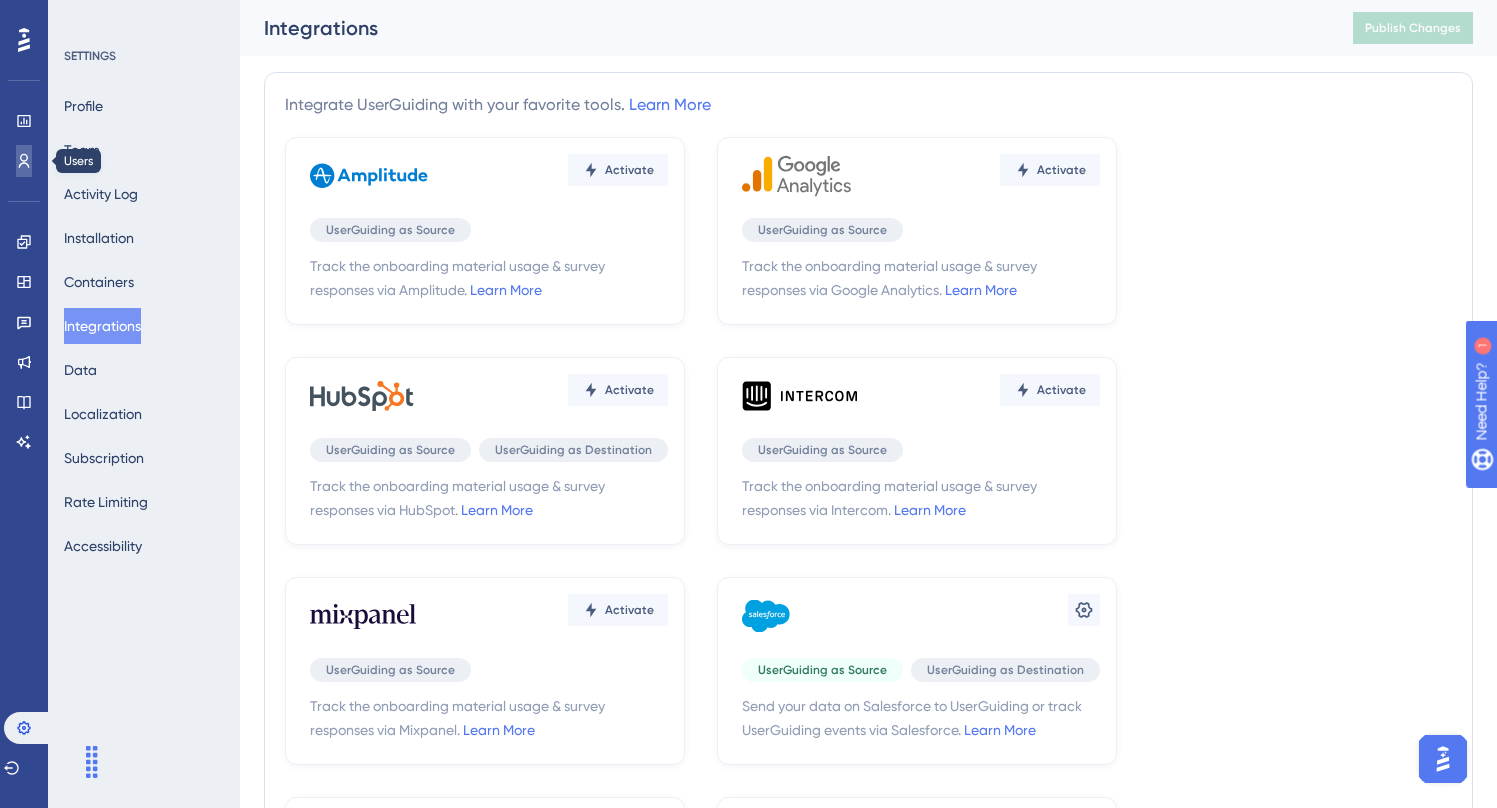 click 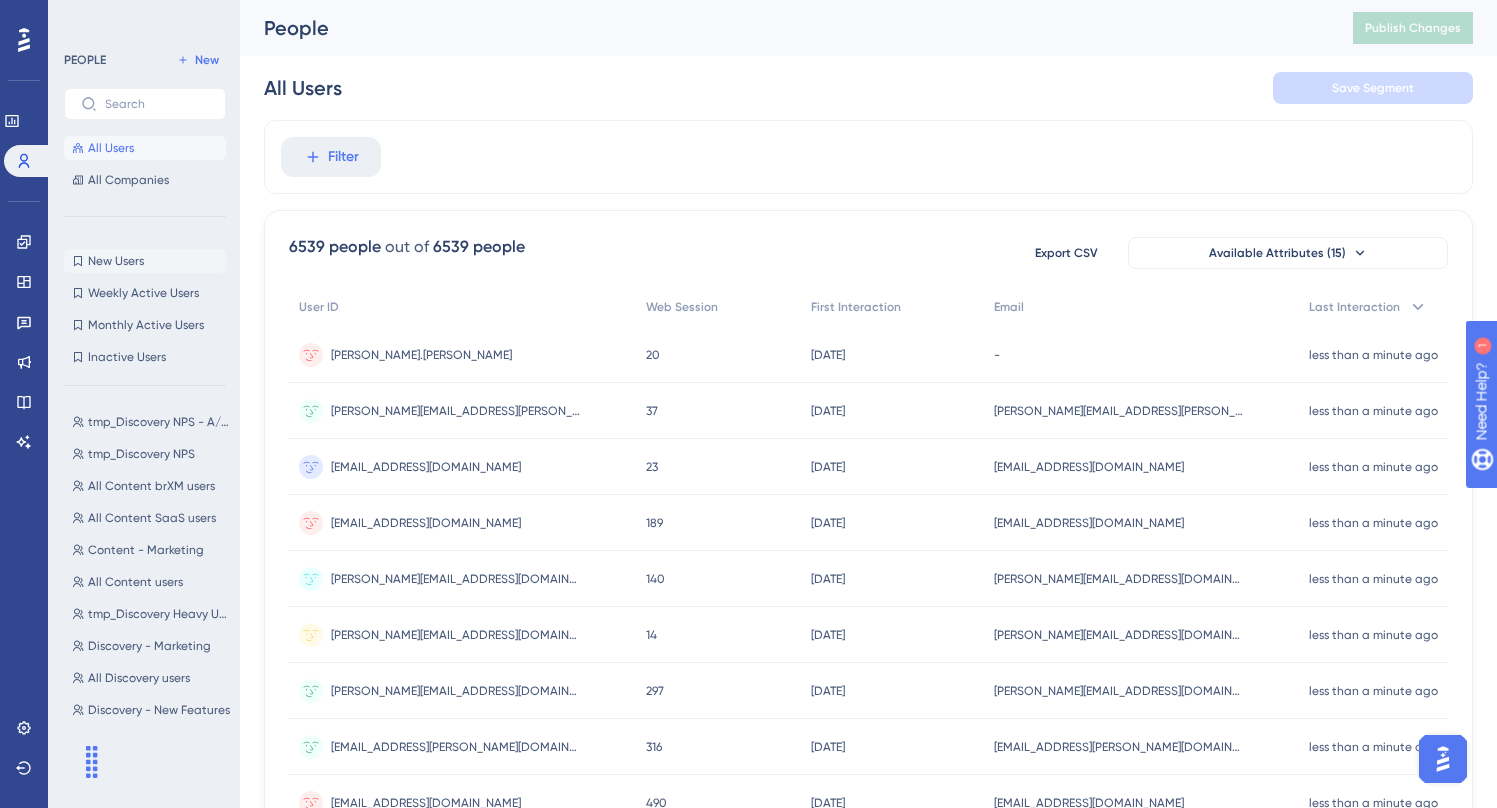 click on "New Users New Users" at bounding box center (145, 261) 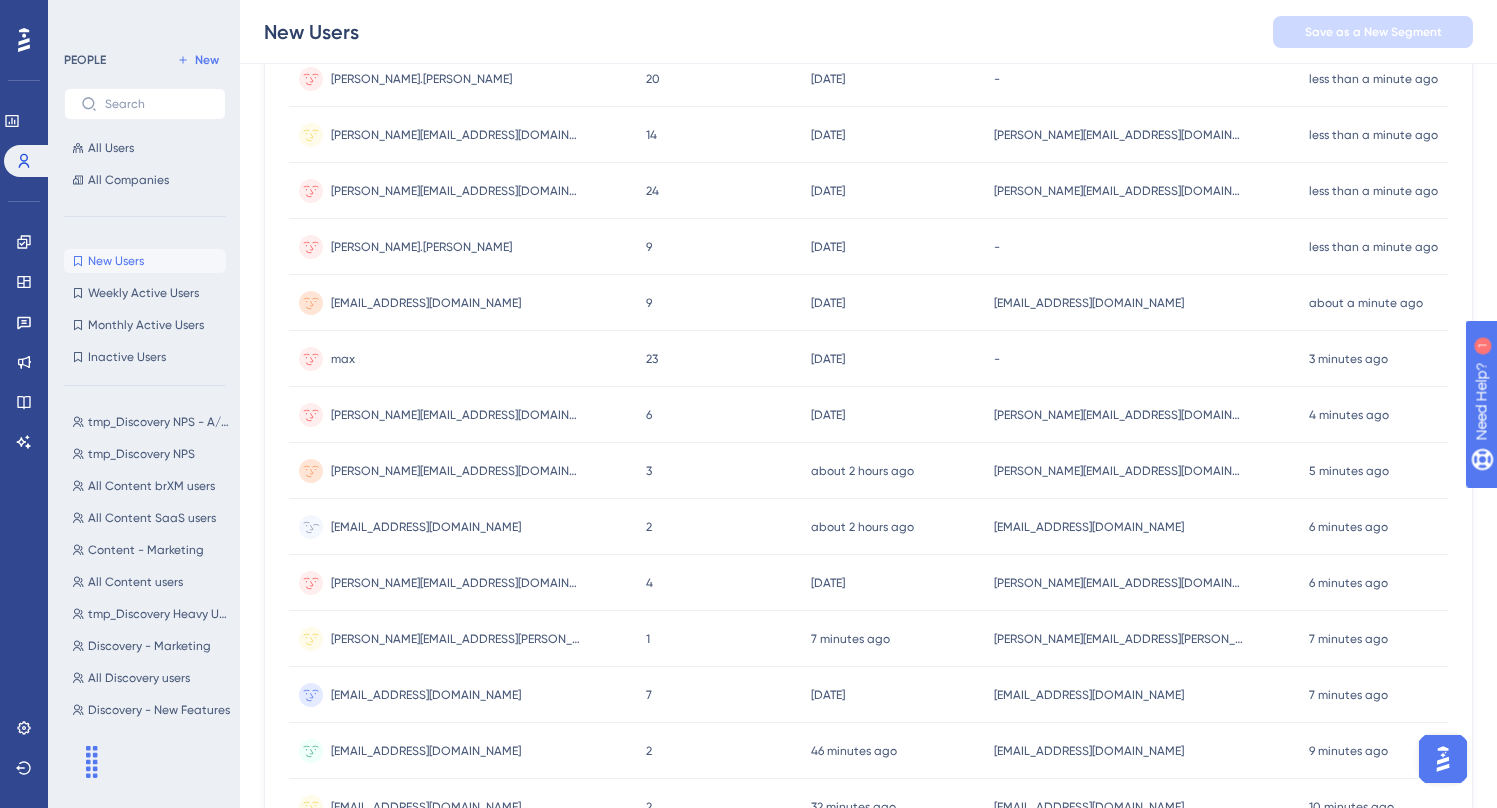 scroll, scrollTop: 0, scrollLeft: 0, axis: both 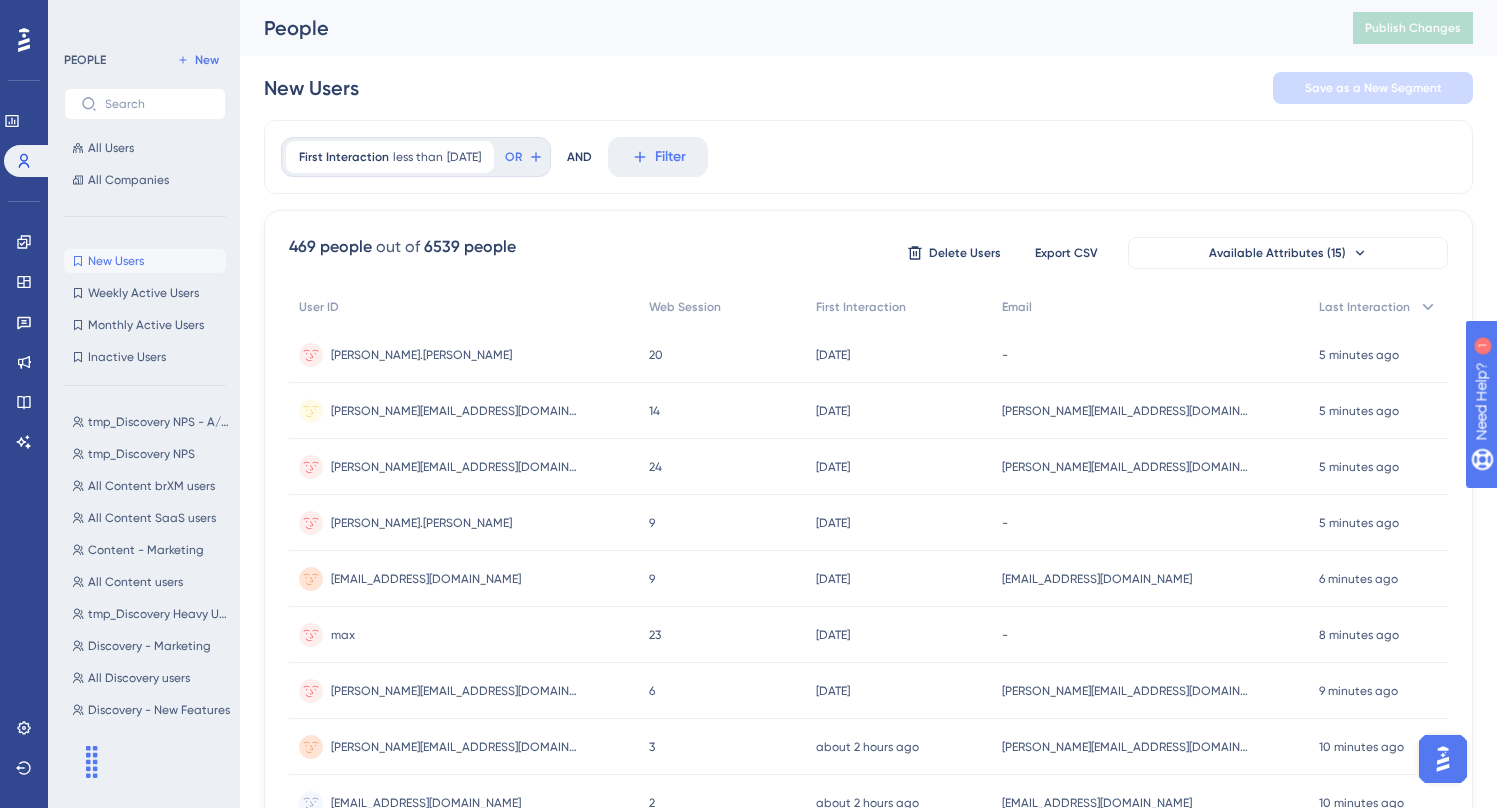 click on "New Users" at bounding box center [116, 261] 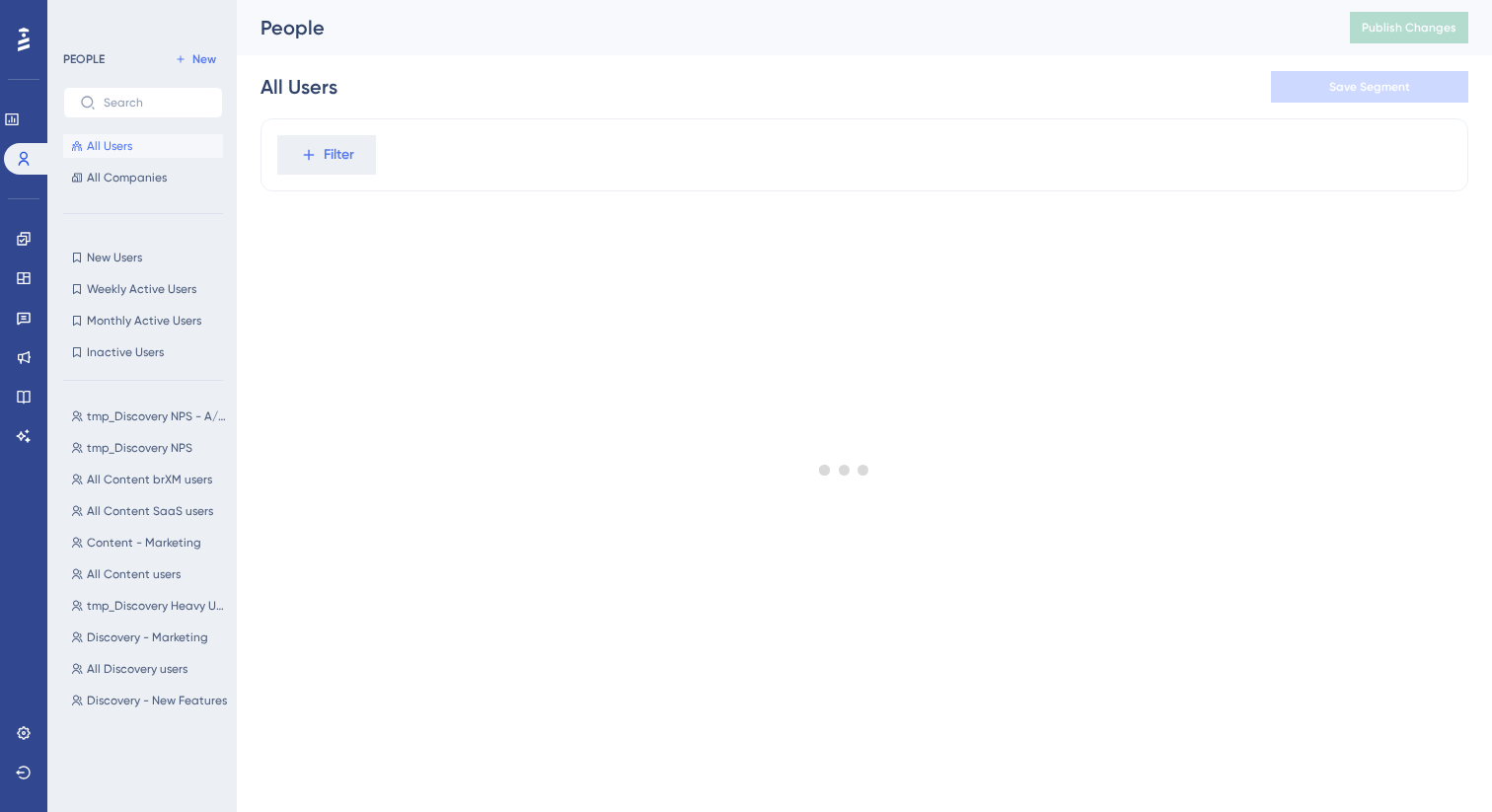 scroll, scrollTop: 0, scrollLeft: 0, axis: both 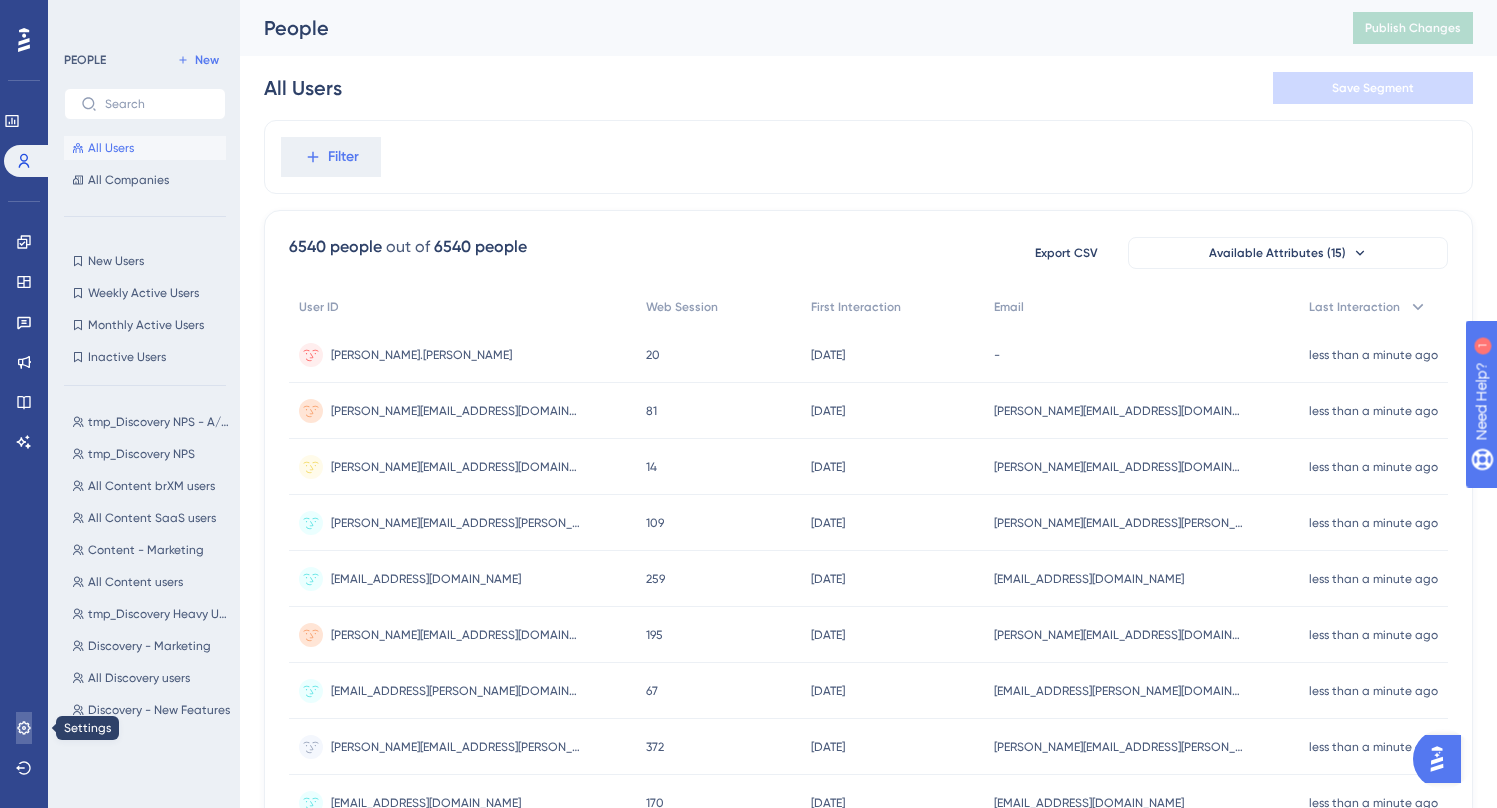 click 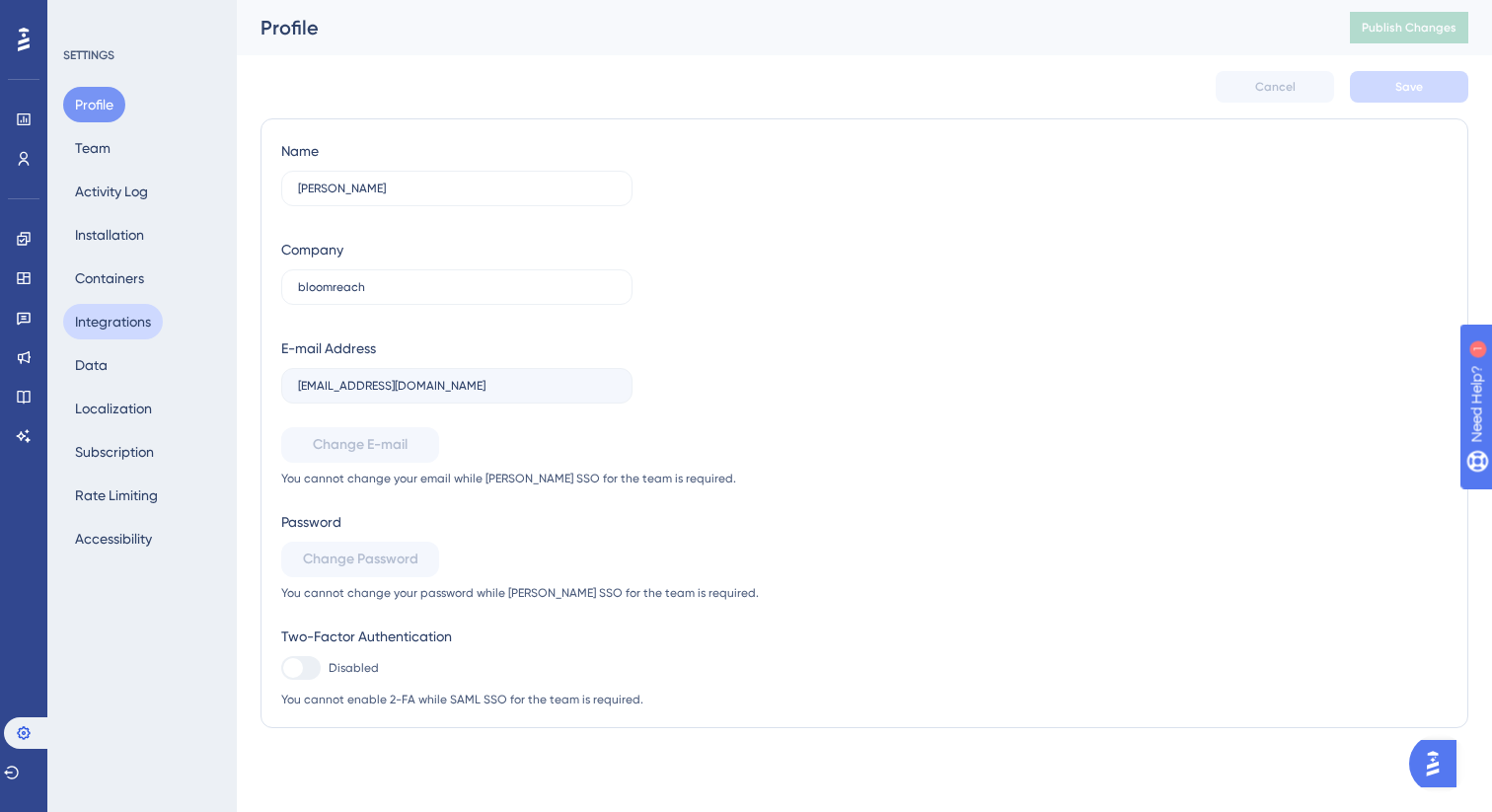 click on "Integrations" at bounding box center [112, 322] 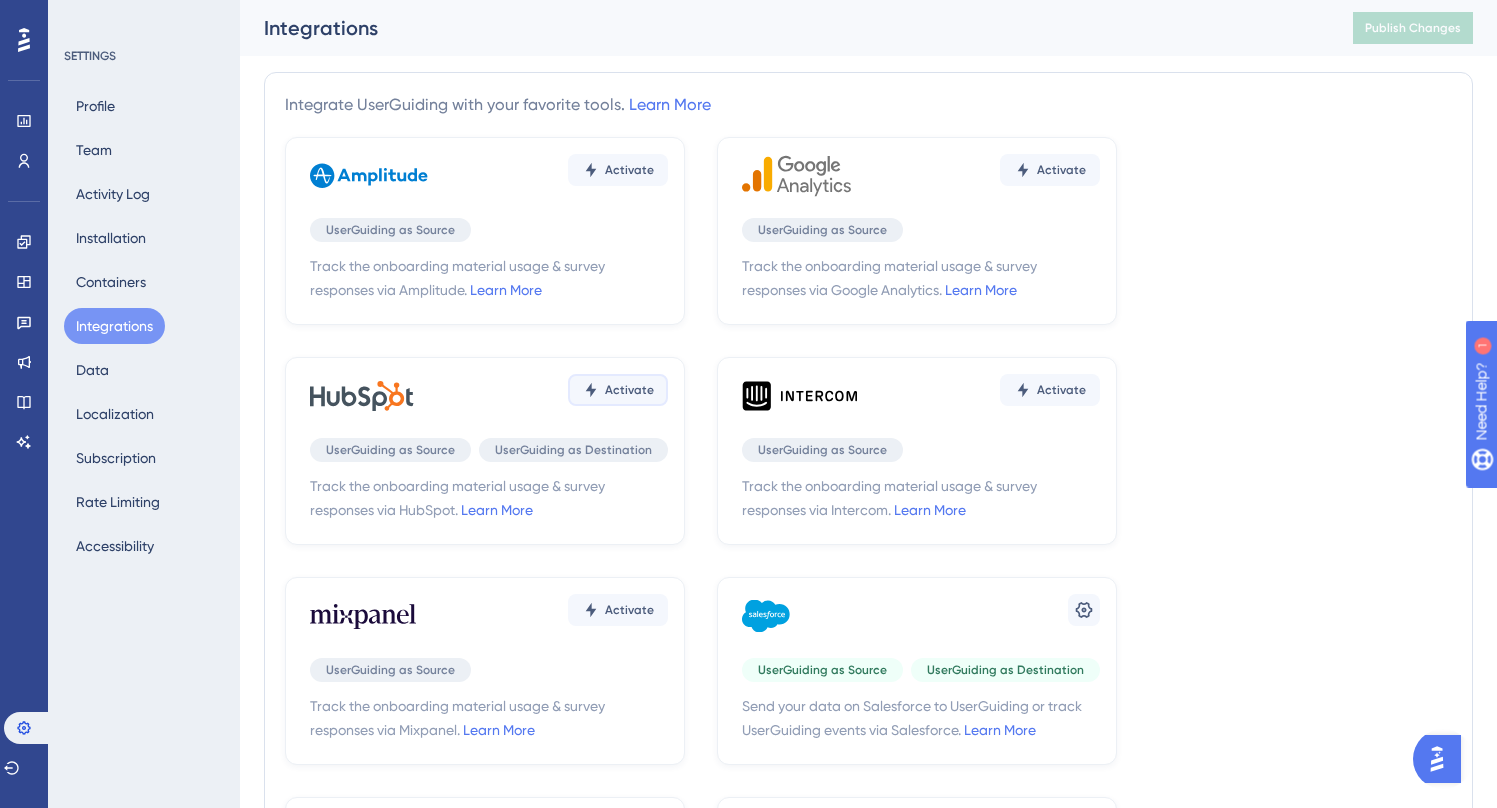 click on "Activate" at bounding box center (629, 170) 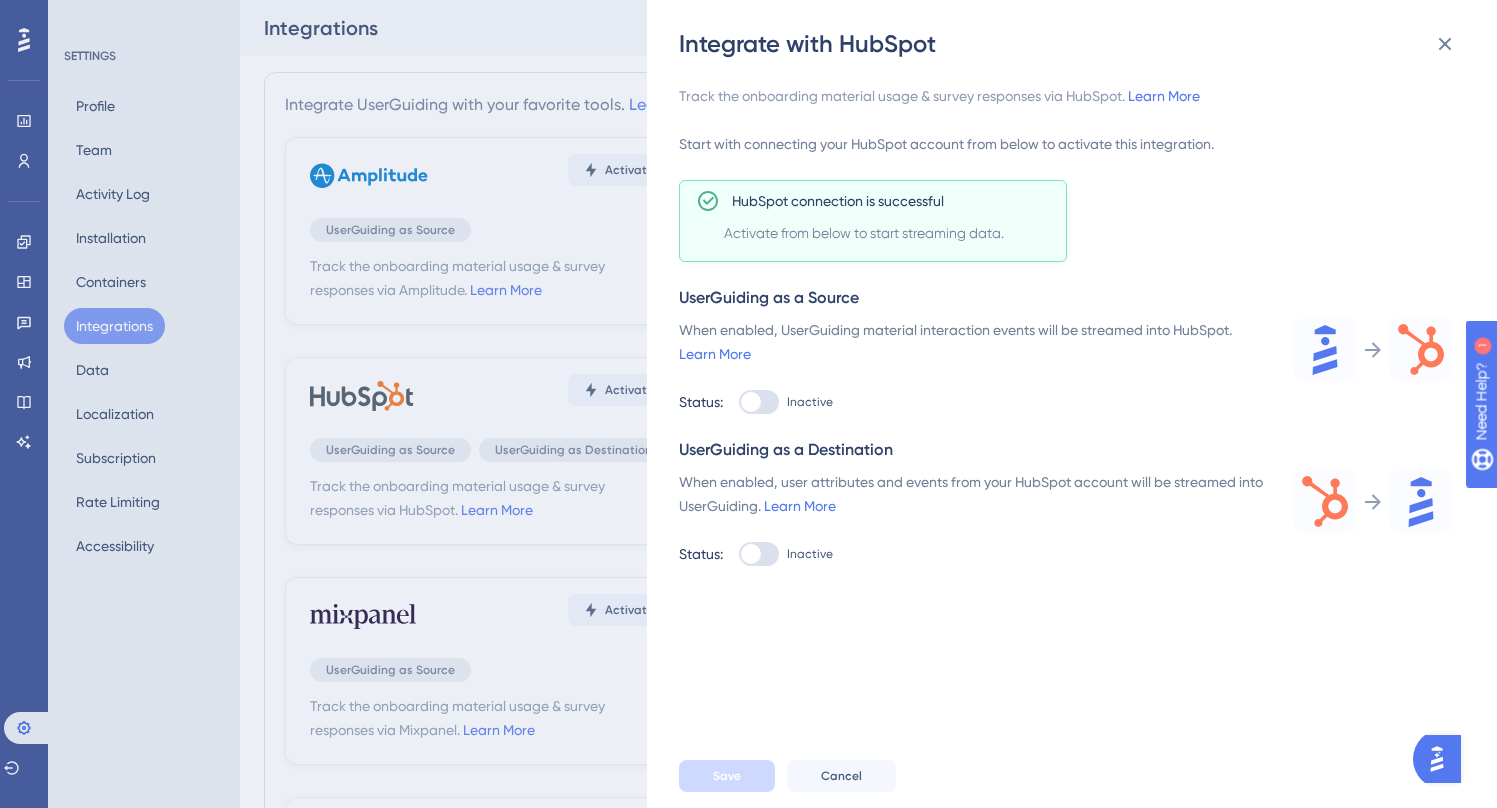 click at bounding box center (759, 402) 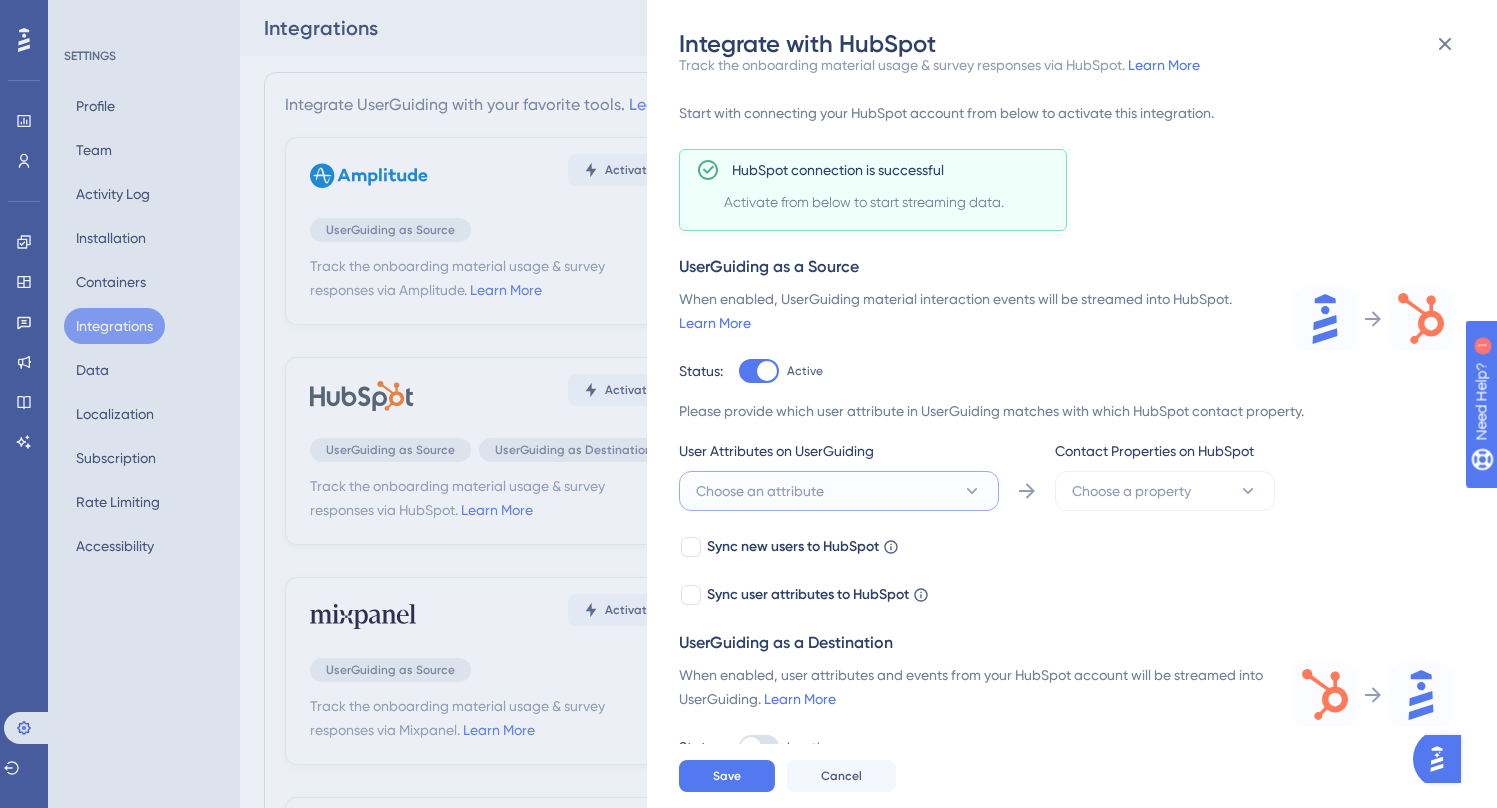click on "Choose an attribute" at bounding box center [839, 491] 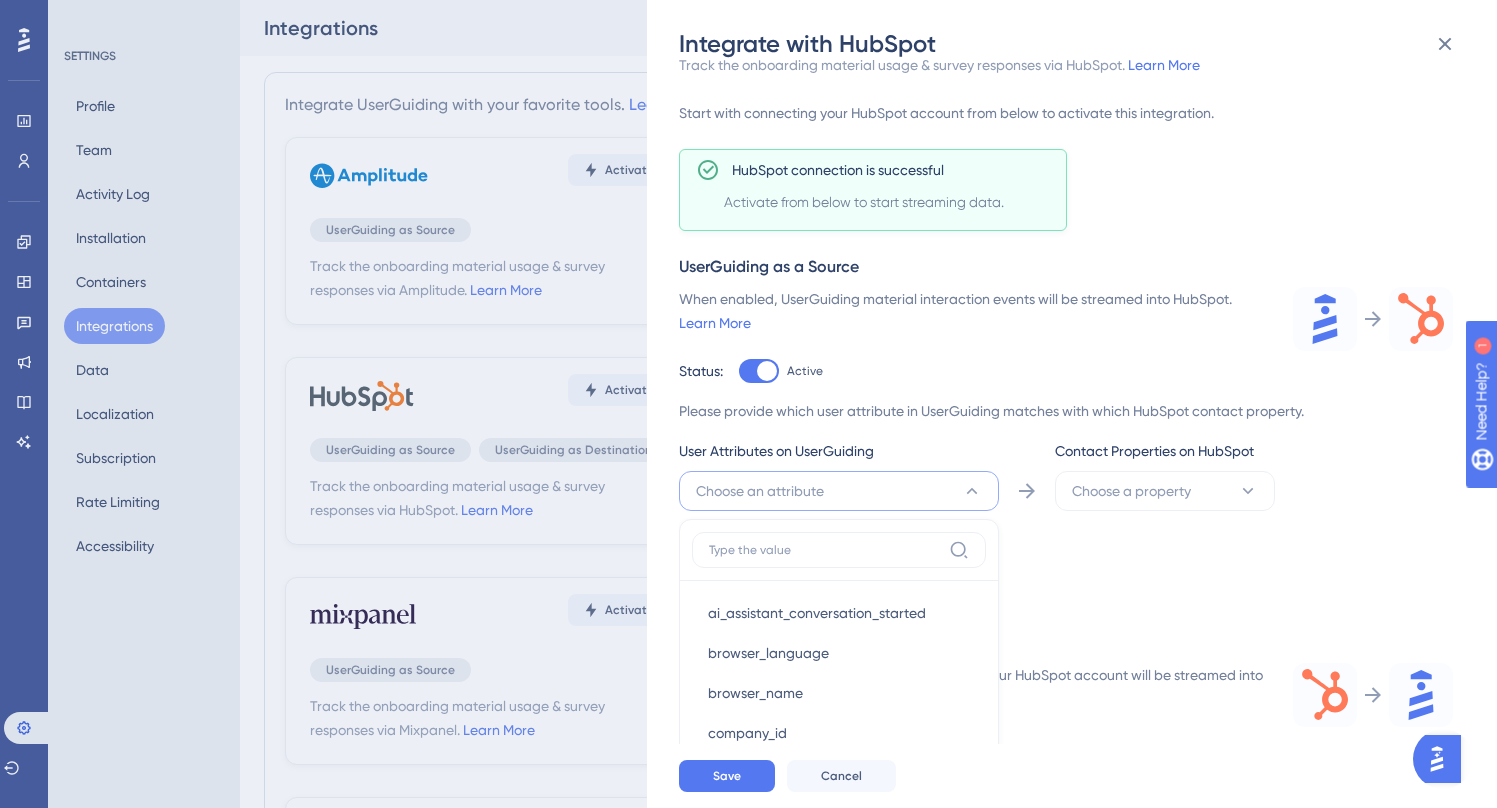scroll, scrollTop: 333, scrollLeft: 0, axis: vertical 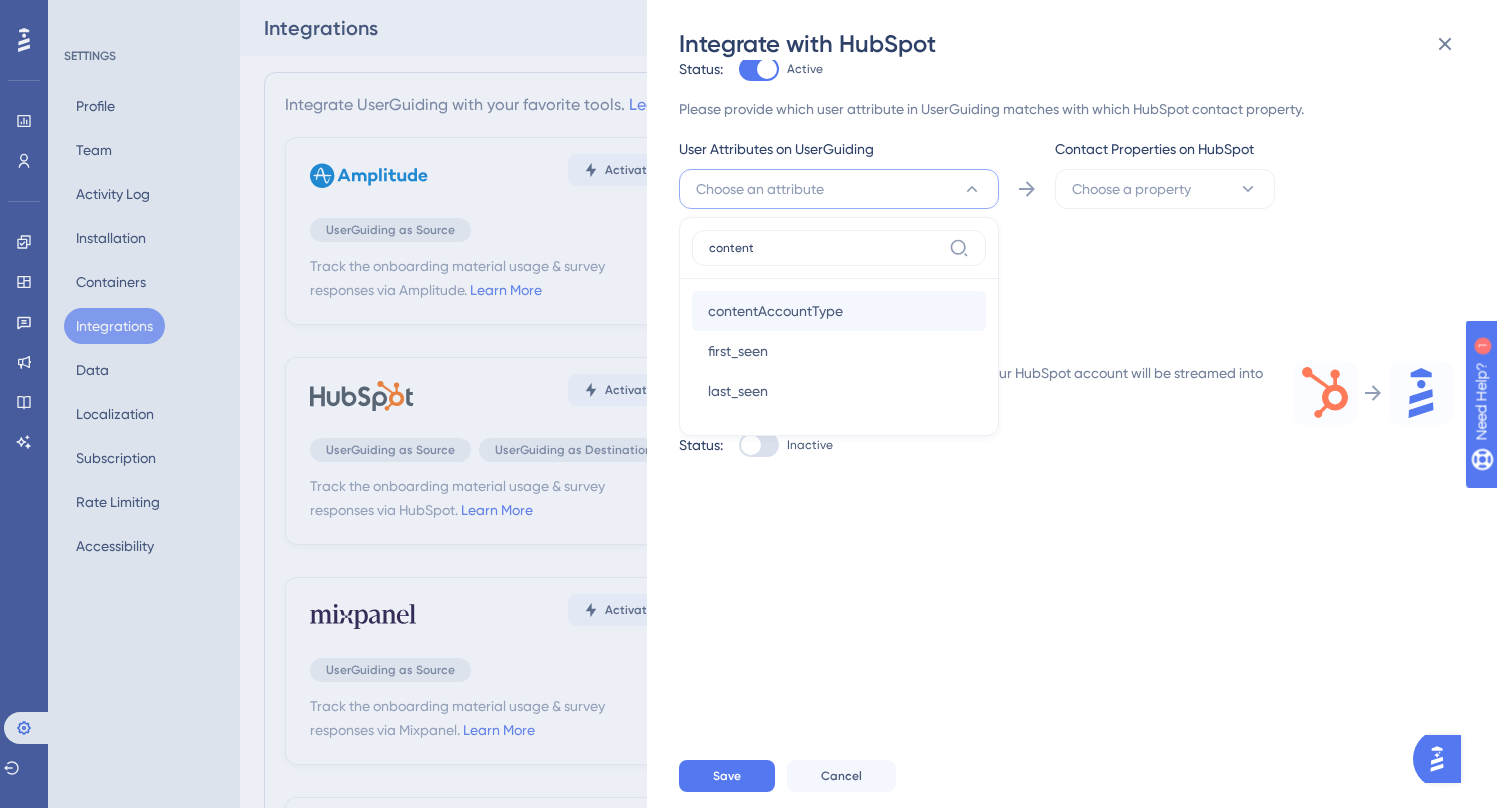 type on "content" 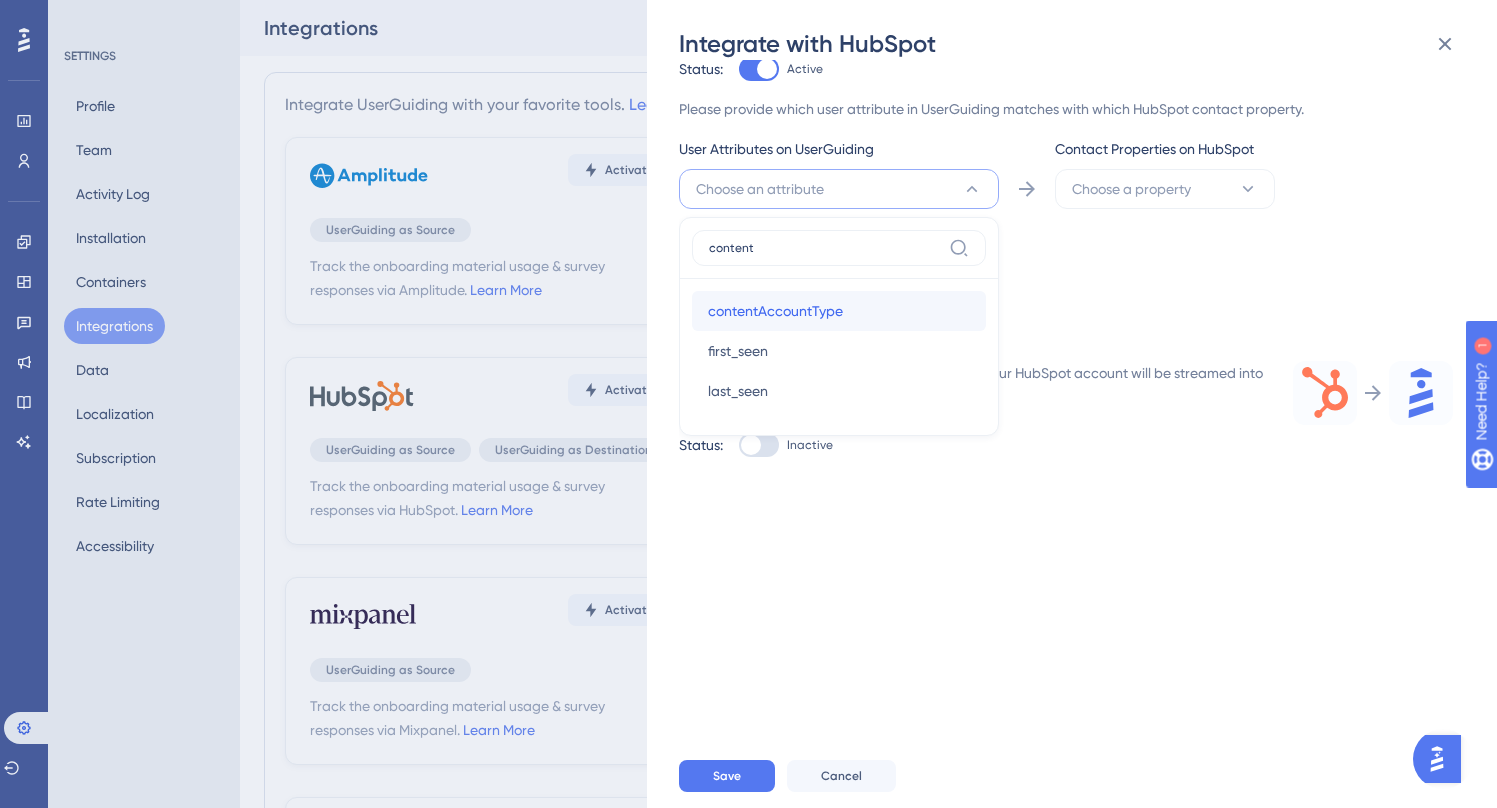 click on "contentAccountType" at bounding box center (775, 311) 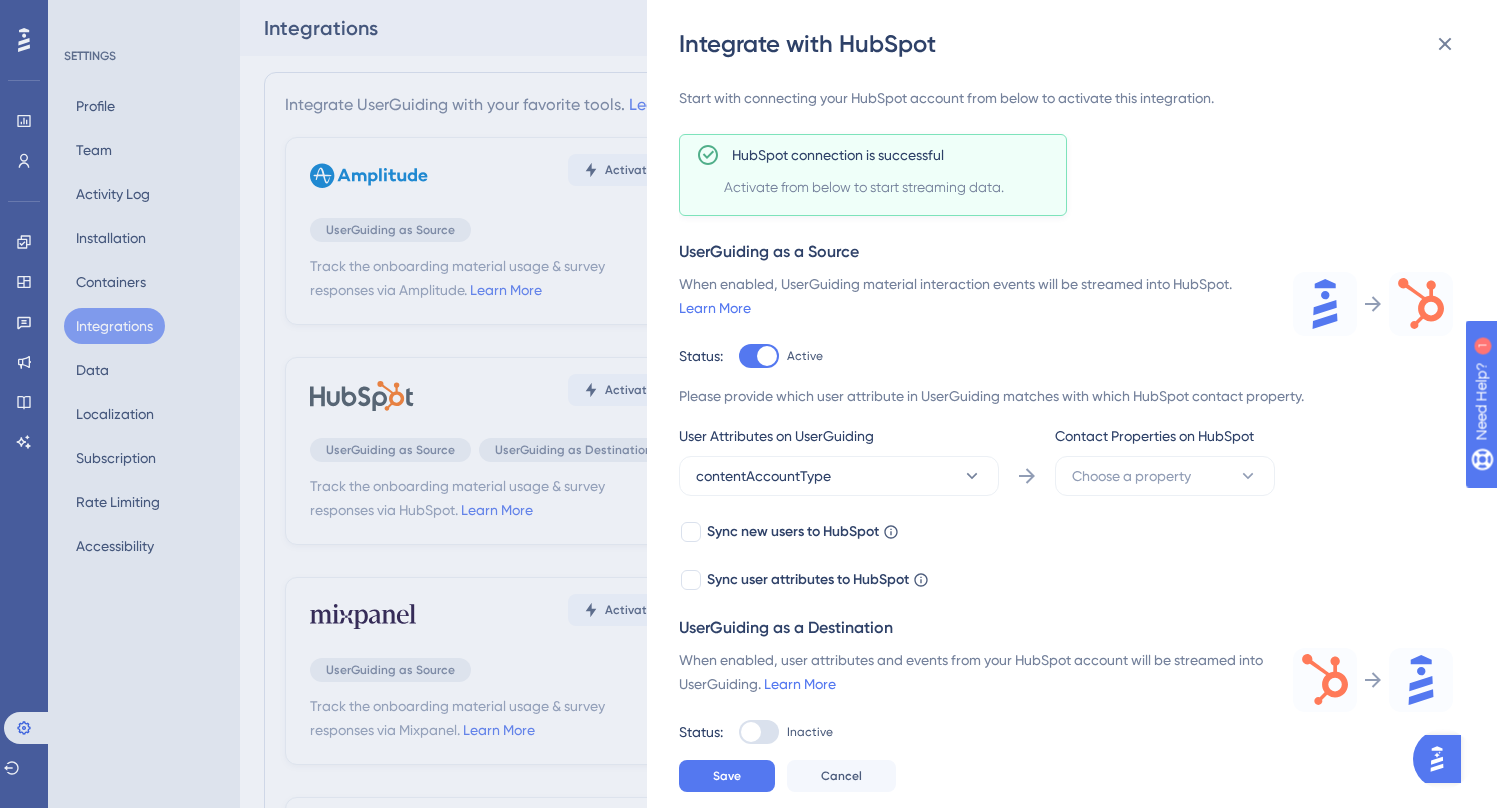 scroll, scrollTop: 31, scrollLeft: 0, axis: vertical 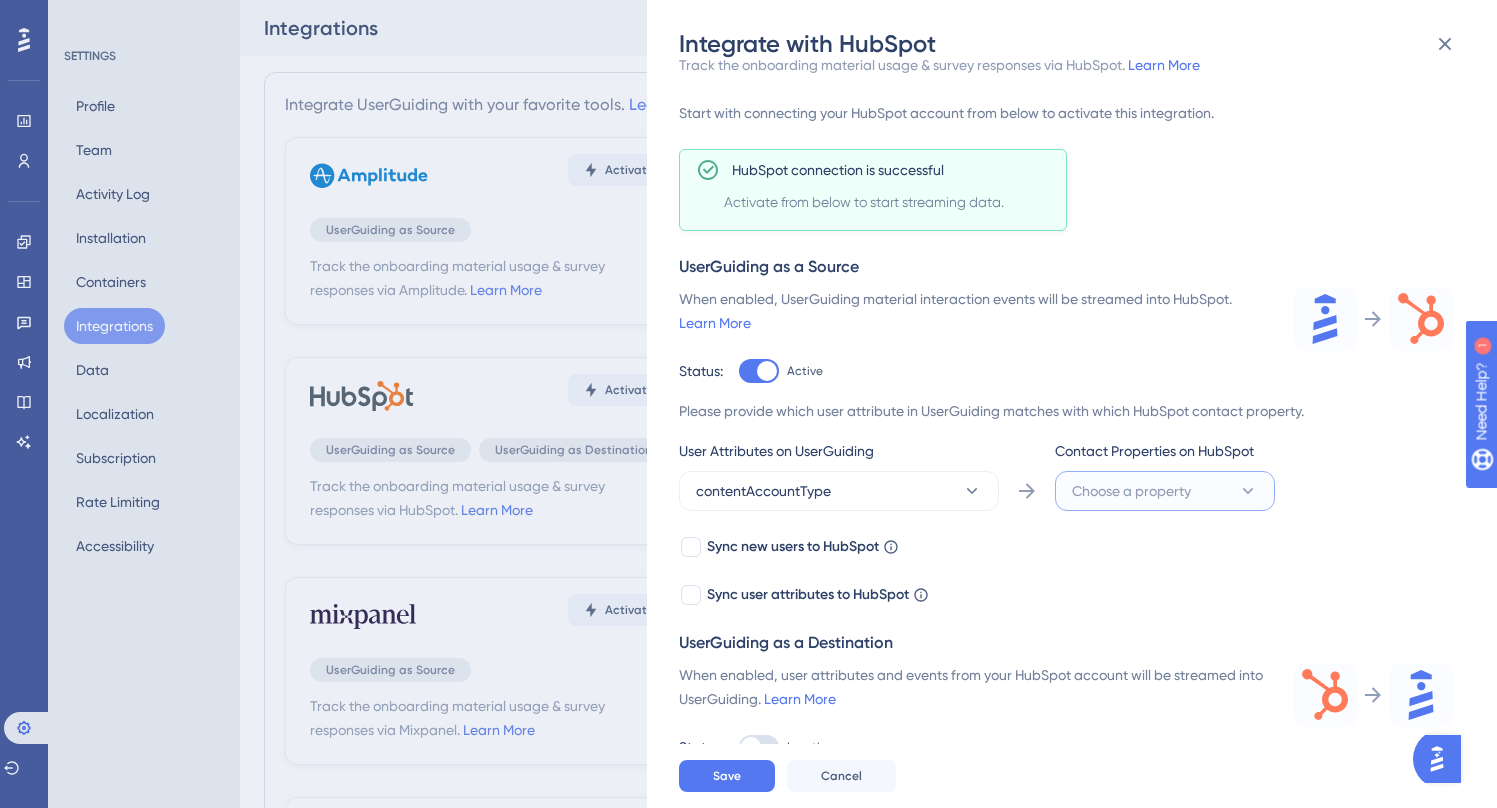 click on "Choose a property" at bounding box center (1131, 491) 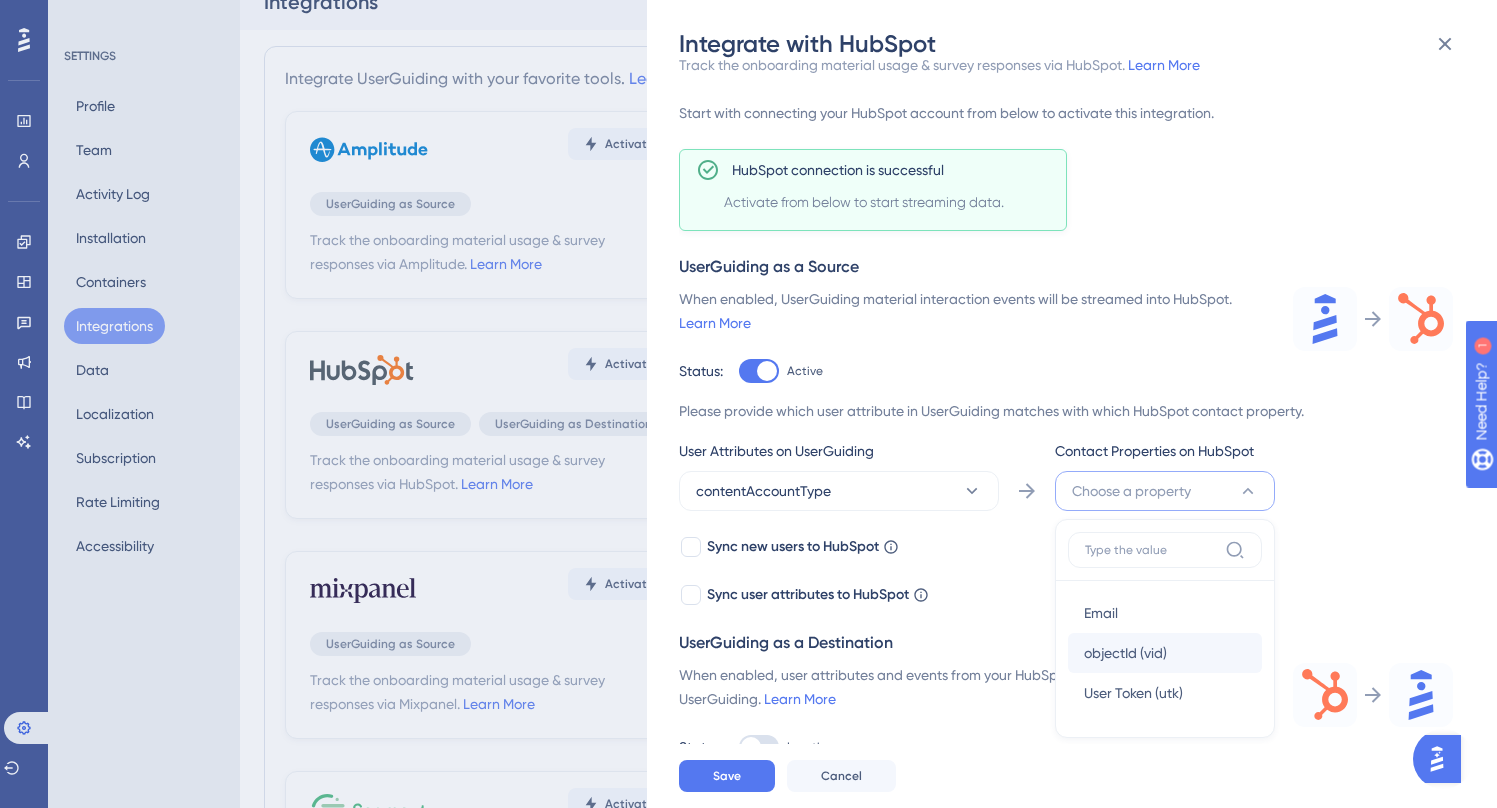 scroll, scrollTop: 42, scrollLeft: 0, axis: vertical 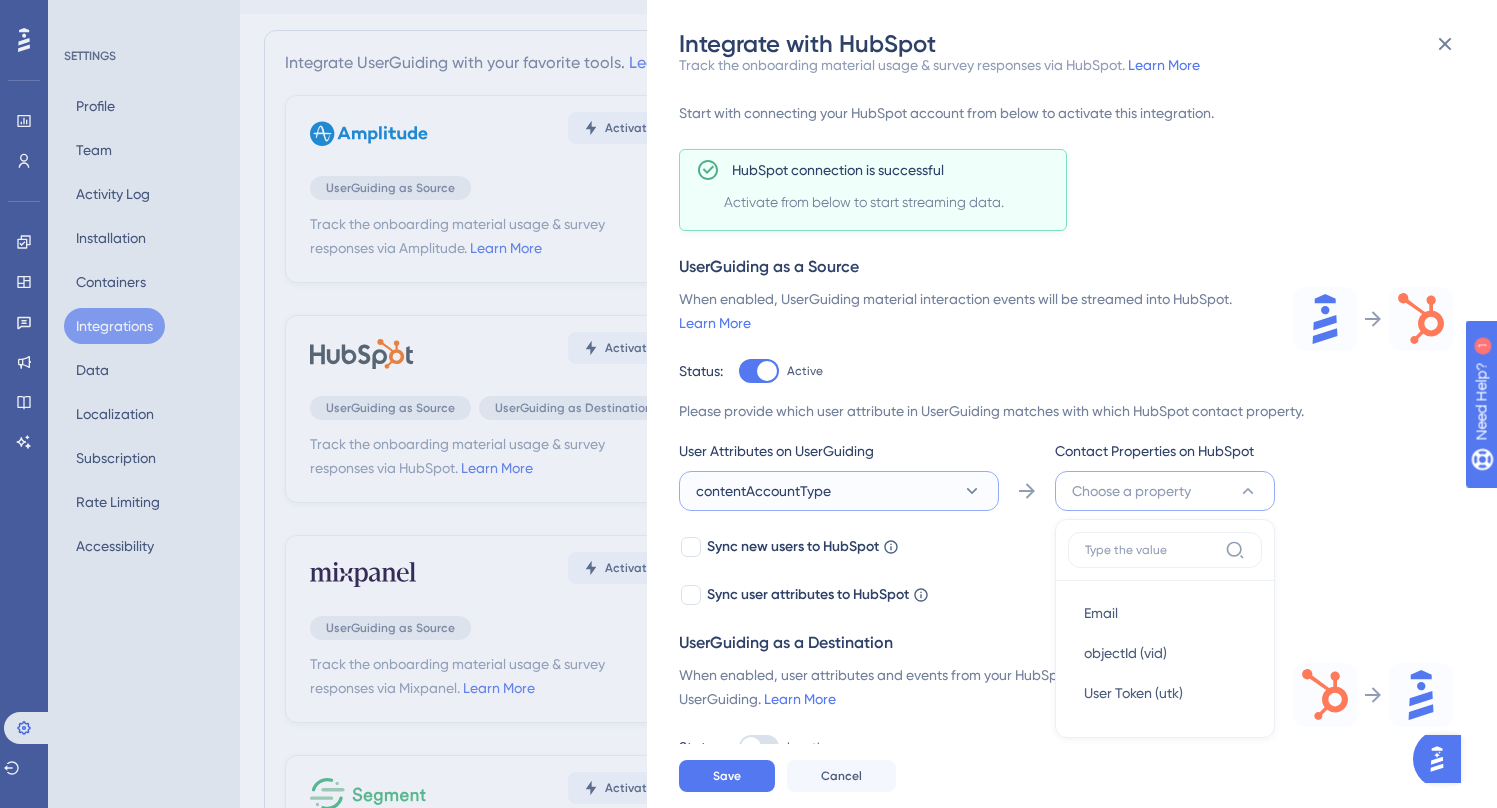click on "contentAccountType" at bounding box center [839, 491] 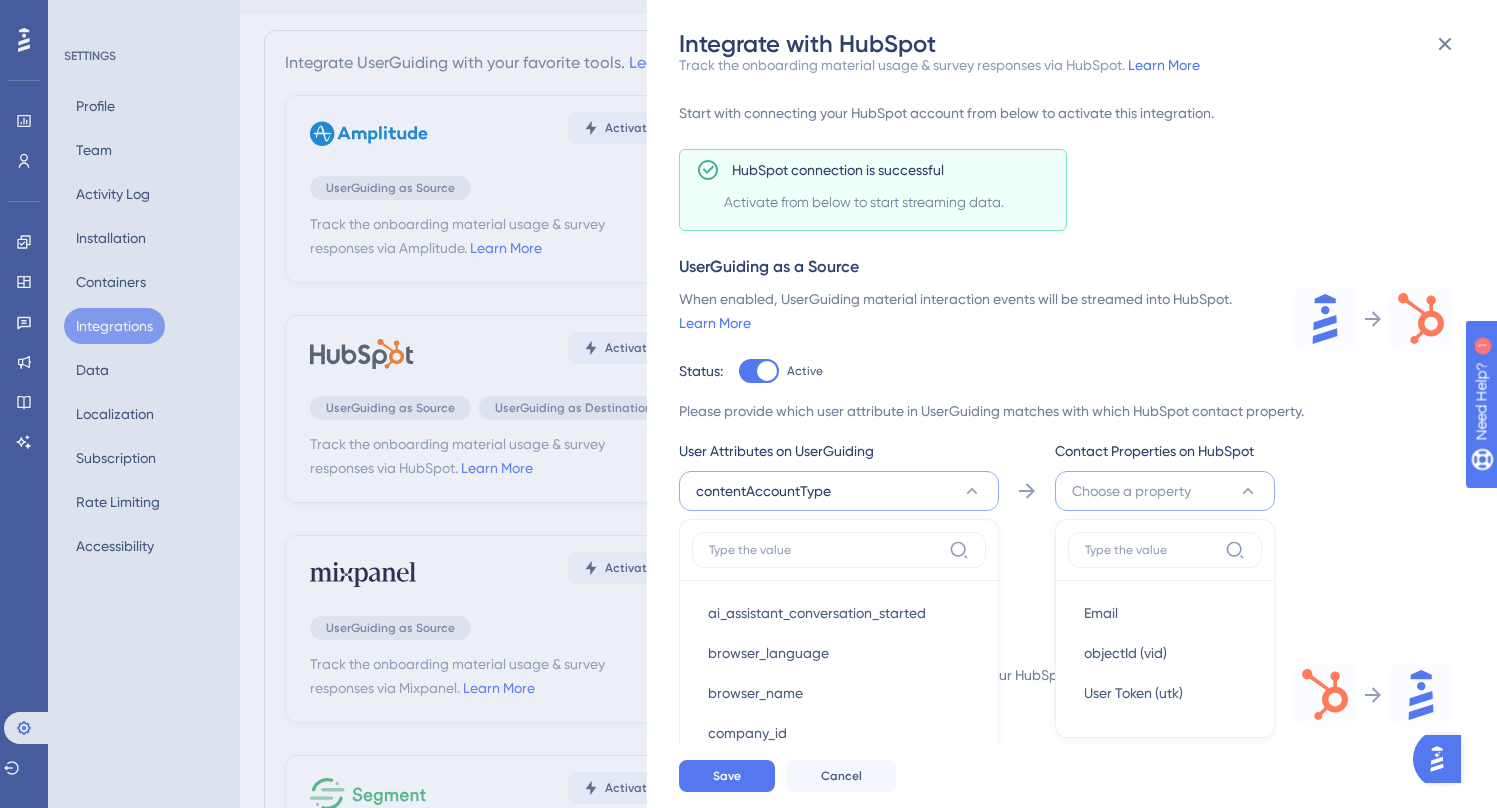 scroll, scrollTop: 338, scrollLeft: 0, axis: vertical 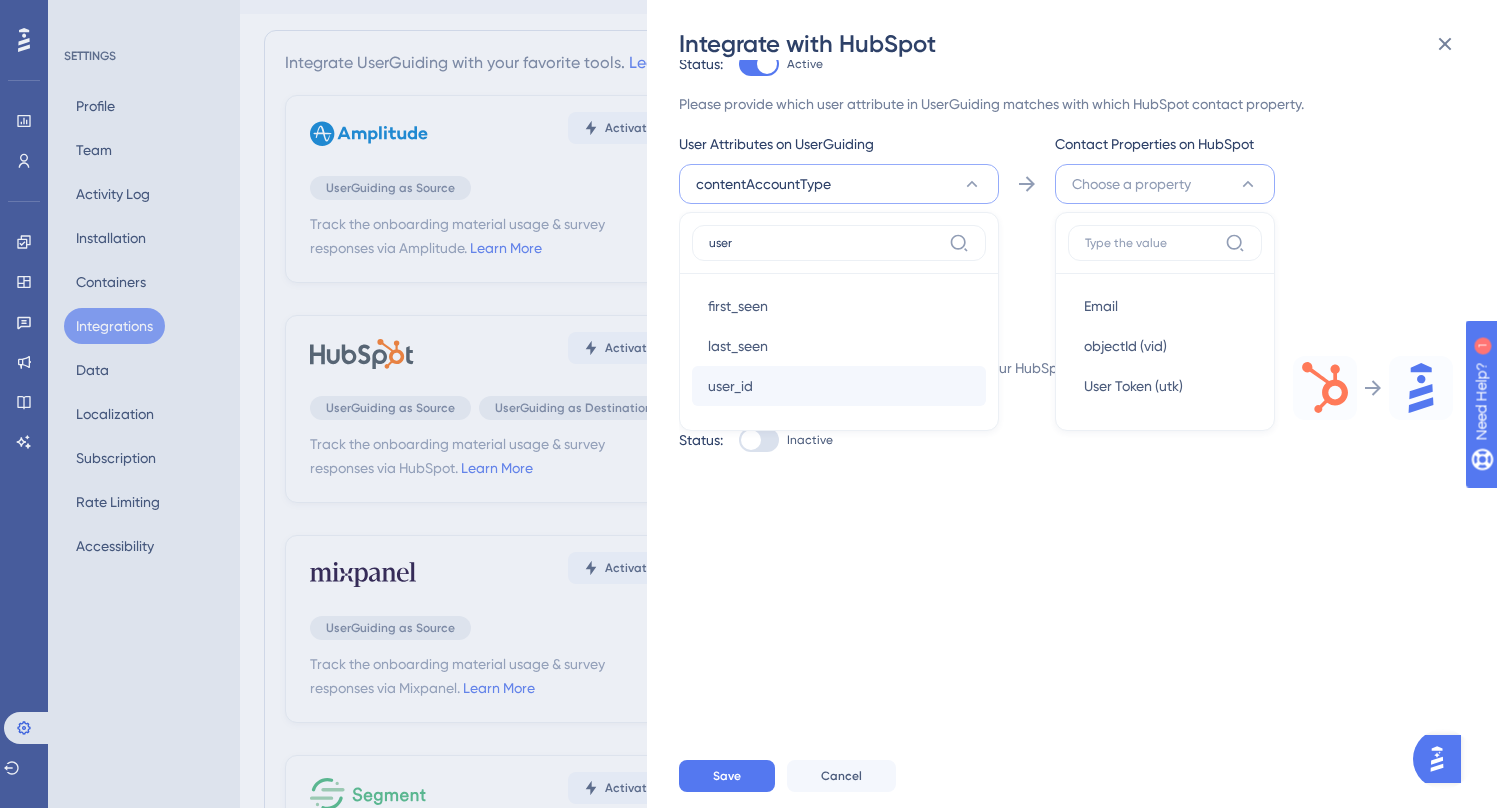 type on "user" 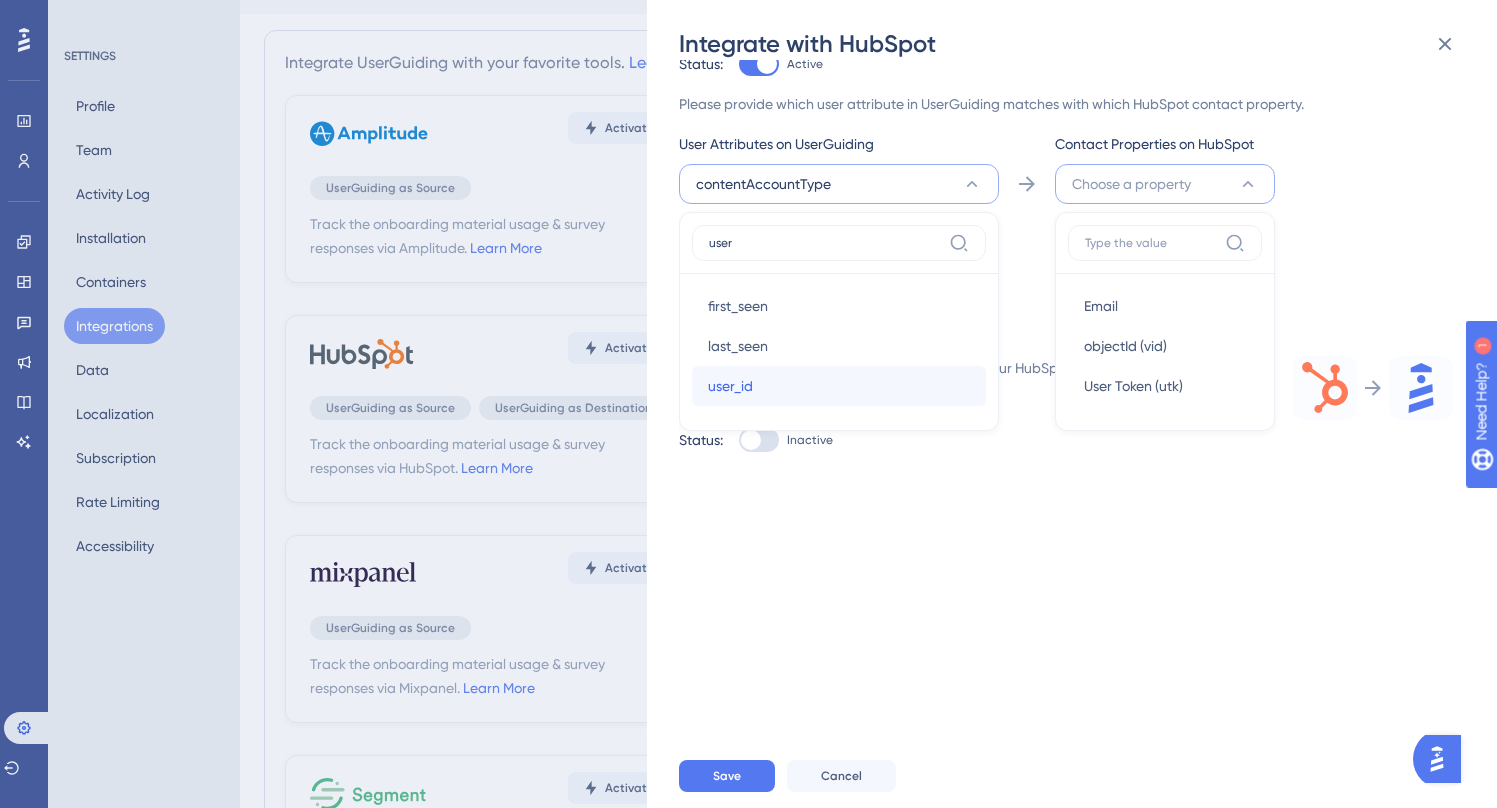 click on "user_id user_id" at bounding box center (839, 386) 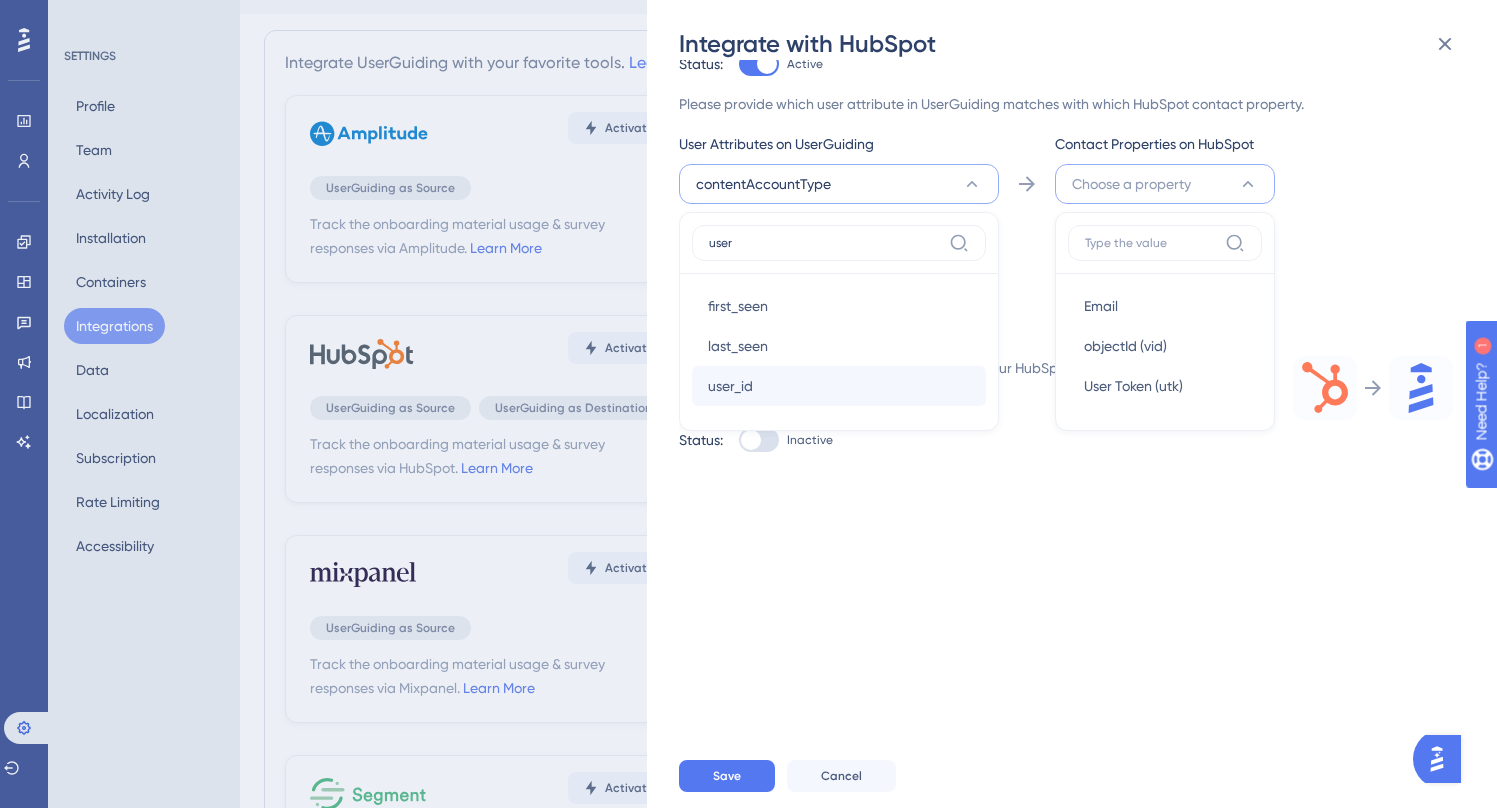 scroll, scrollTop: 31, scrollLeft: 0, axis: vertical 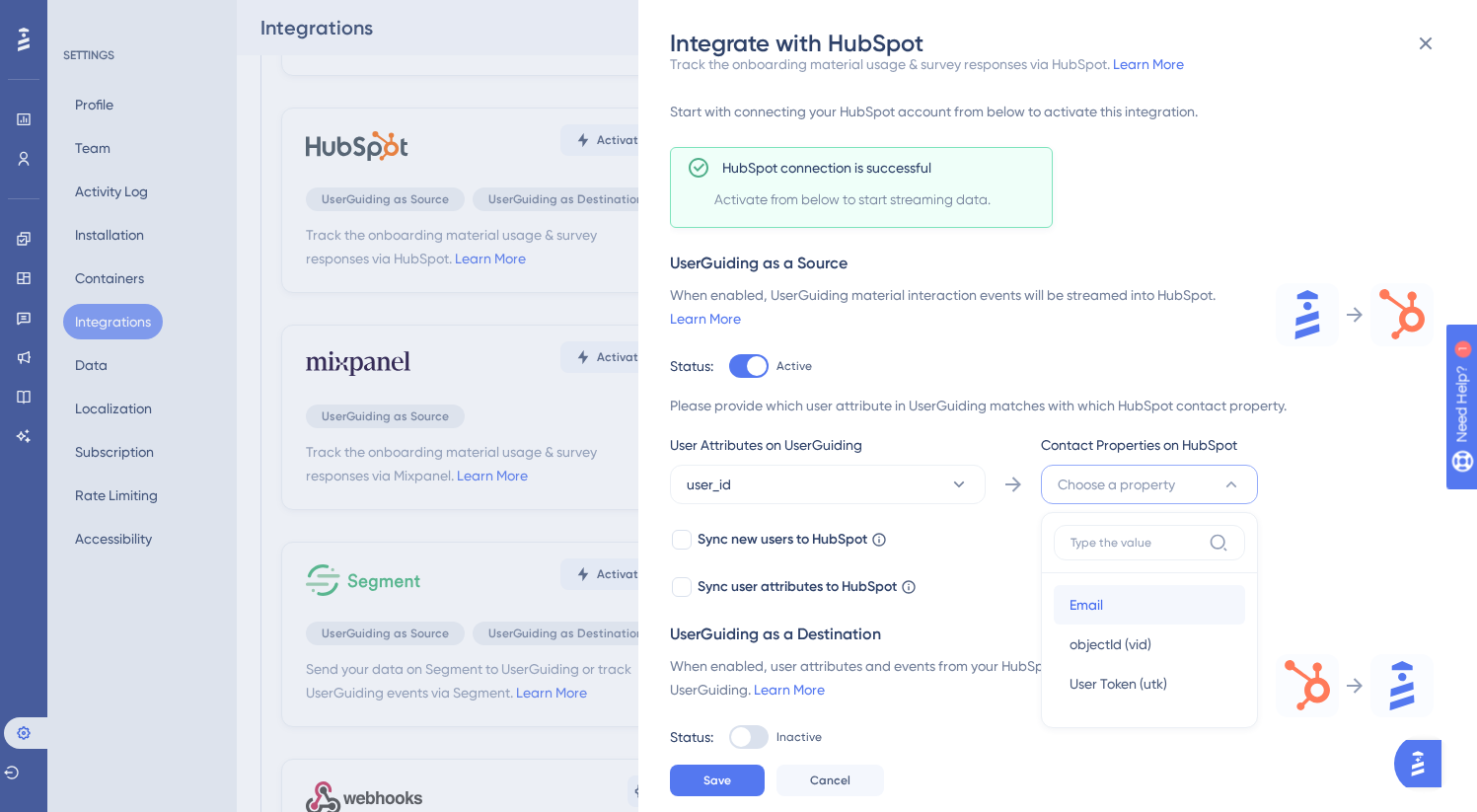 click on "Email Email" at bounding box center [1149, 605] 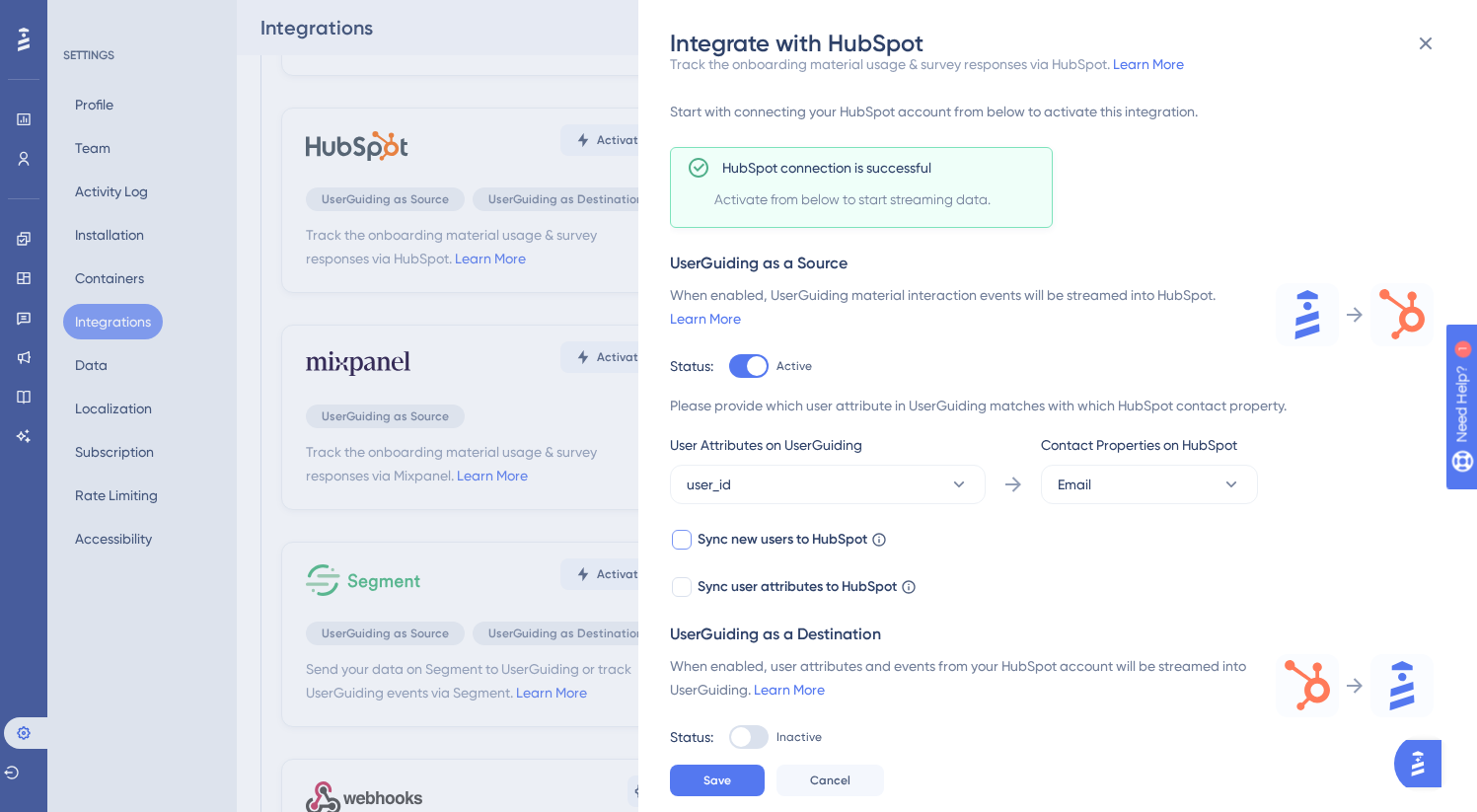 click on "Sync new users to HubSpot" at bounding box center (782, 540) 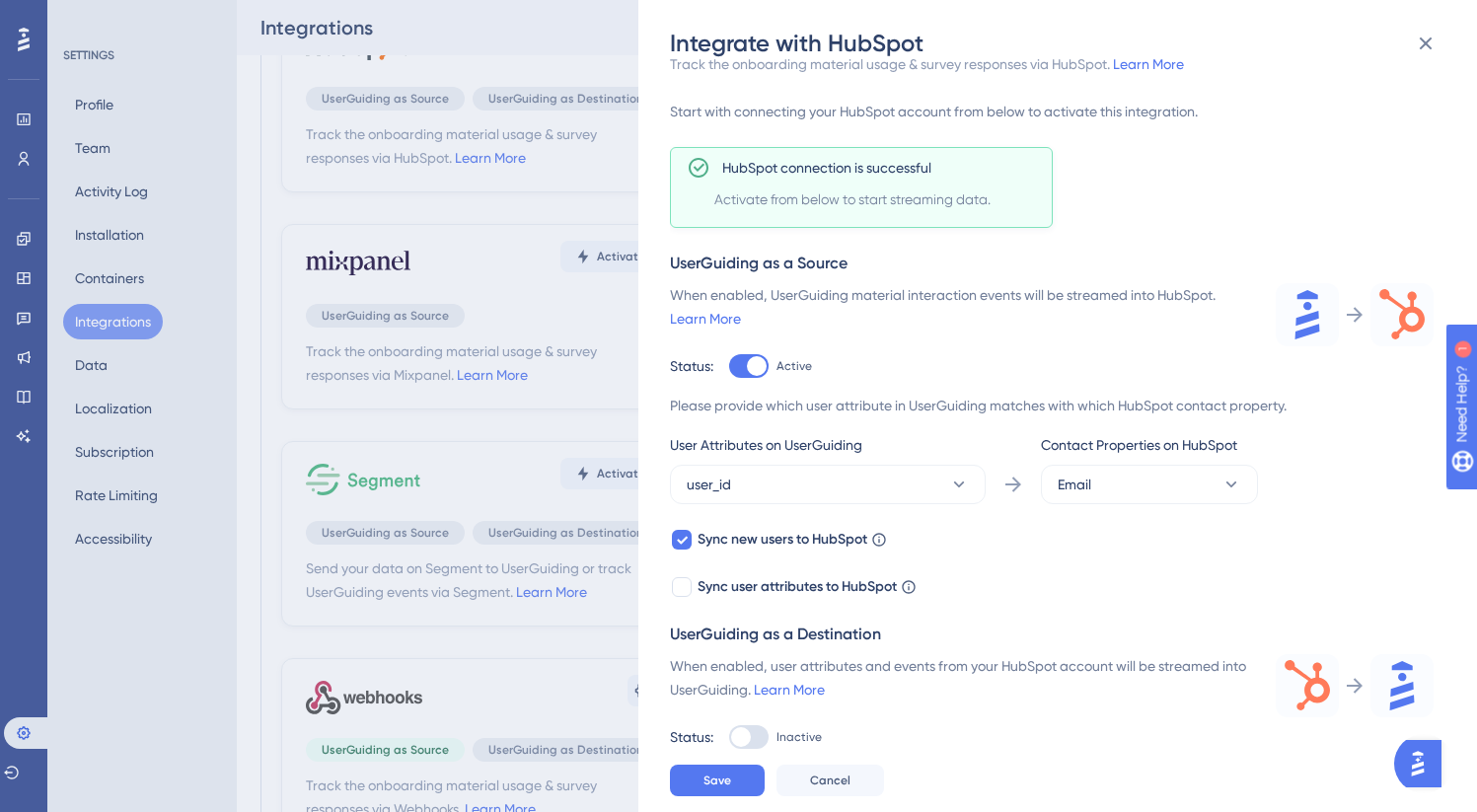 scroll, scrollTop: 314, scrollLeft: 0, axis: vertical 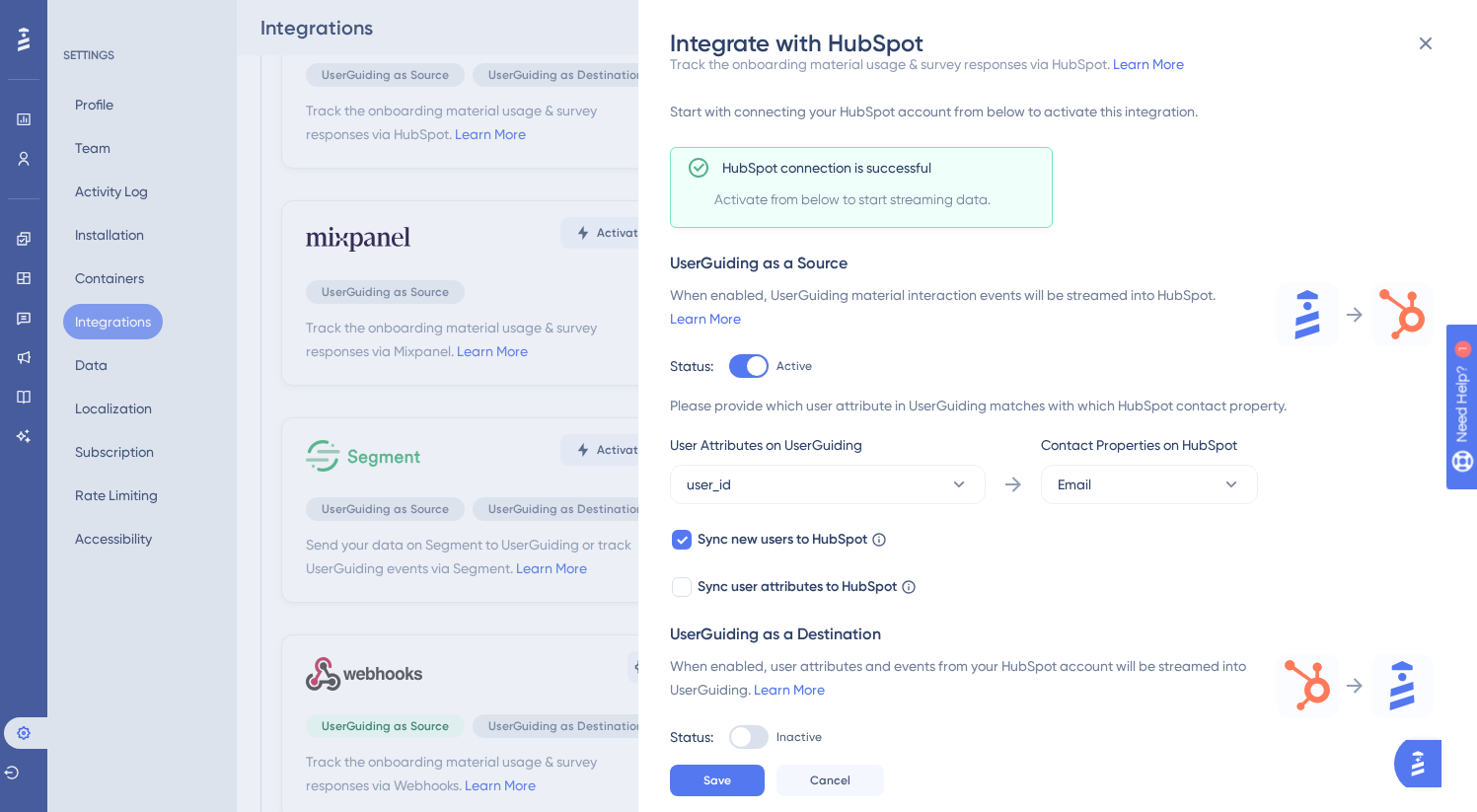 click on "Sync new users to HubSpot When this feature is enabled, in addition to sending material interaction events to your existing HubSpot users, new users created in your UserGuiding account will automatically be streamed to HubSpot. Learn More Sync user attributes to HubSpot When this feature is enabled, in addition to sending material interaction events to your existing HubSpot users, custom user attributes in your UserGuiding account will automatically be streamed to HubSpot. Learn More" at bounding box center (1052, 563) 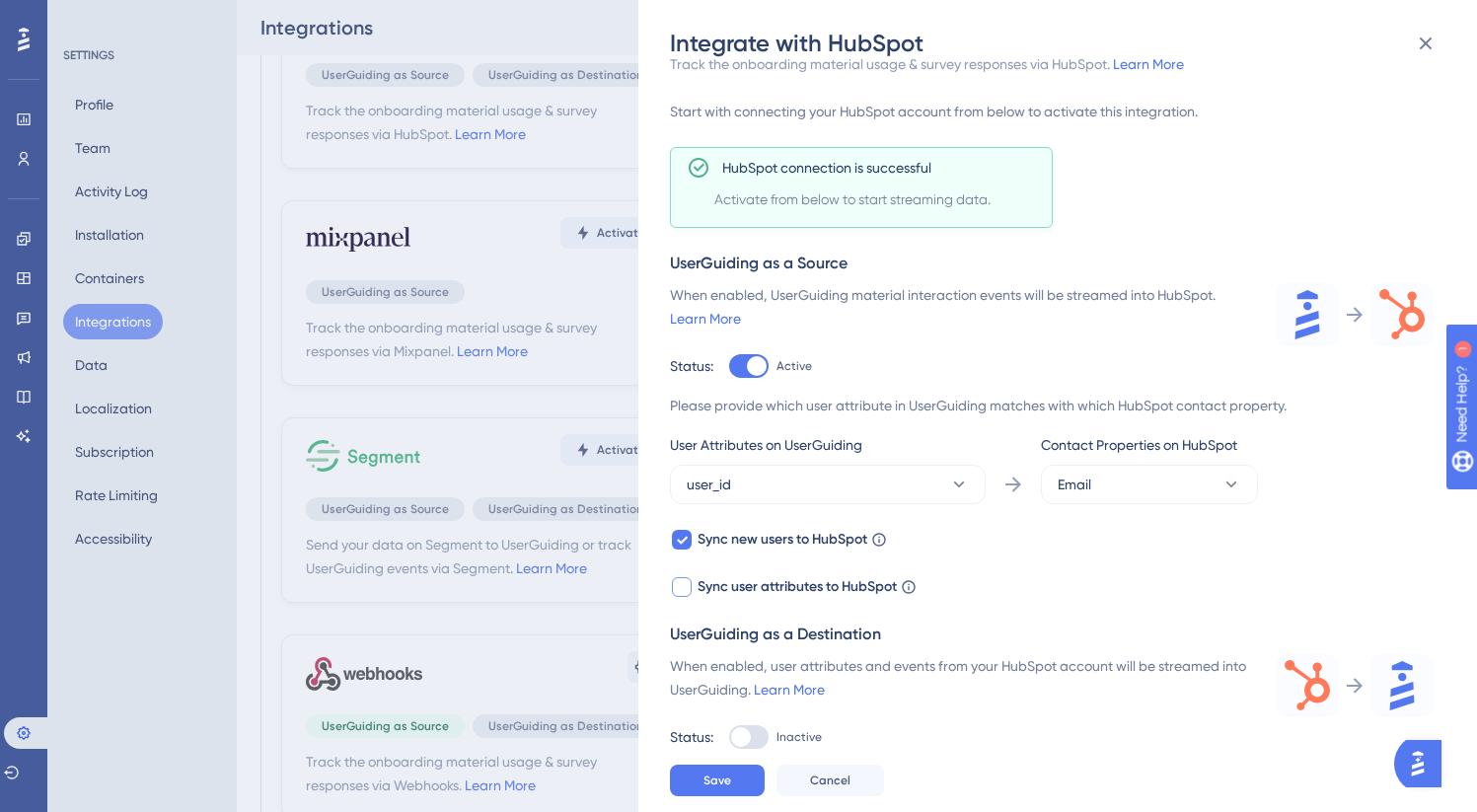 click on "Sync user attributes to HubSpot" at bounding box center [797, 587] 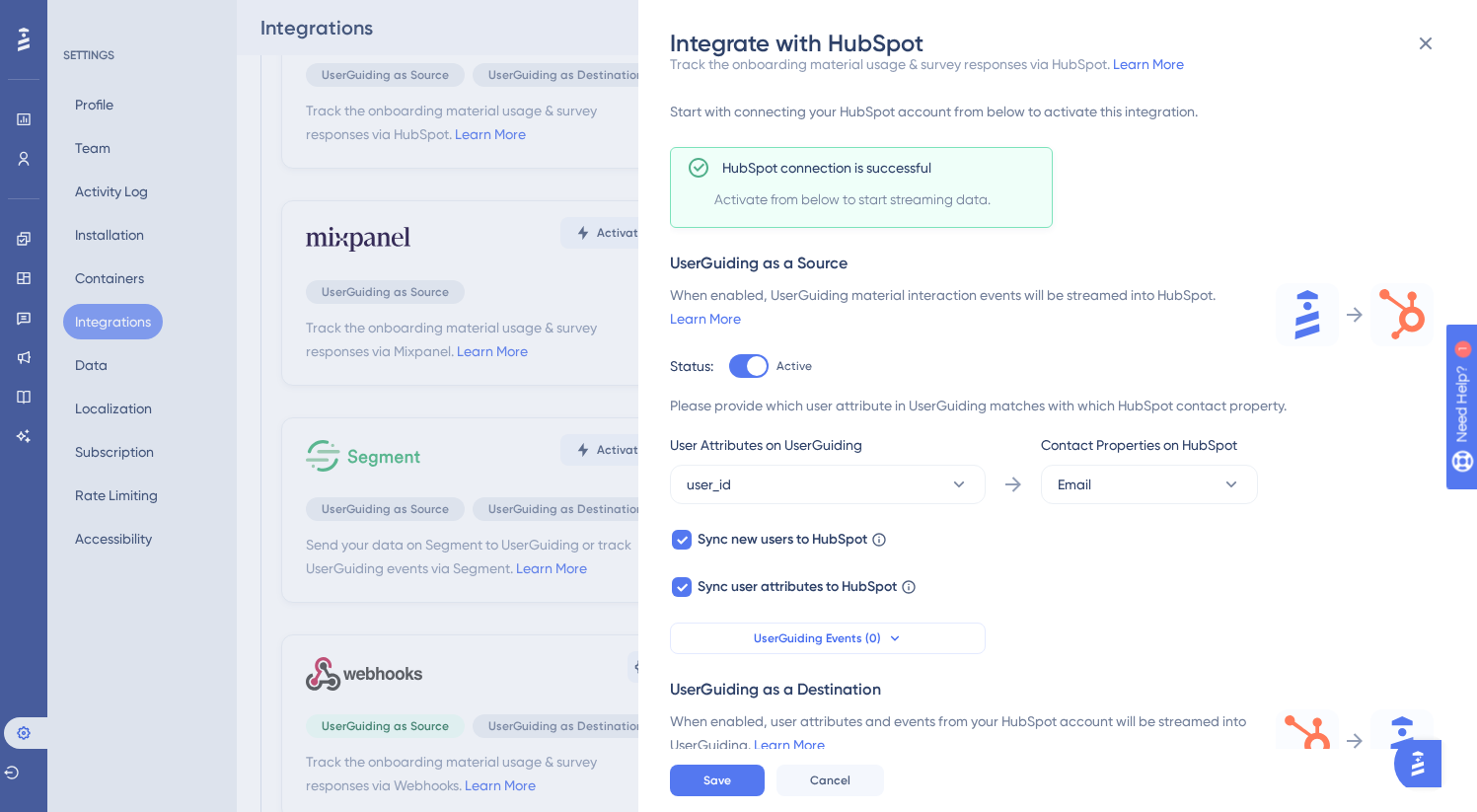 click 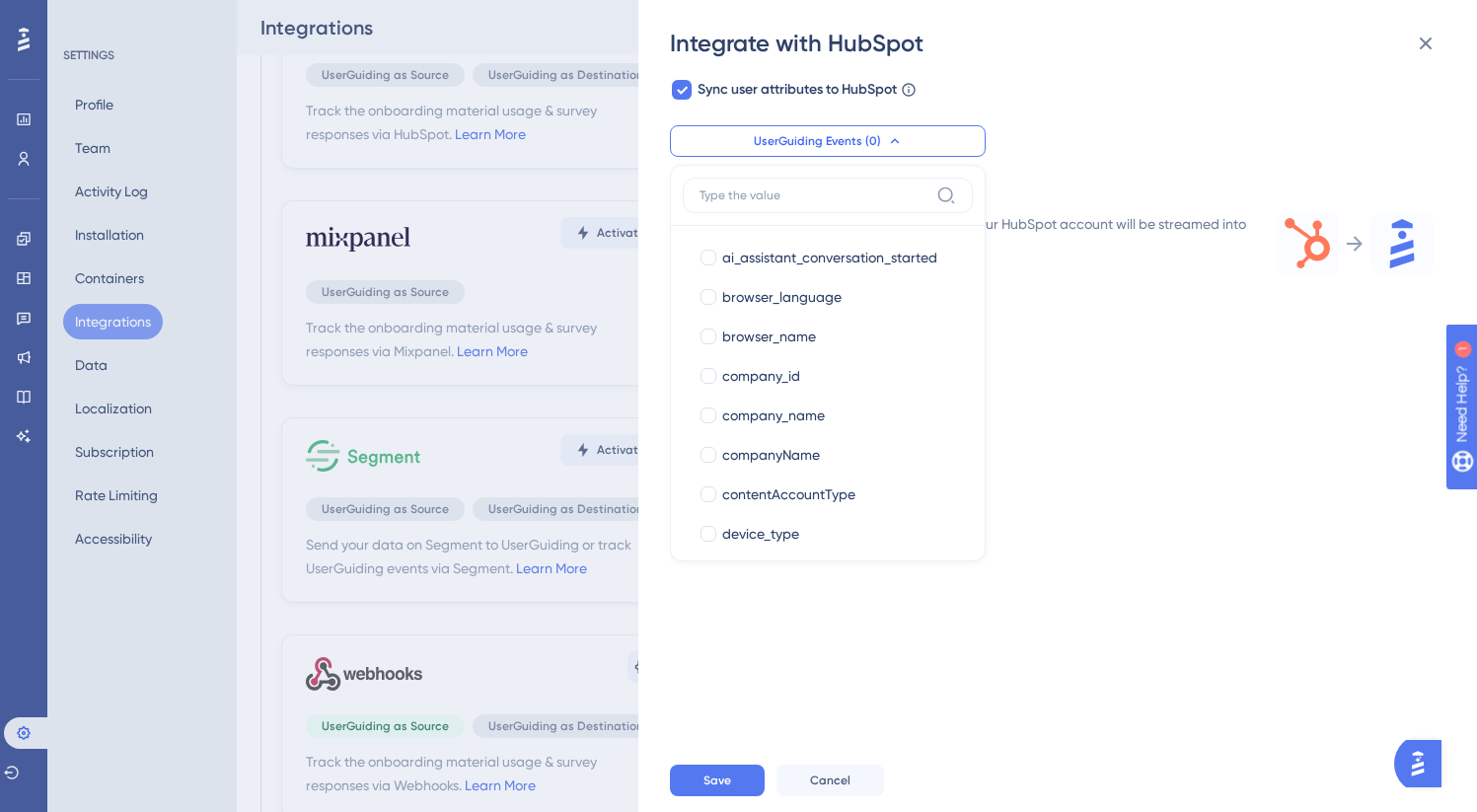 scroll, scrollTop: 529, scrollLeft: 0, axis: vertical 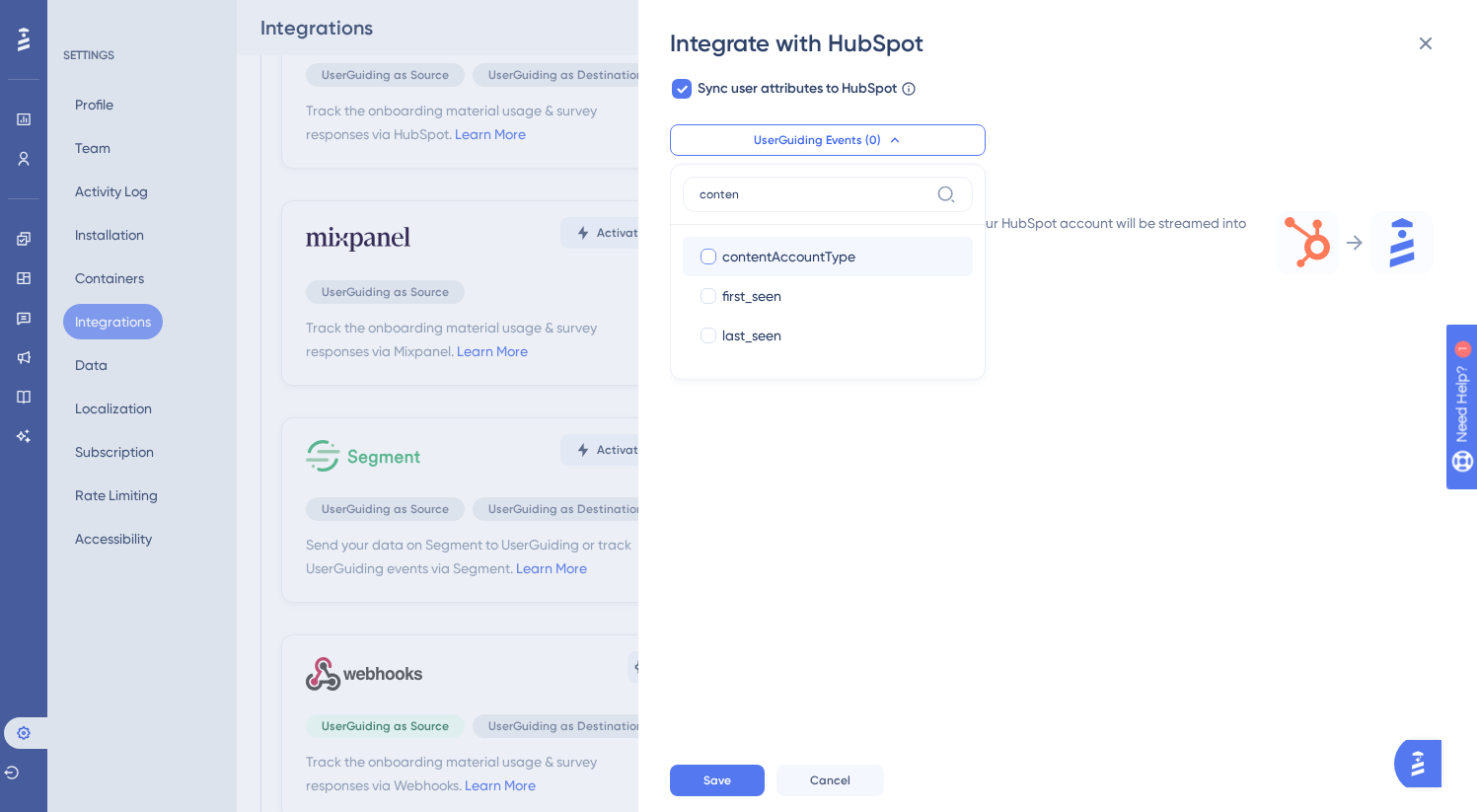 type on "conten" 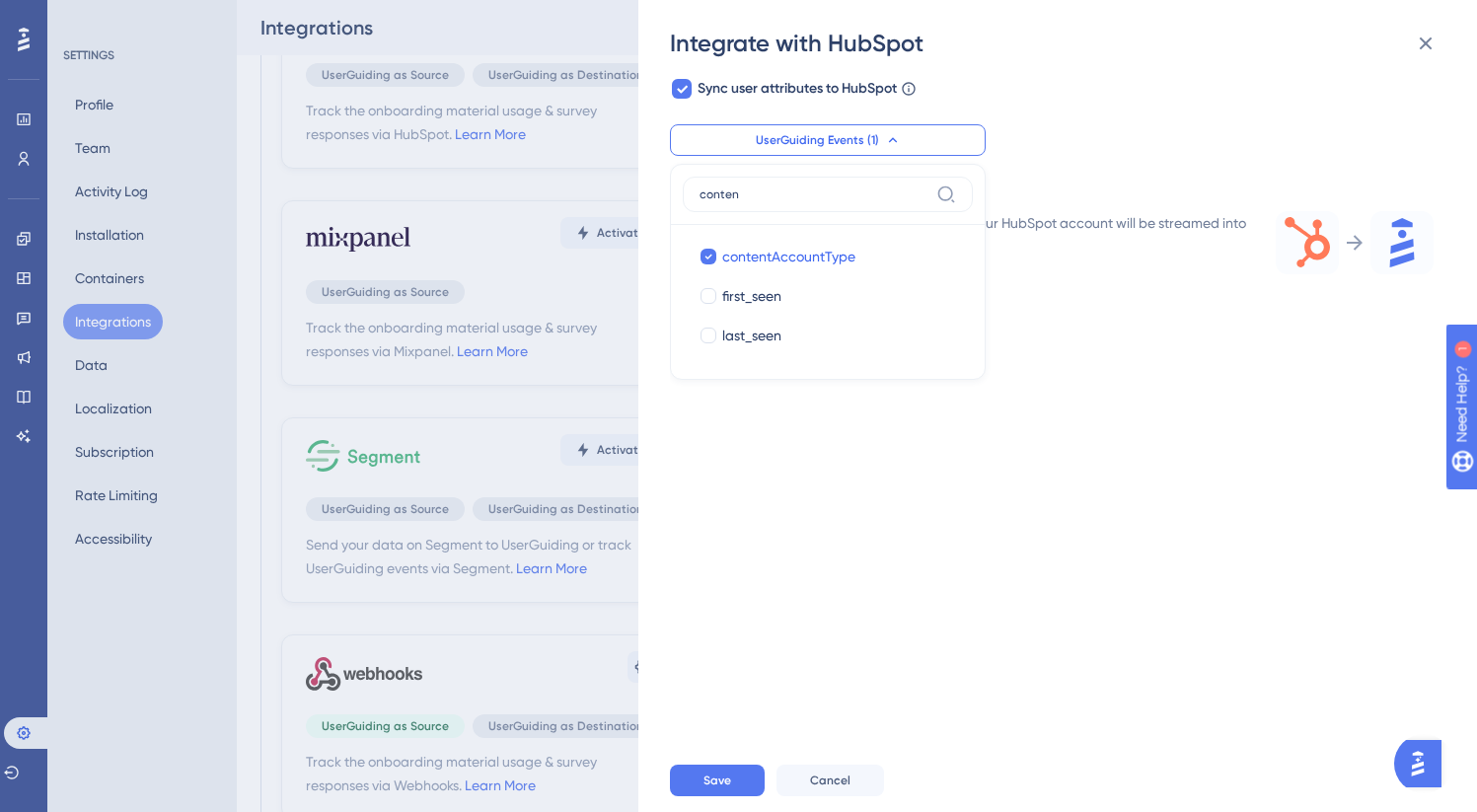 click on "conten" at bounding box center [828, 194] 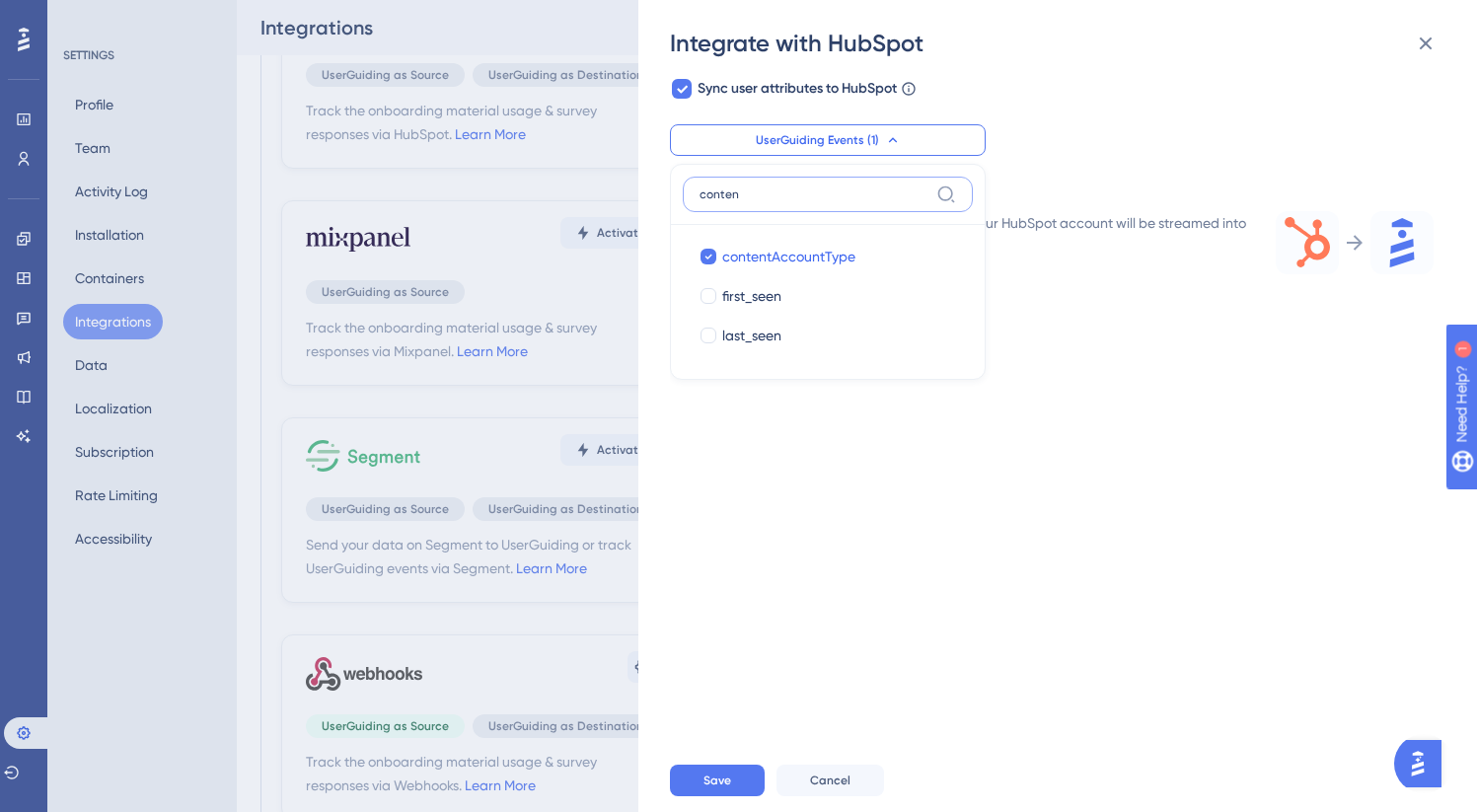 click on "conten" at bounding box center (814, 194) 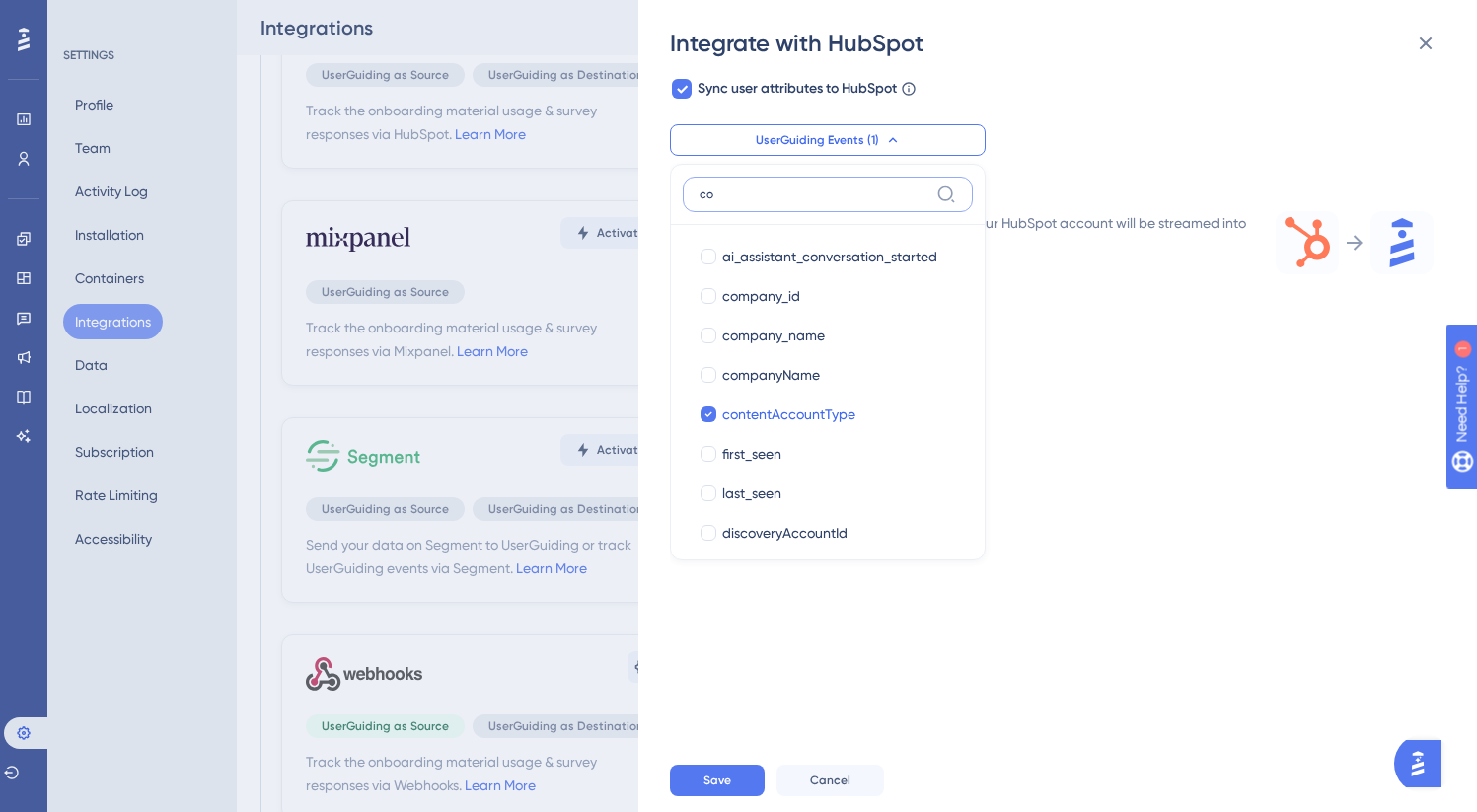 type on "c" 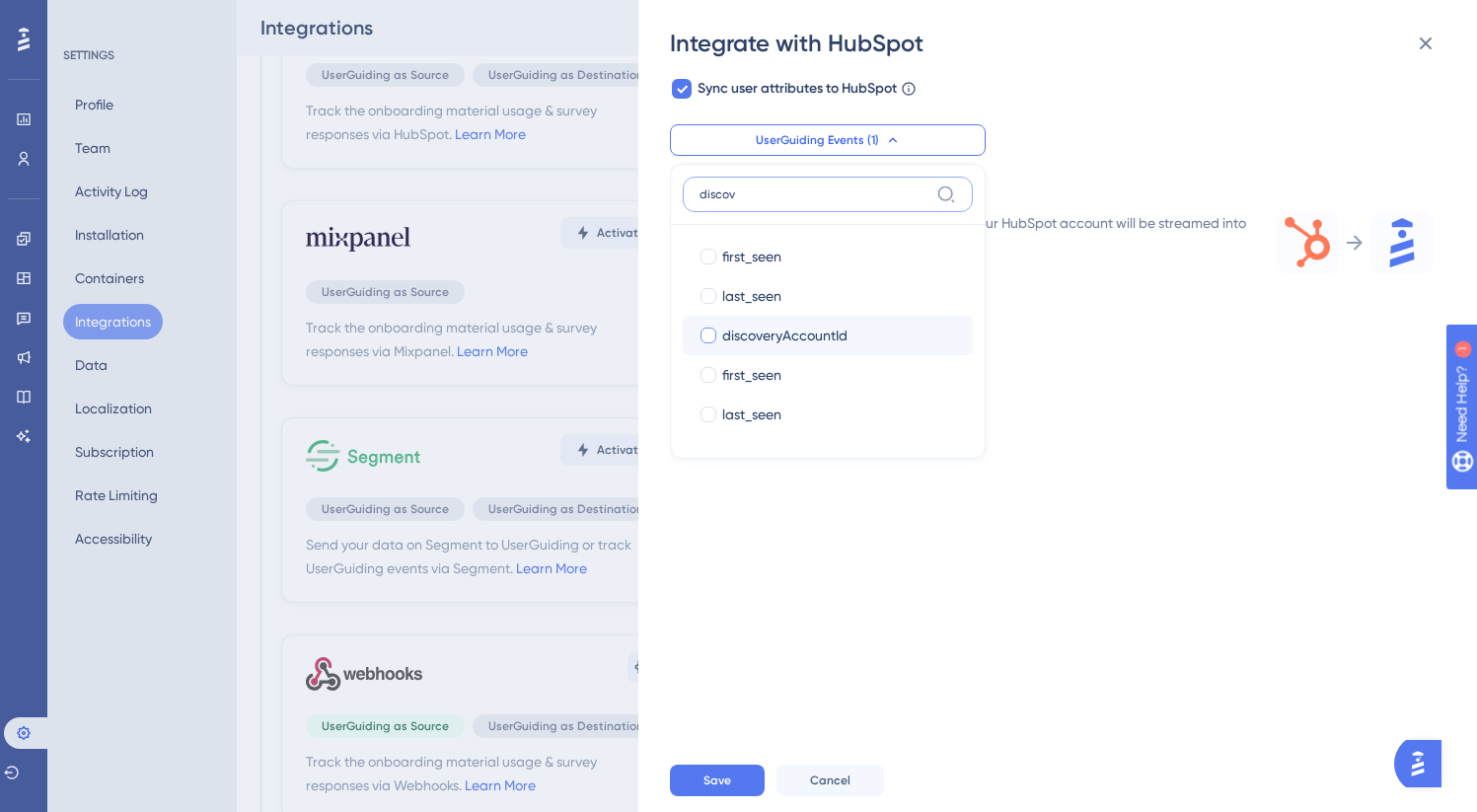 type on "discov" 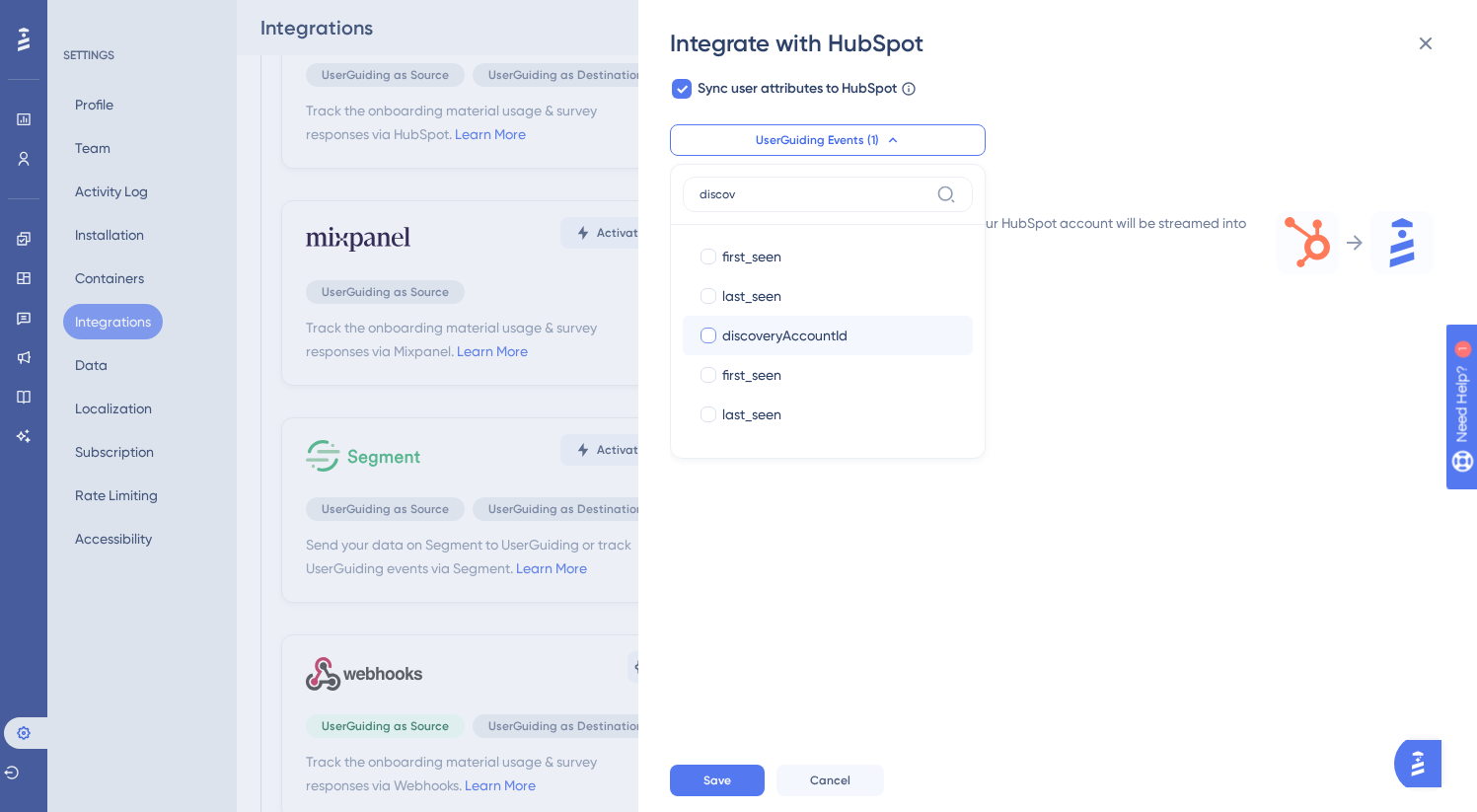 click on "discoveryAccountId" at bounding box center (840, 335) 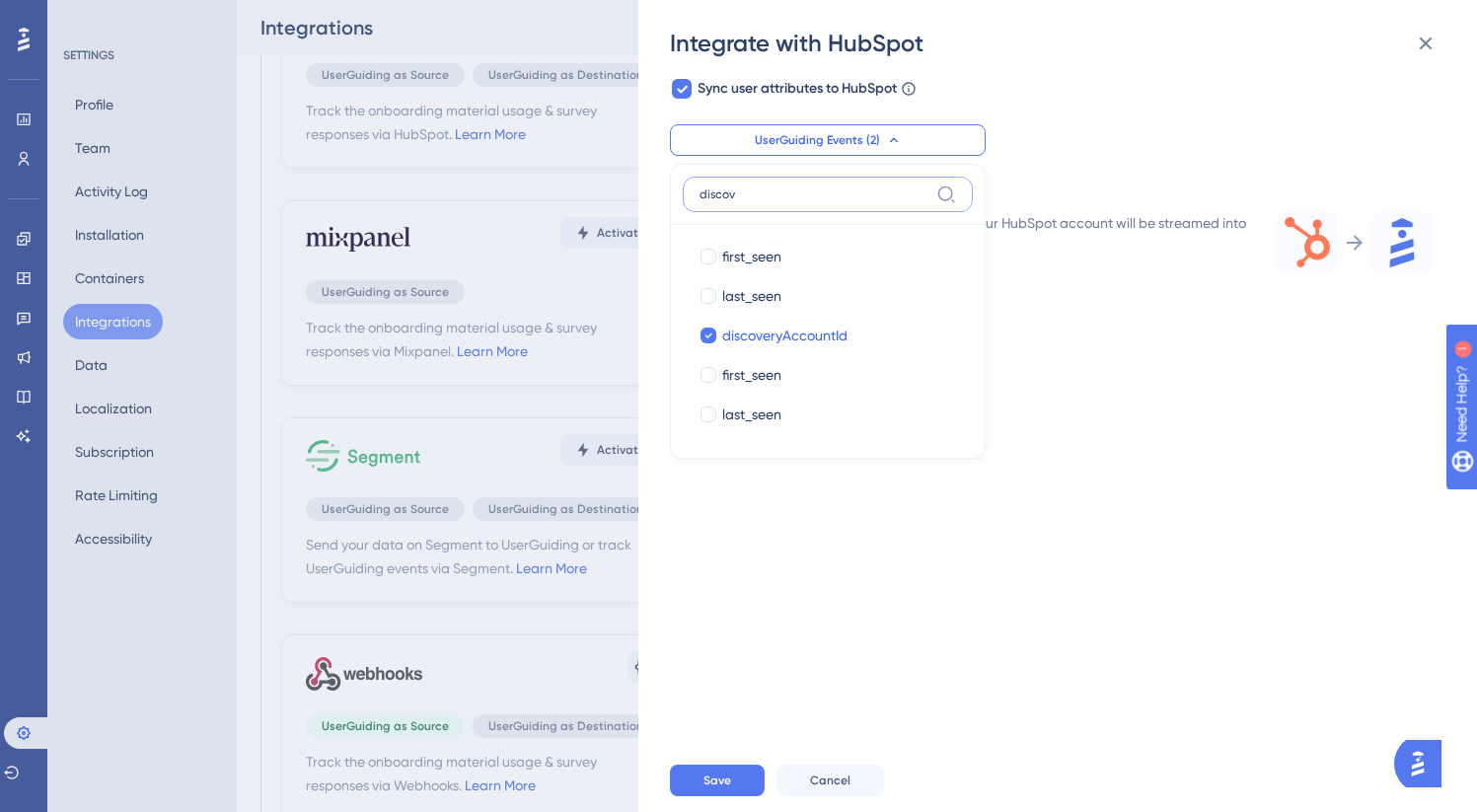 click on "discov" at bounding box center (814, 194) 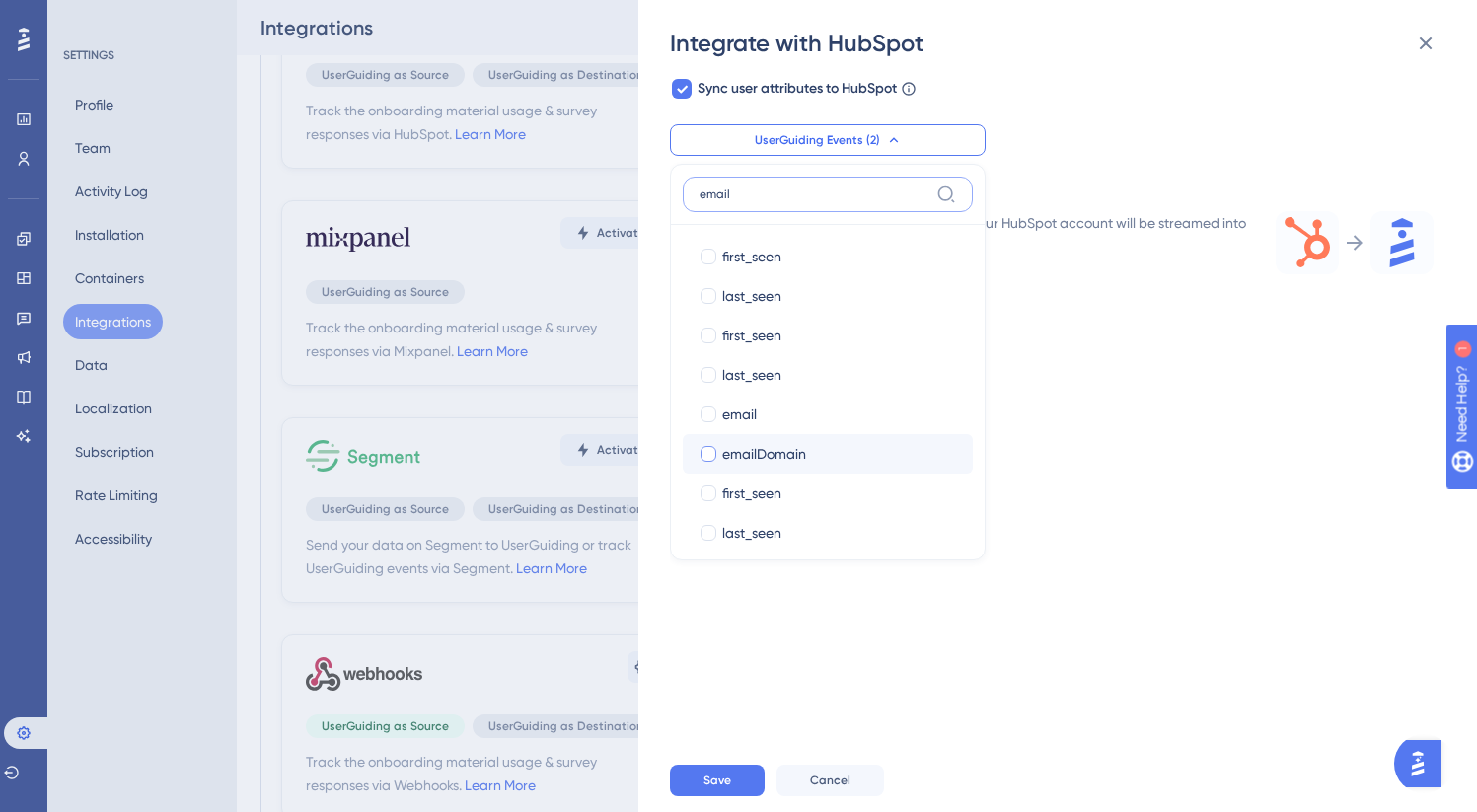 type on "email" 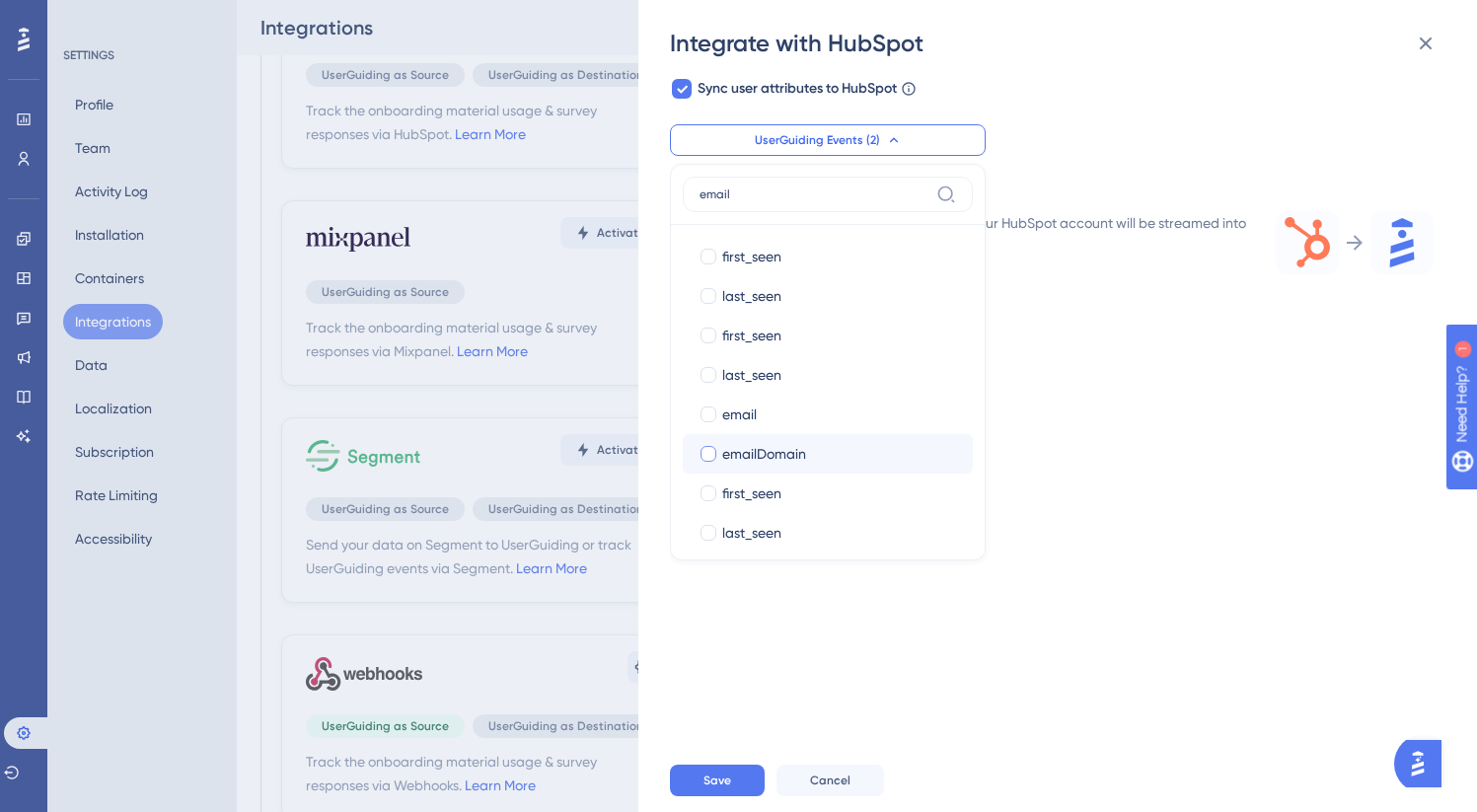 click on "emailDomain" at bounding box center (840, 454) 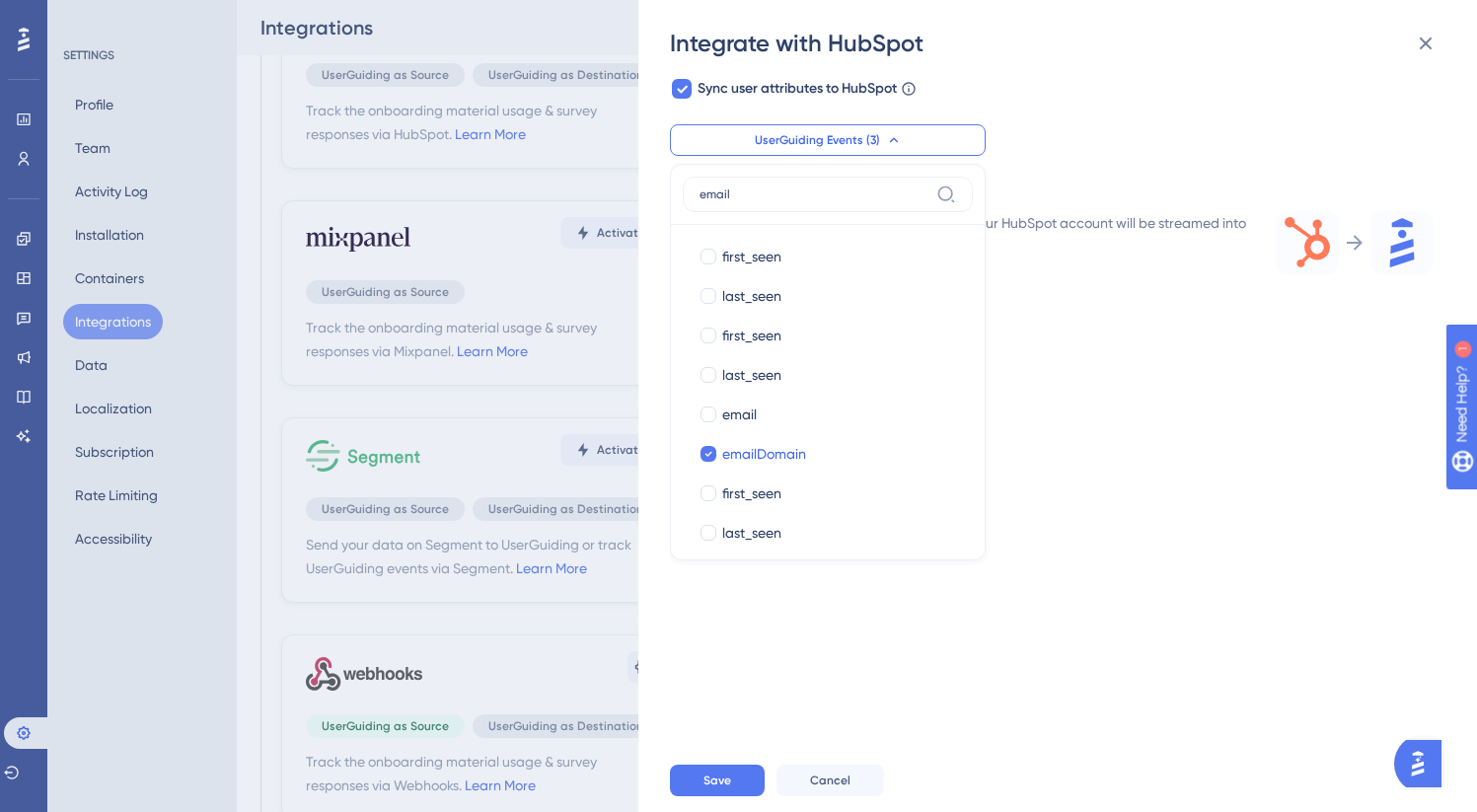 click on "Track the onboarding material usage & survey responses via HubSpot.   Learn More Start with connecting your HubSpot account from below to activate this integration. HubSpot connection is successful Activate from below to start streaming data. UserGuiding as a Source When enabled, UserGuiding material interaction events will be streamed into HubSpot.   Learn More Status: Active Please provide which user attribute in UserGuiding matches with which HubSpot contact property. User Attributes on UserGuiding user_id Contact Properties on HubSpot Email Sync new users to HubSpot When this feature is enabled, in addition to sending material interaction events to your existing HubSpot users, new users created in your UserGuiding account will automatically be streamed to HubSpot. Learn More Sync user attributes to HubSpot Learn More UserGuiding Events (3) email first_seen first_seen last_seen last_seen first_seen first_seen last_seen last_seen email email emailDomain emailDomain first_seen first_seen last_seen last_seen" at bounding box center [1068, 404] 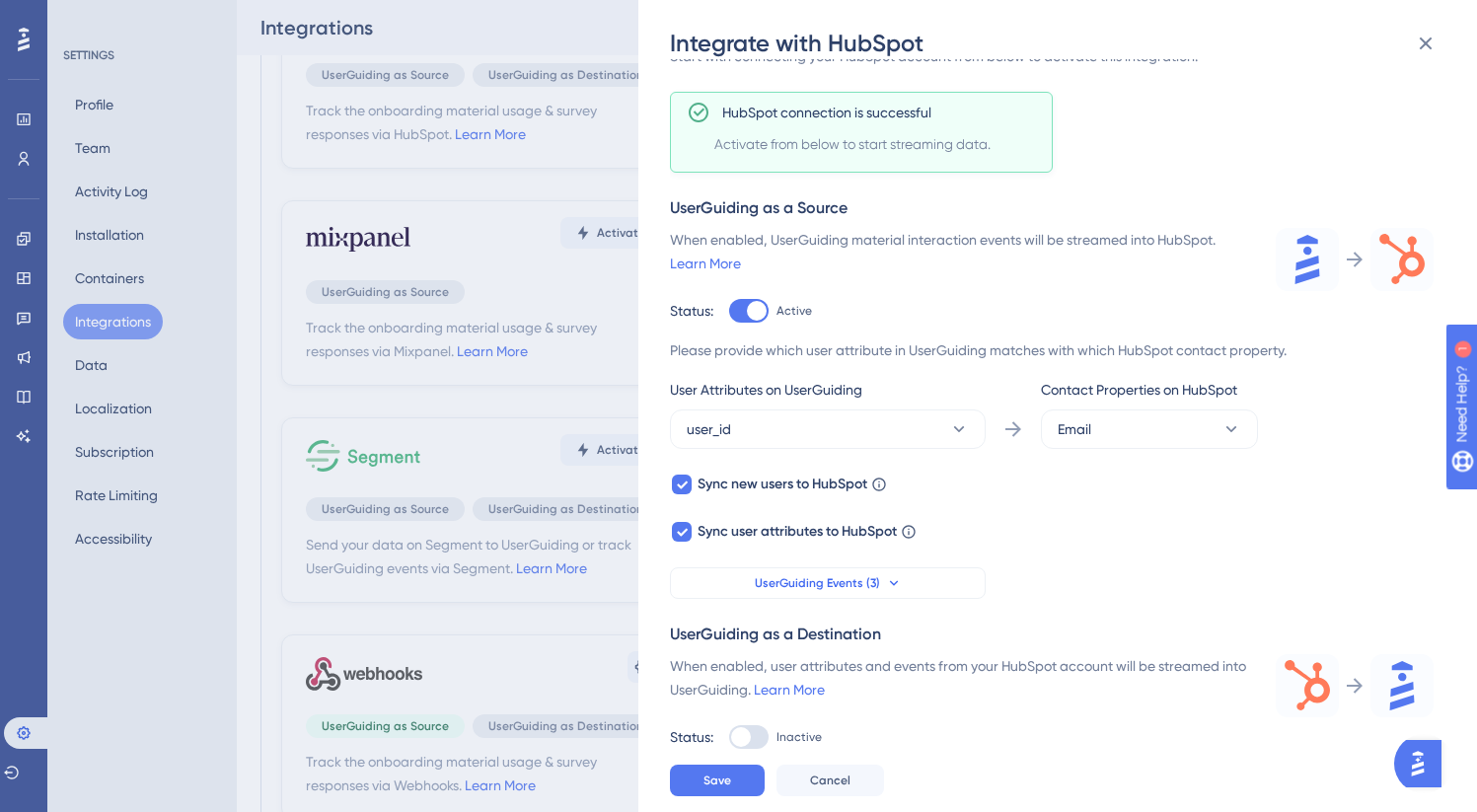 scroll, scrollTop: 86, scrollLeft: 0, axis: vertical 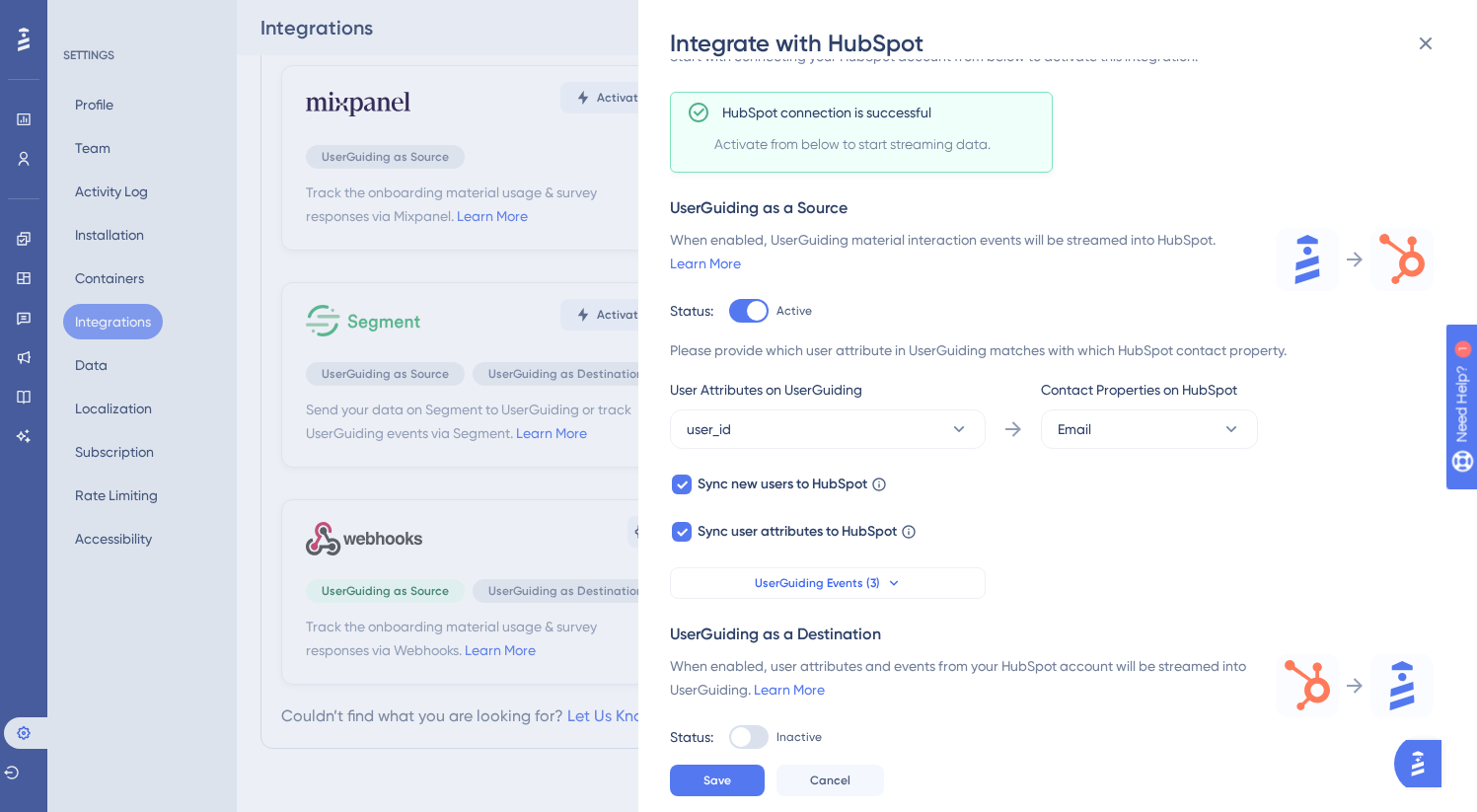 click at bounding box center (749, 737) 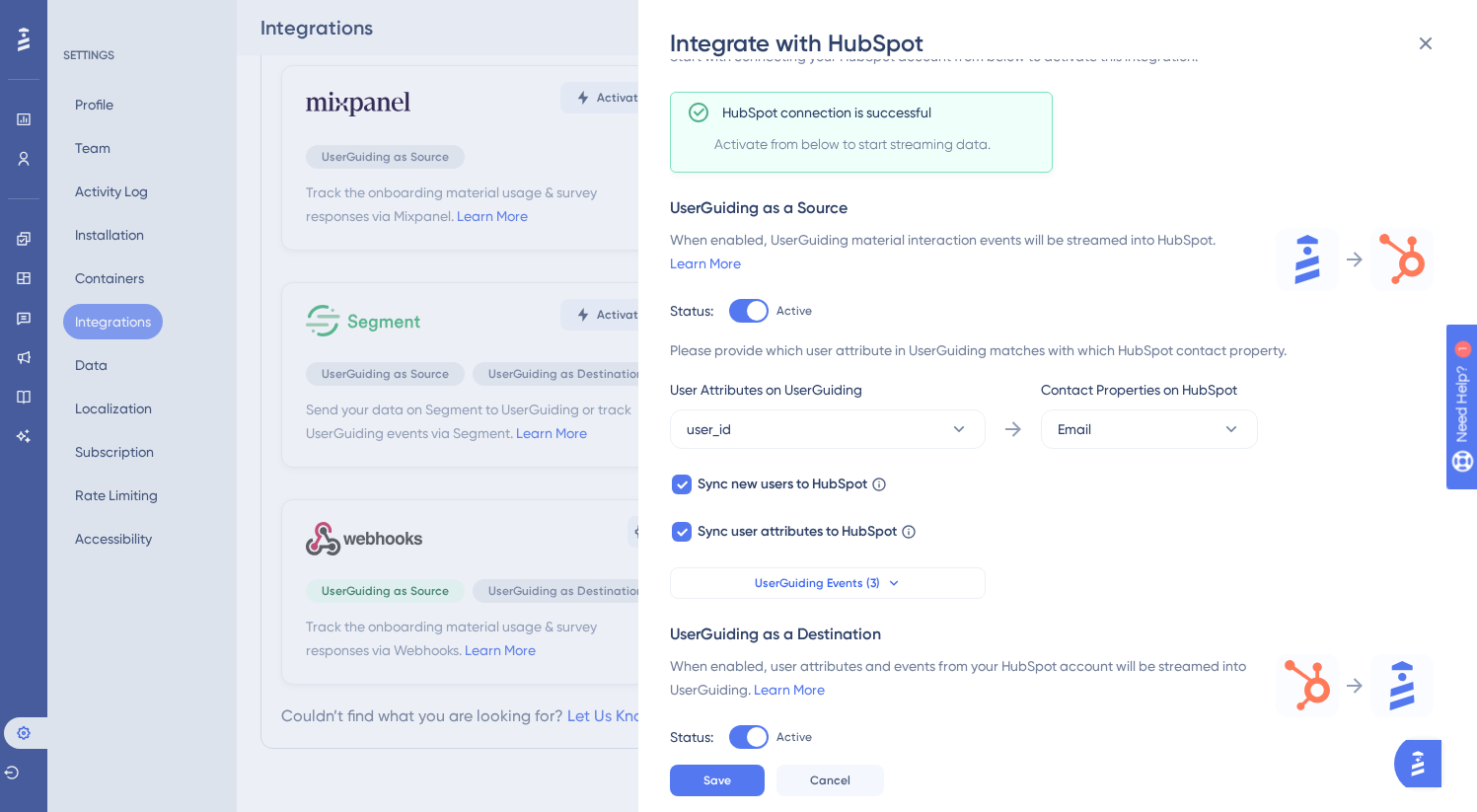 click at bounding box center (757, 311) 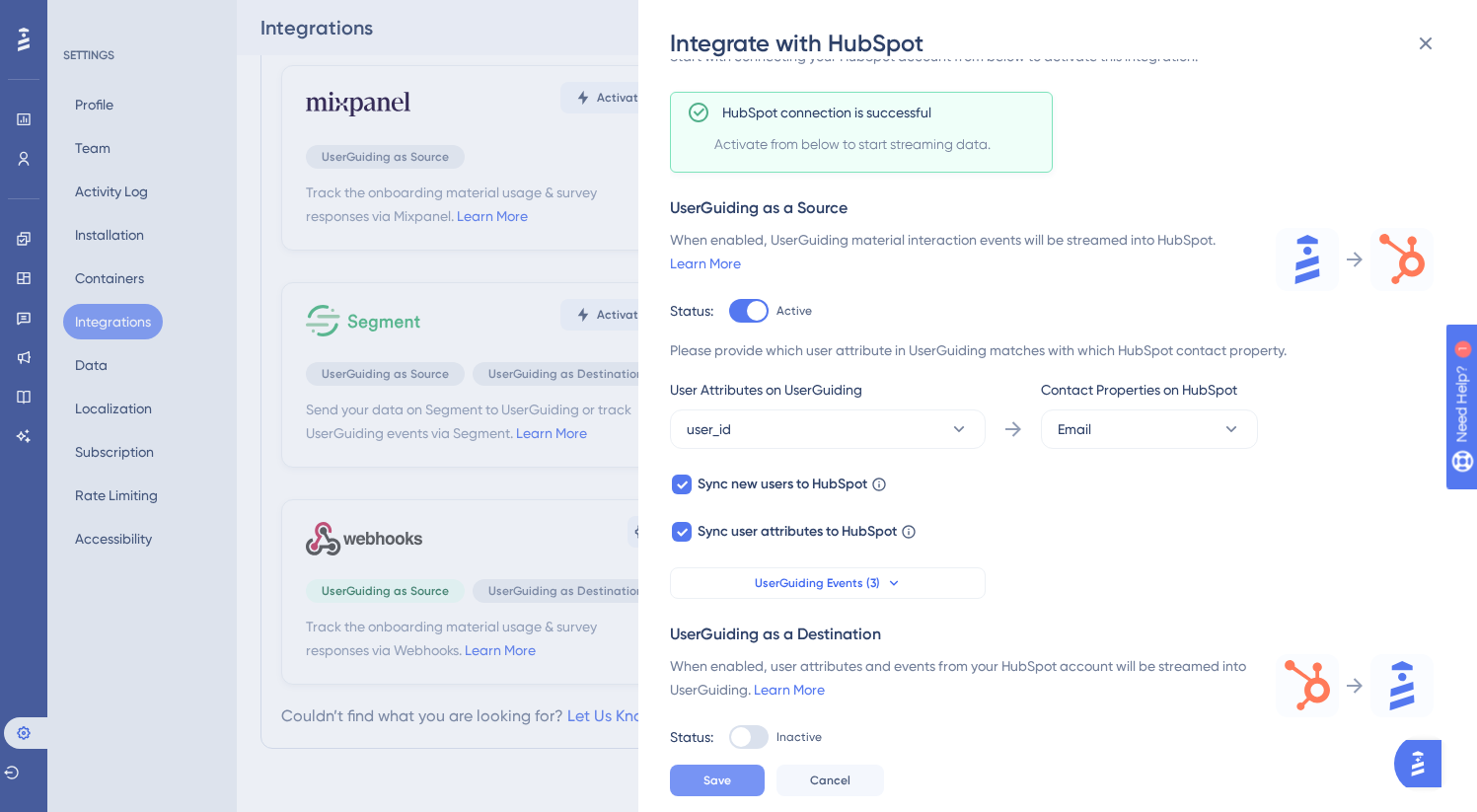 click on "Save" at bounding box center (717, 780) 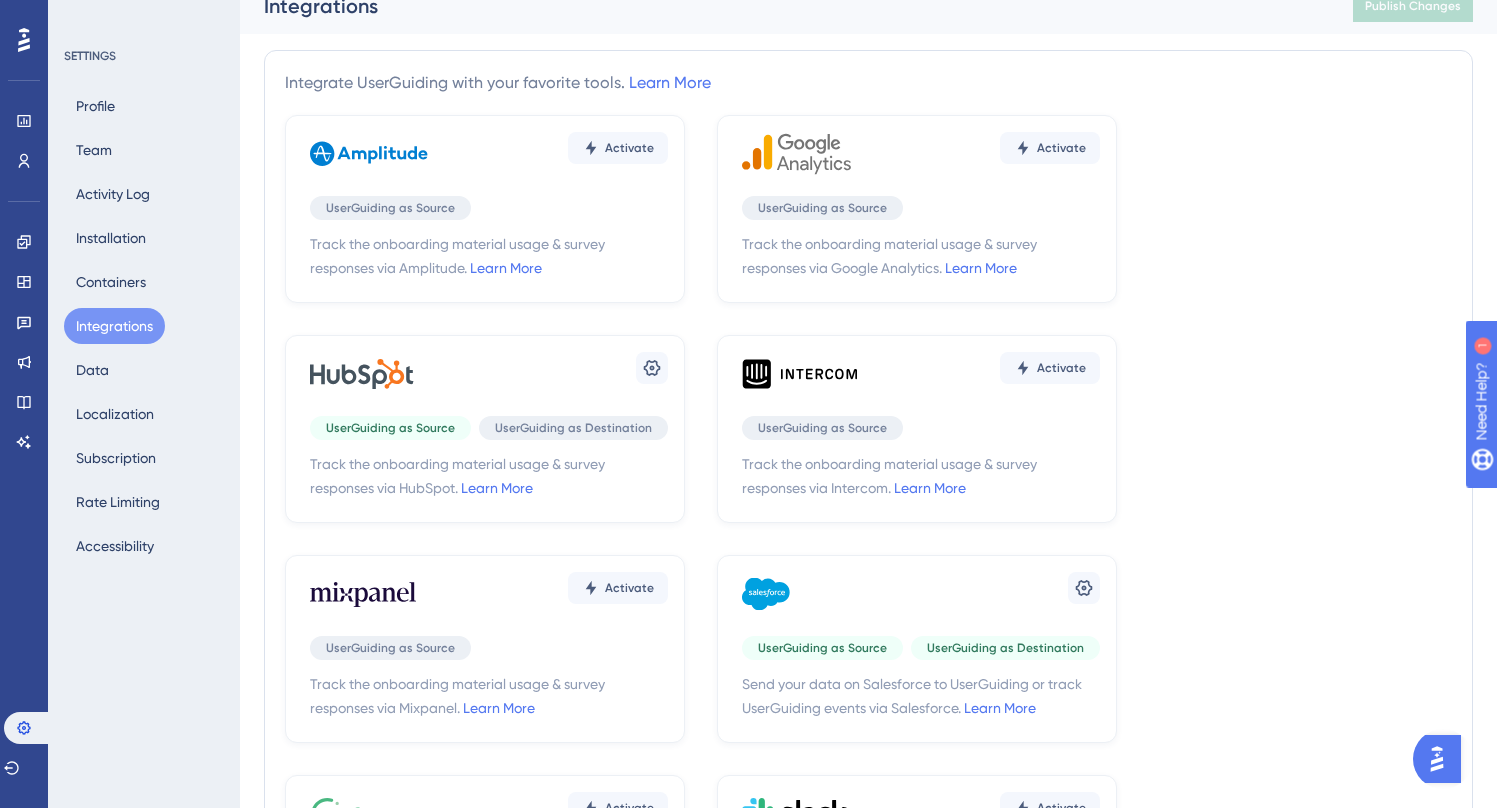 scroll, scrollTop: 0, scrollLeft: 0, axis: both 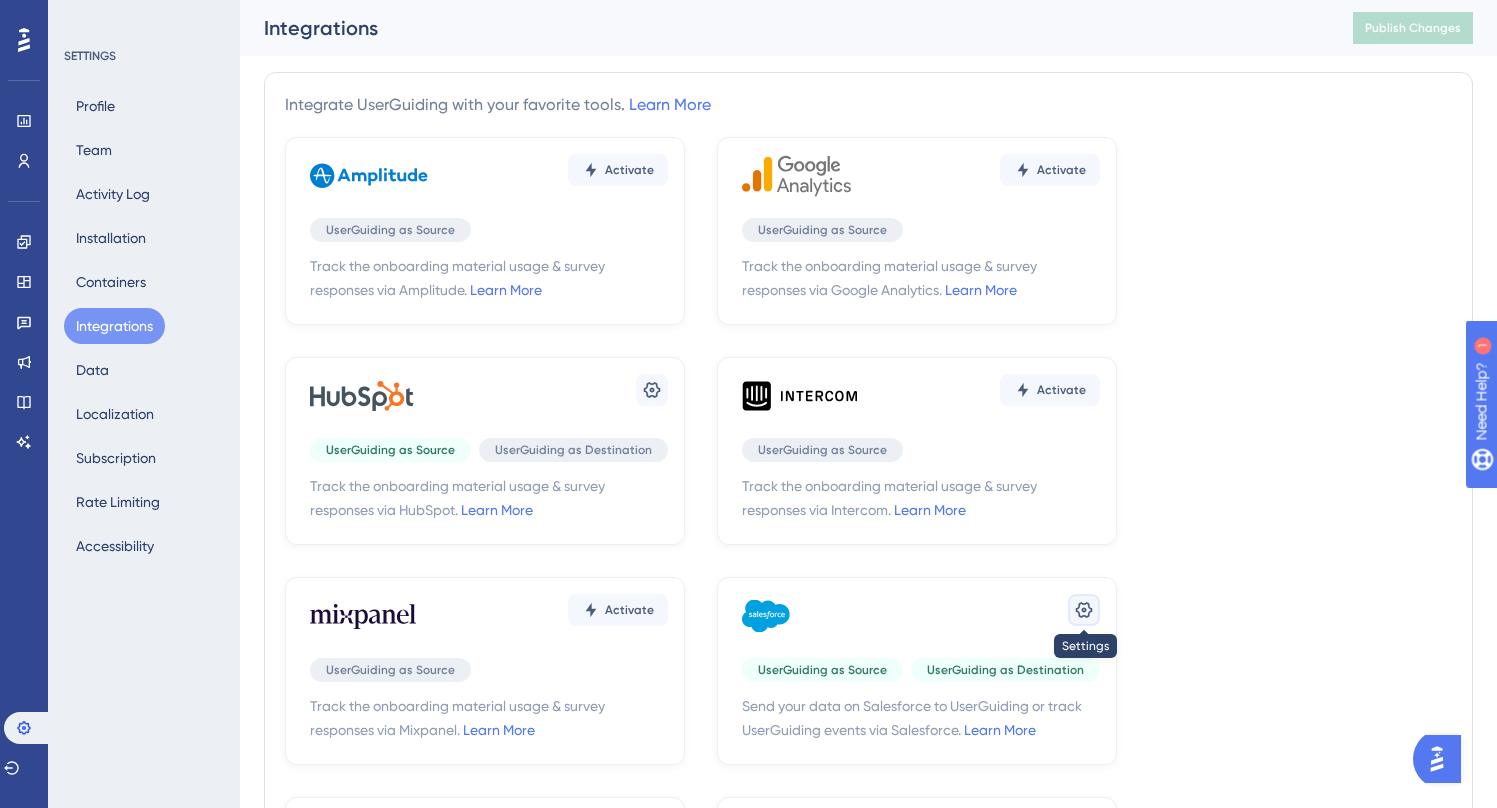 click 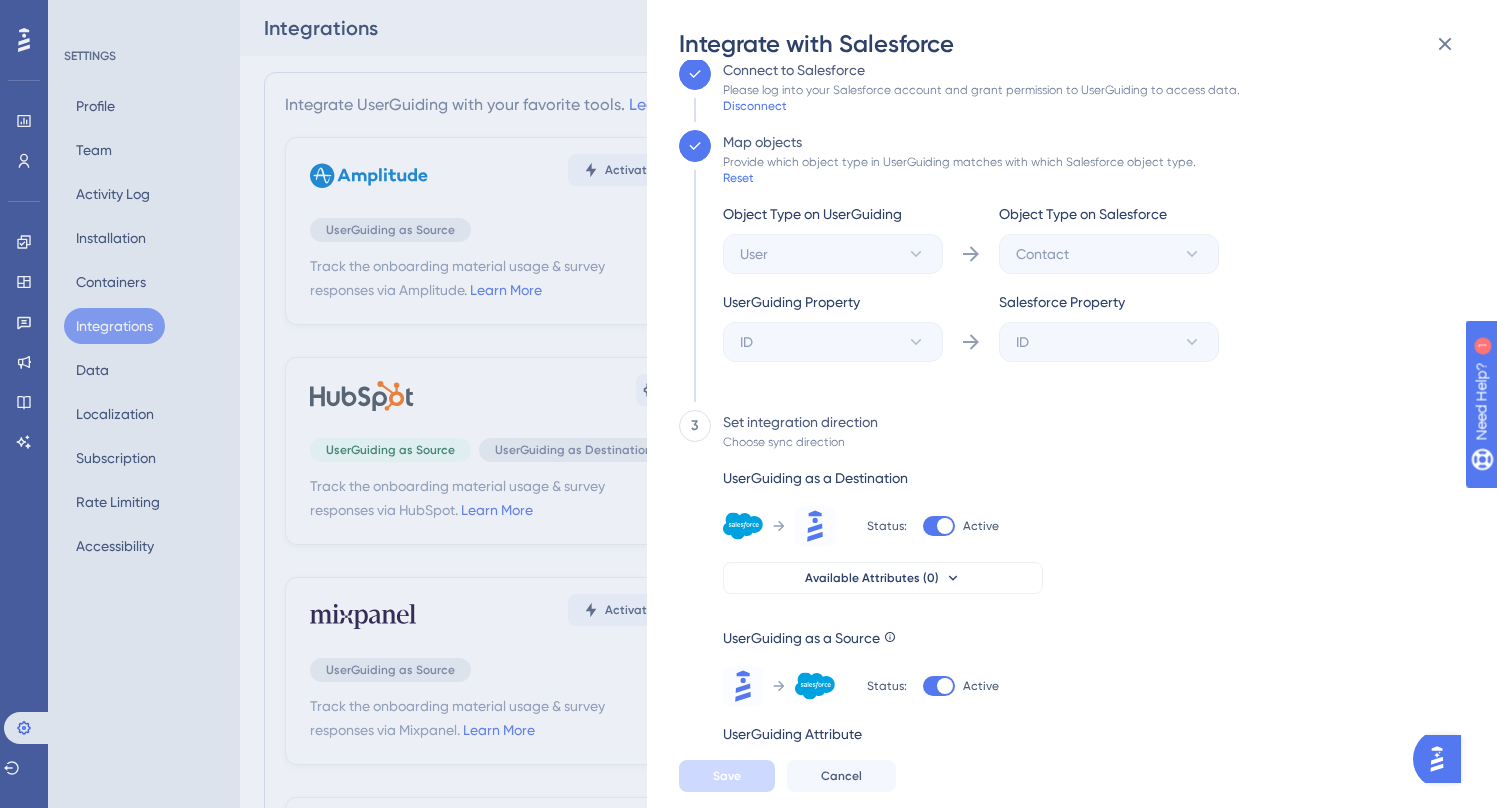 scroll, scrollTop: 86, scrollLeft: 0, axis: vertical 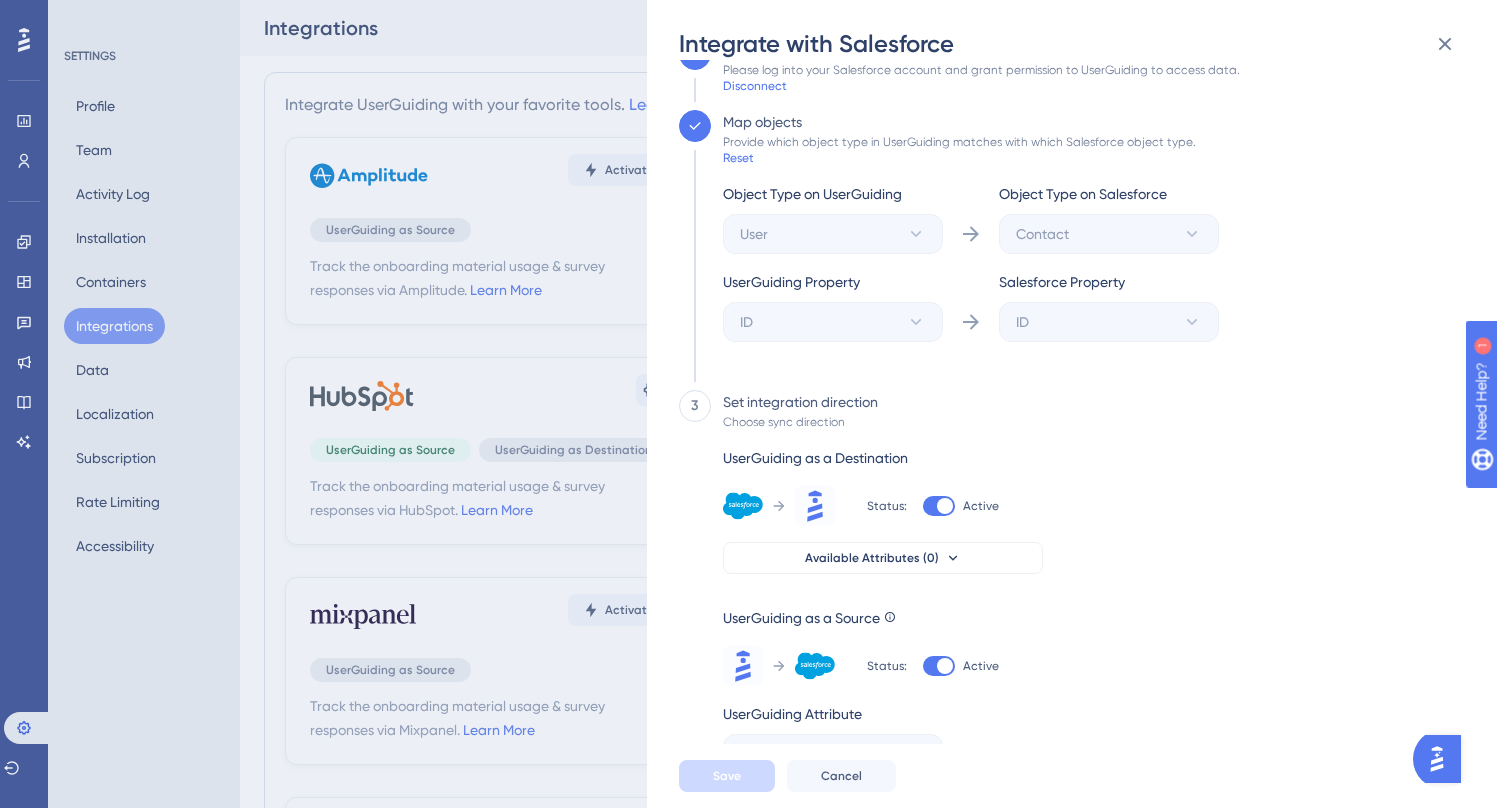 click at bounding box center [939, 506] 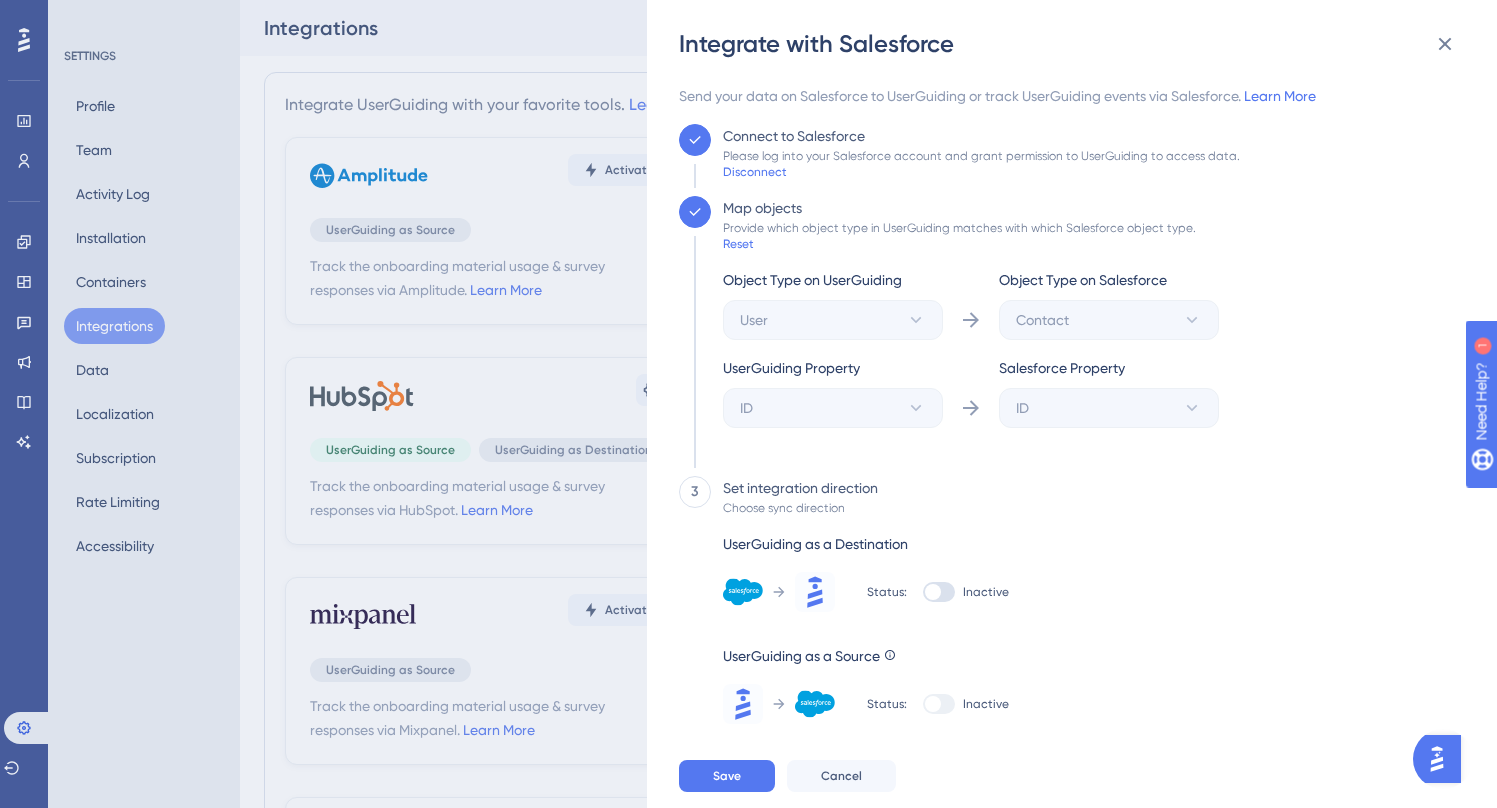 click at bounding box center [939, 592] 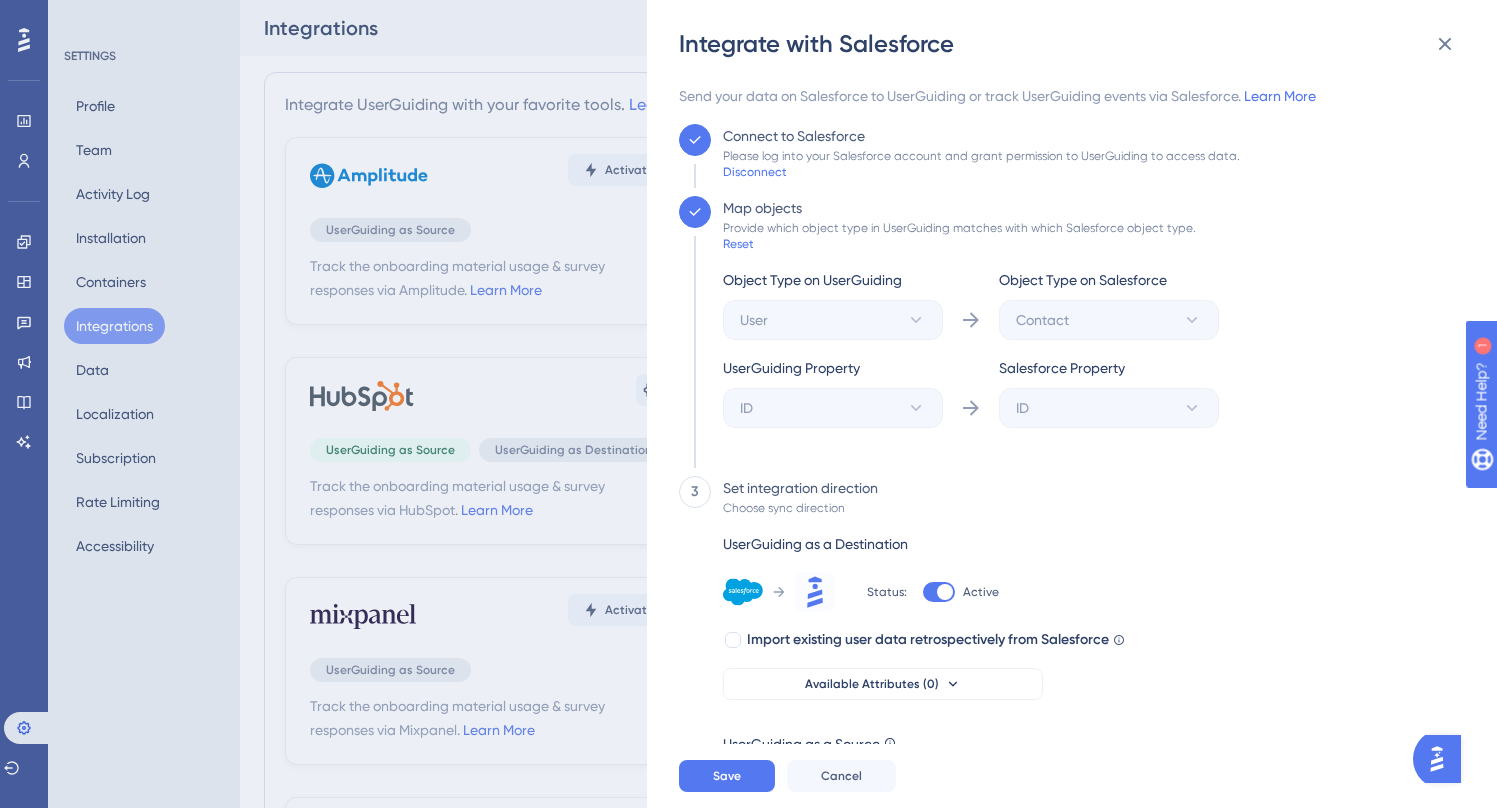 scroll, scrollTop: 53, scrollLeft: 0, axis: vertical 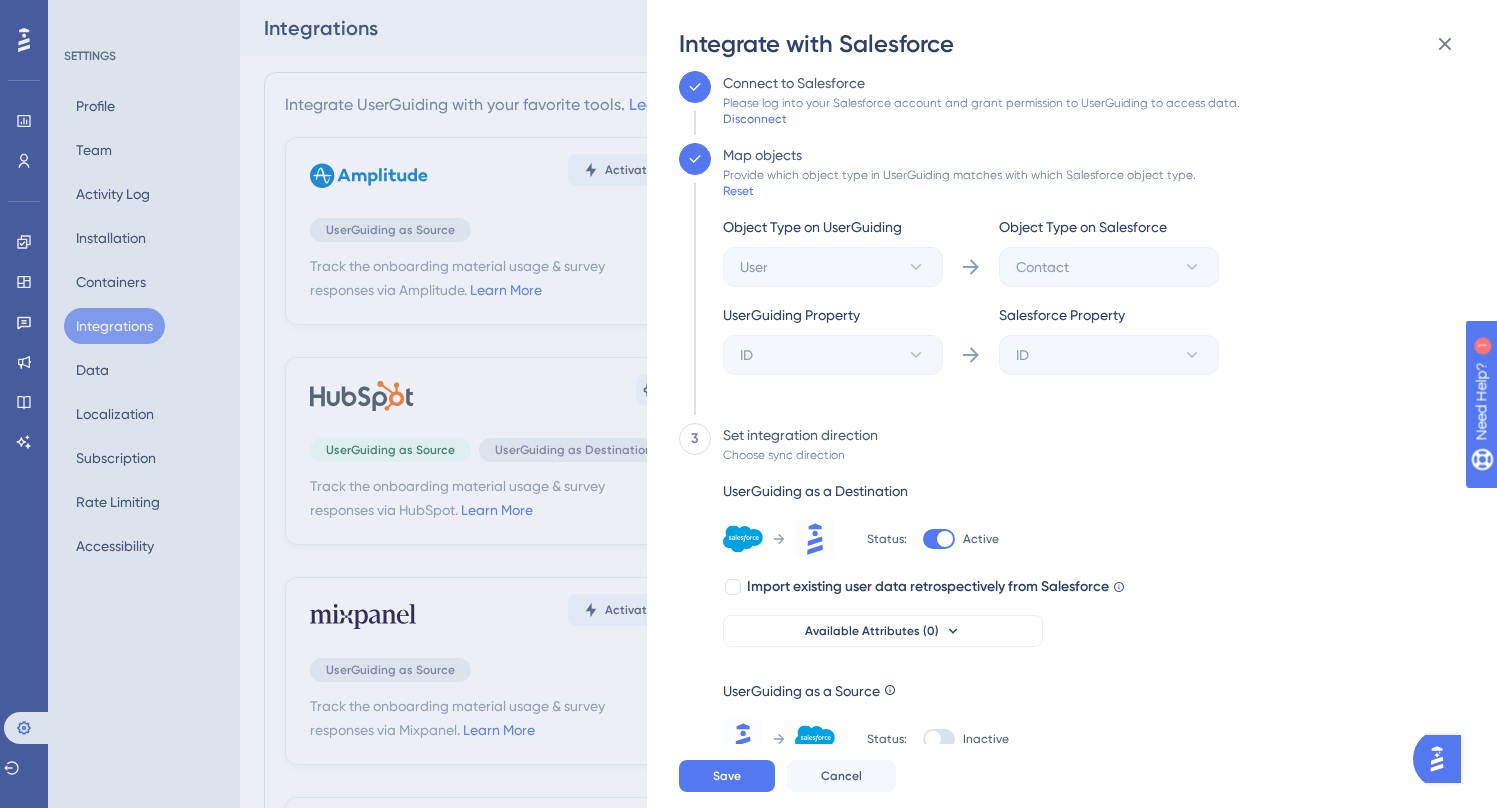 click at bounding box center (933, 739) 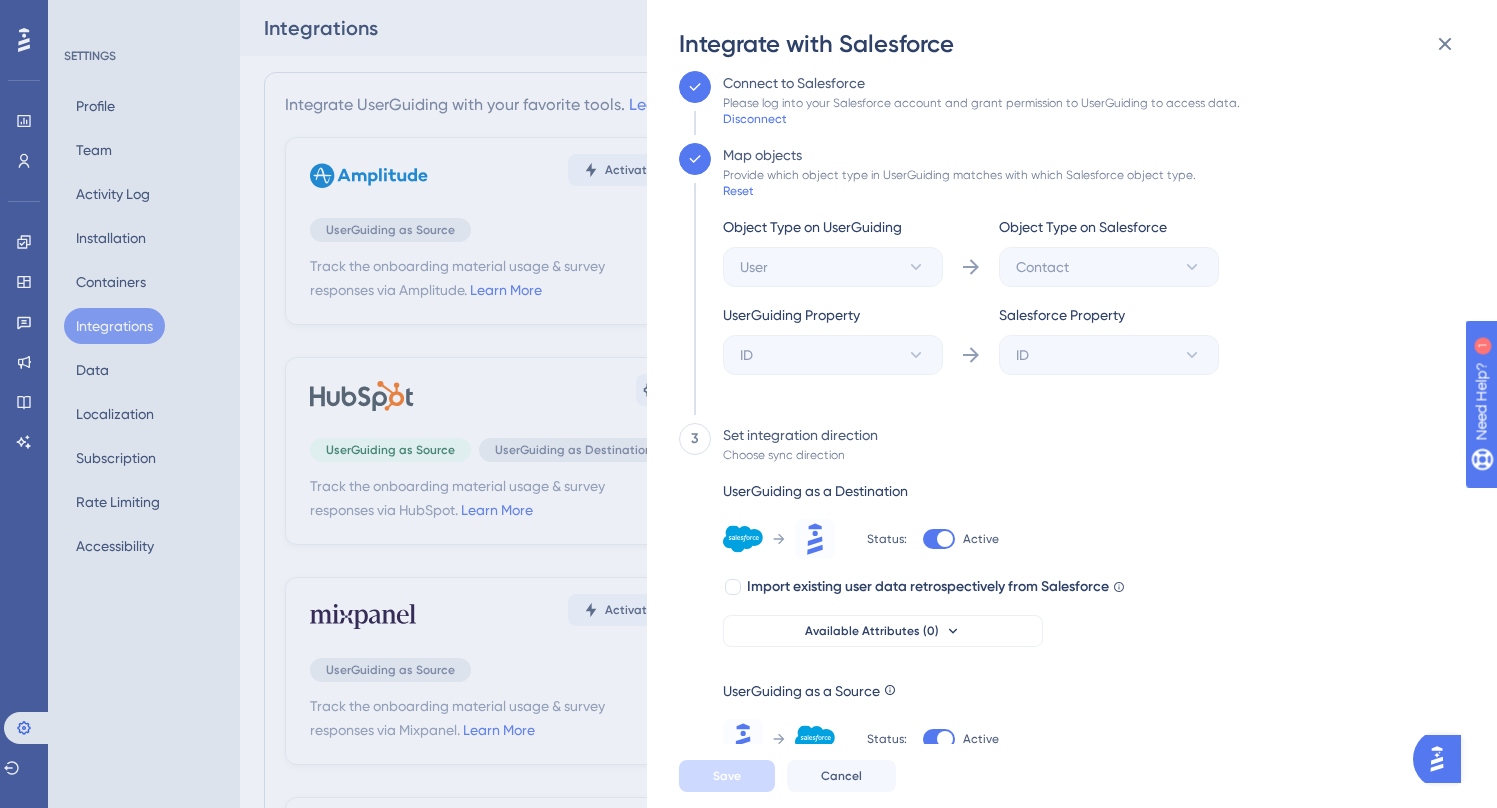 click at bounding box center (945, 539) 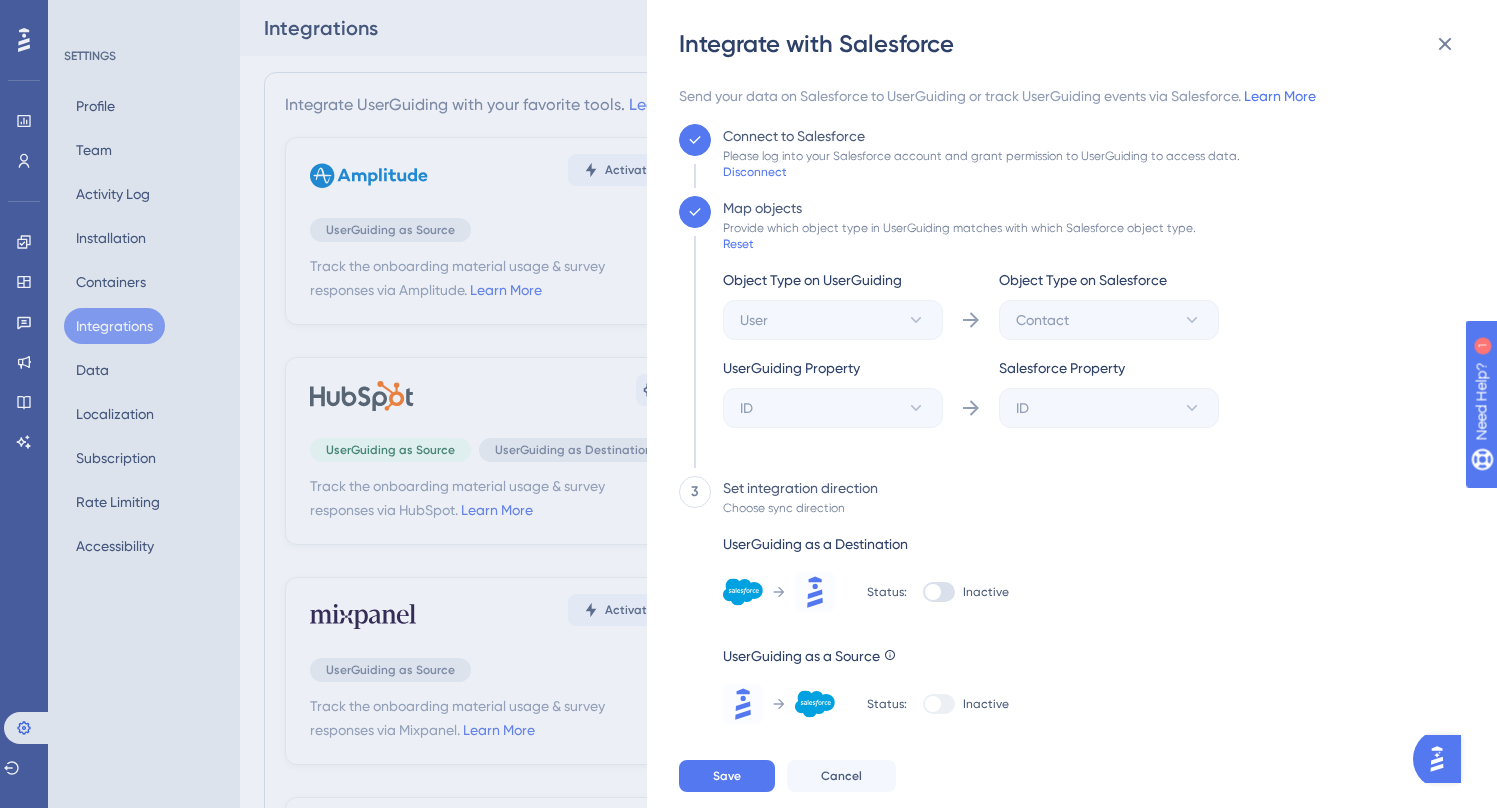 scroll, scrollTop: 0, scrollLeft: 0, axis: both 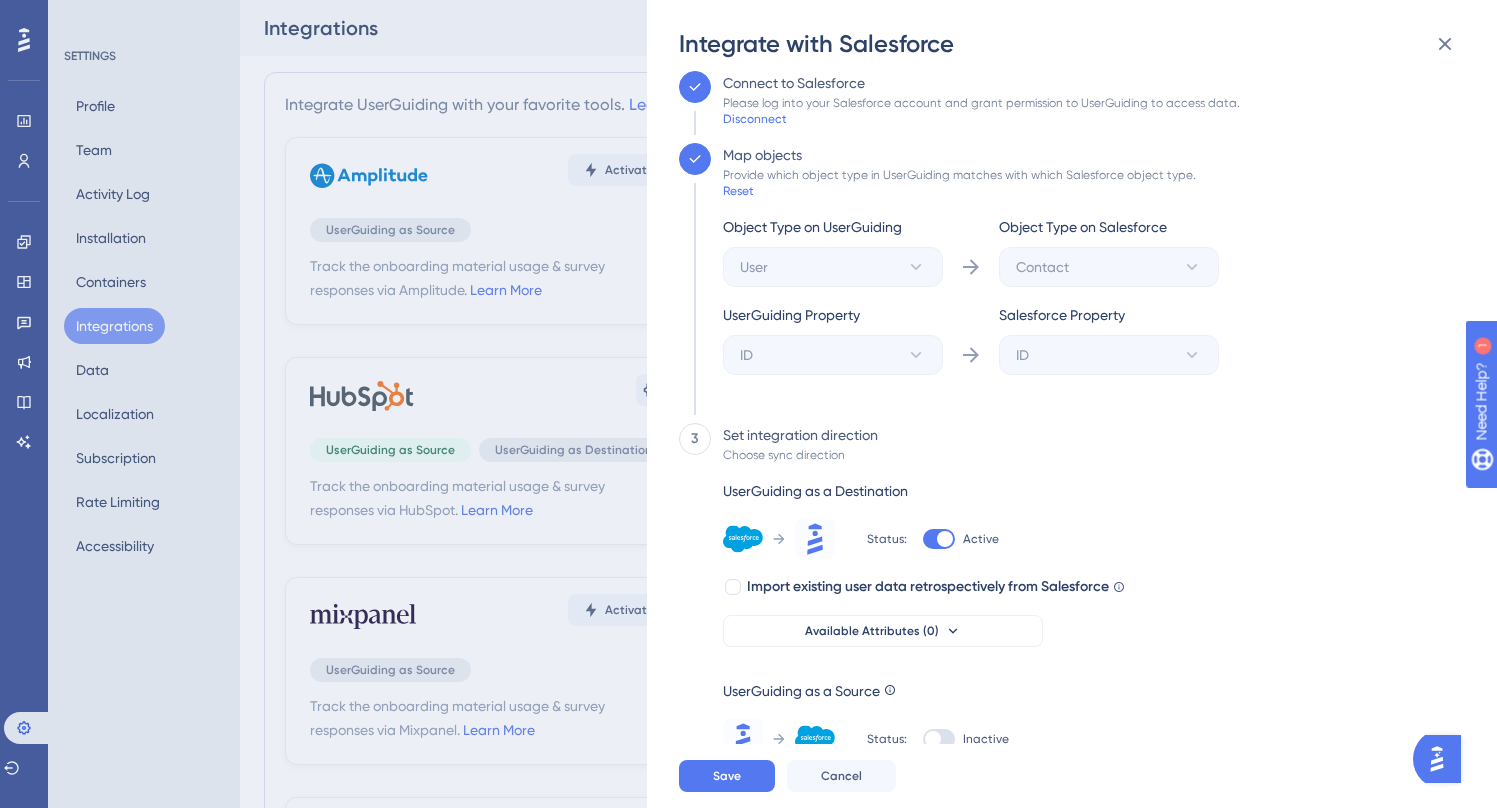 click on "Status: Inactive" at bounding box center [938, 739] 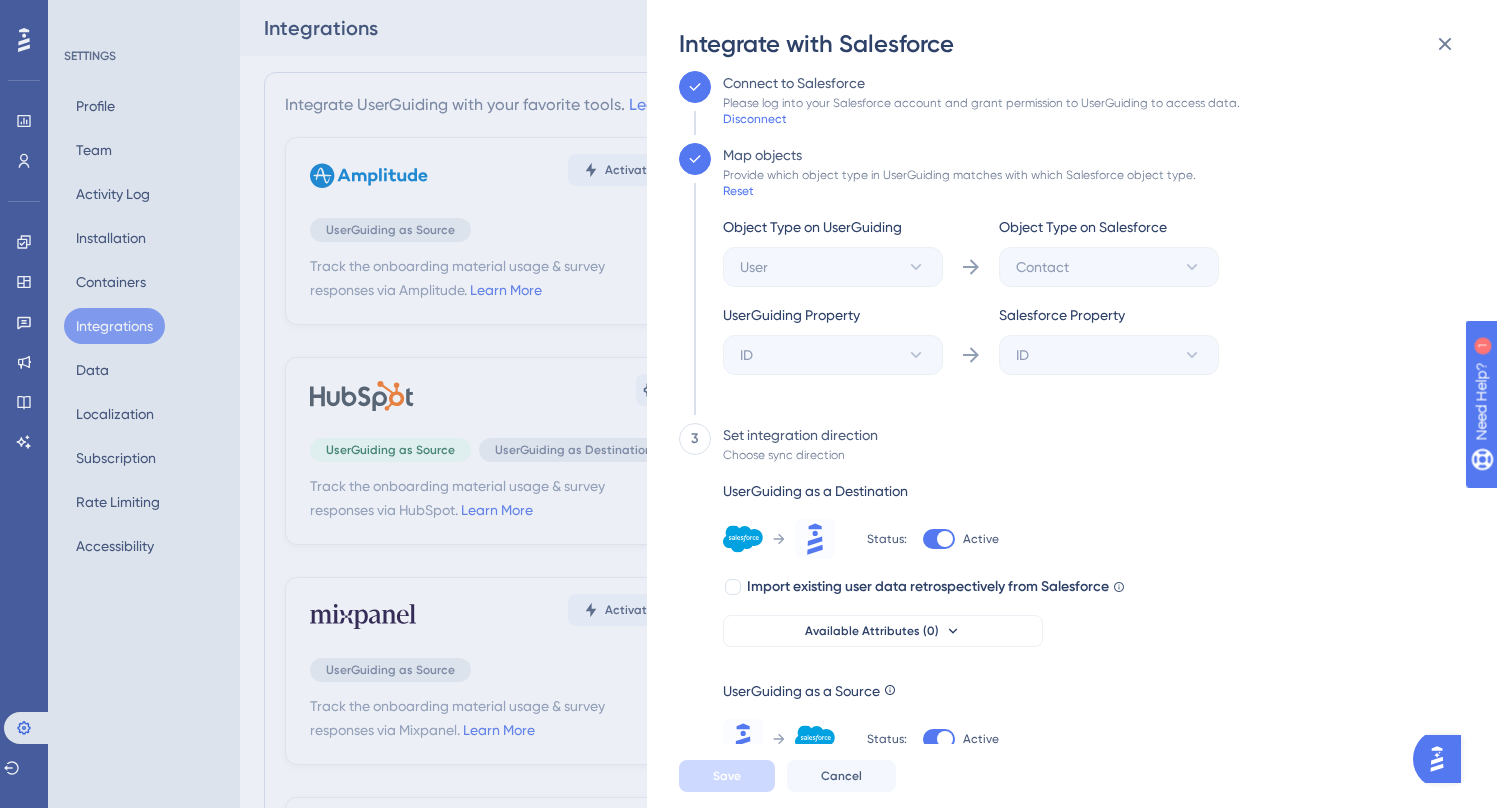 scroll, scrollTop: 141, scrollLeft: 0, axis: vertical 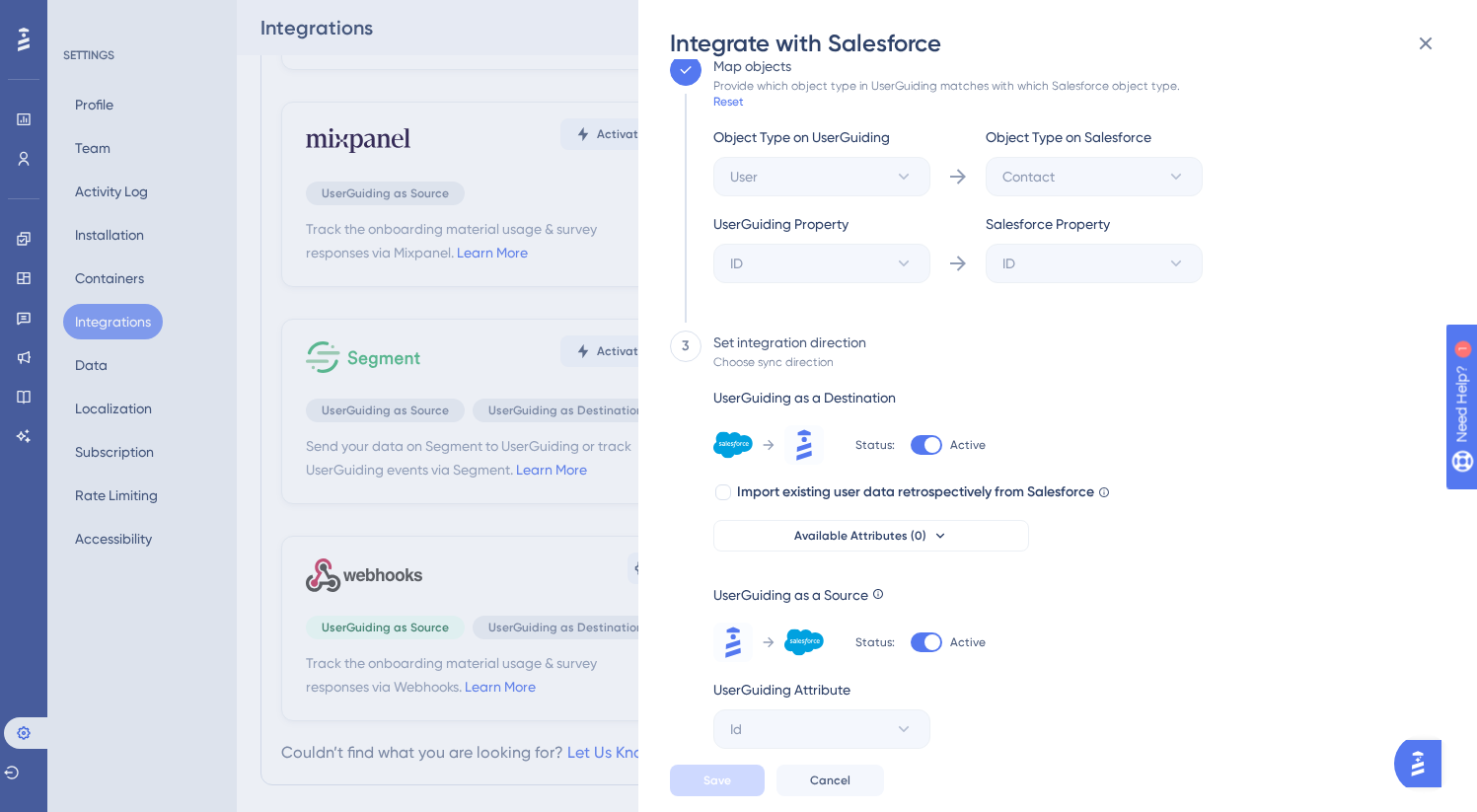 click at bounding box center [932, 445] 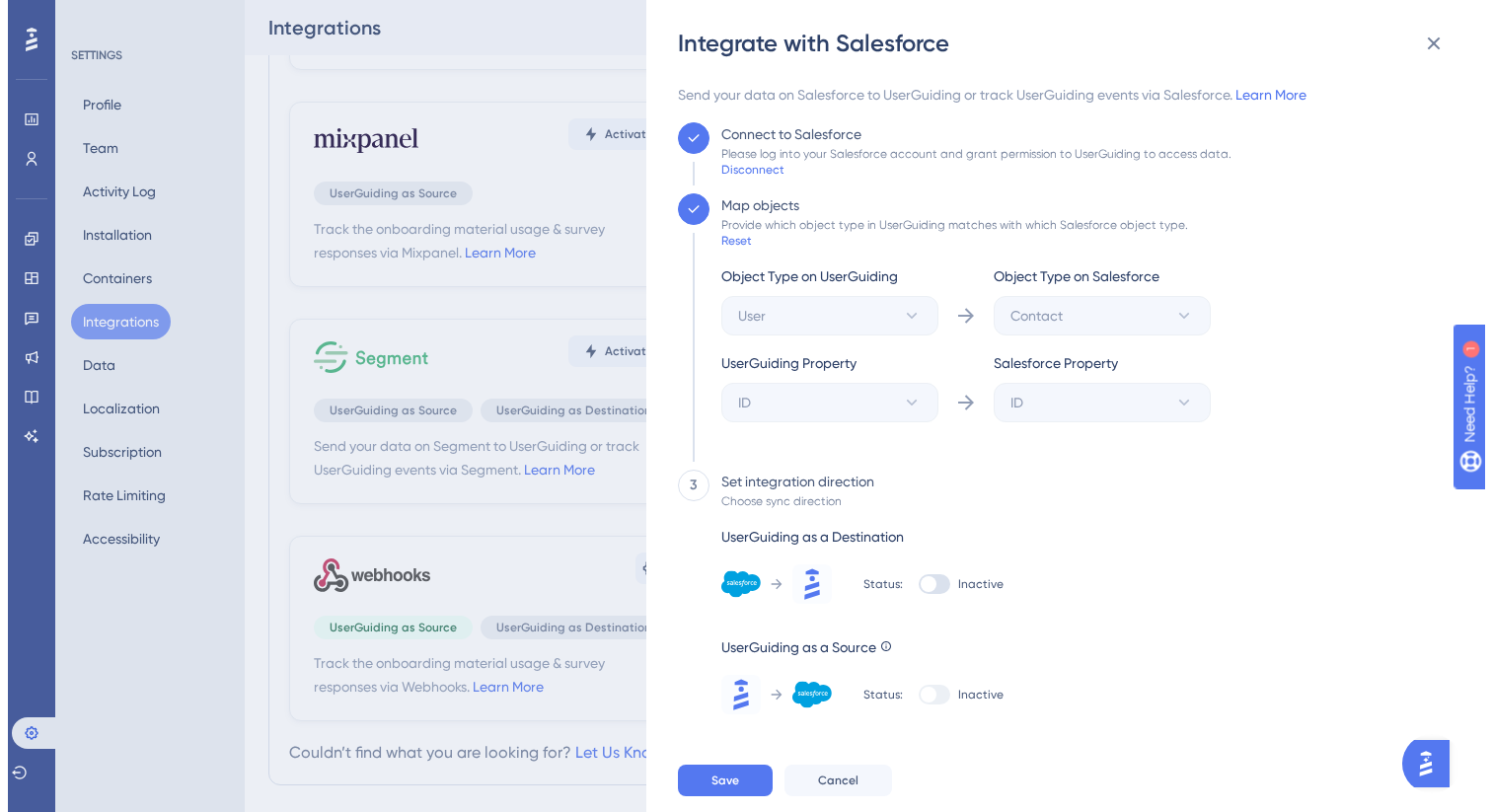 scroll, scrollTop: 449, scrollLeft: 0, axis: vertical 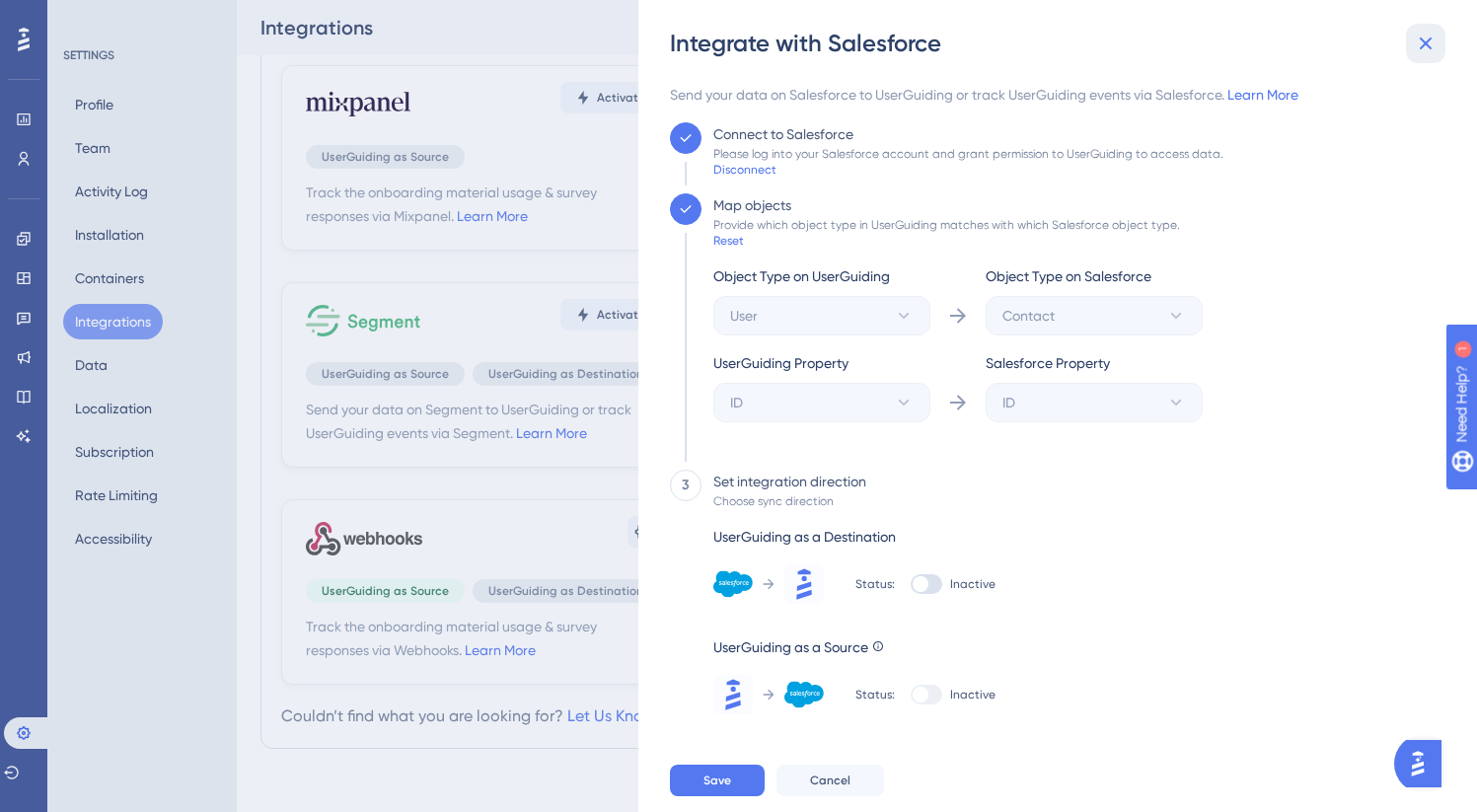 click 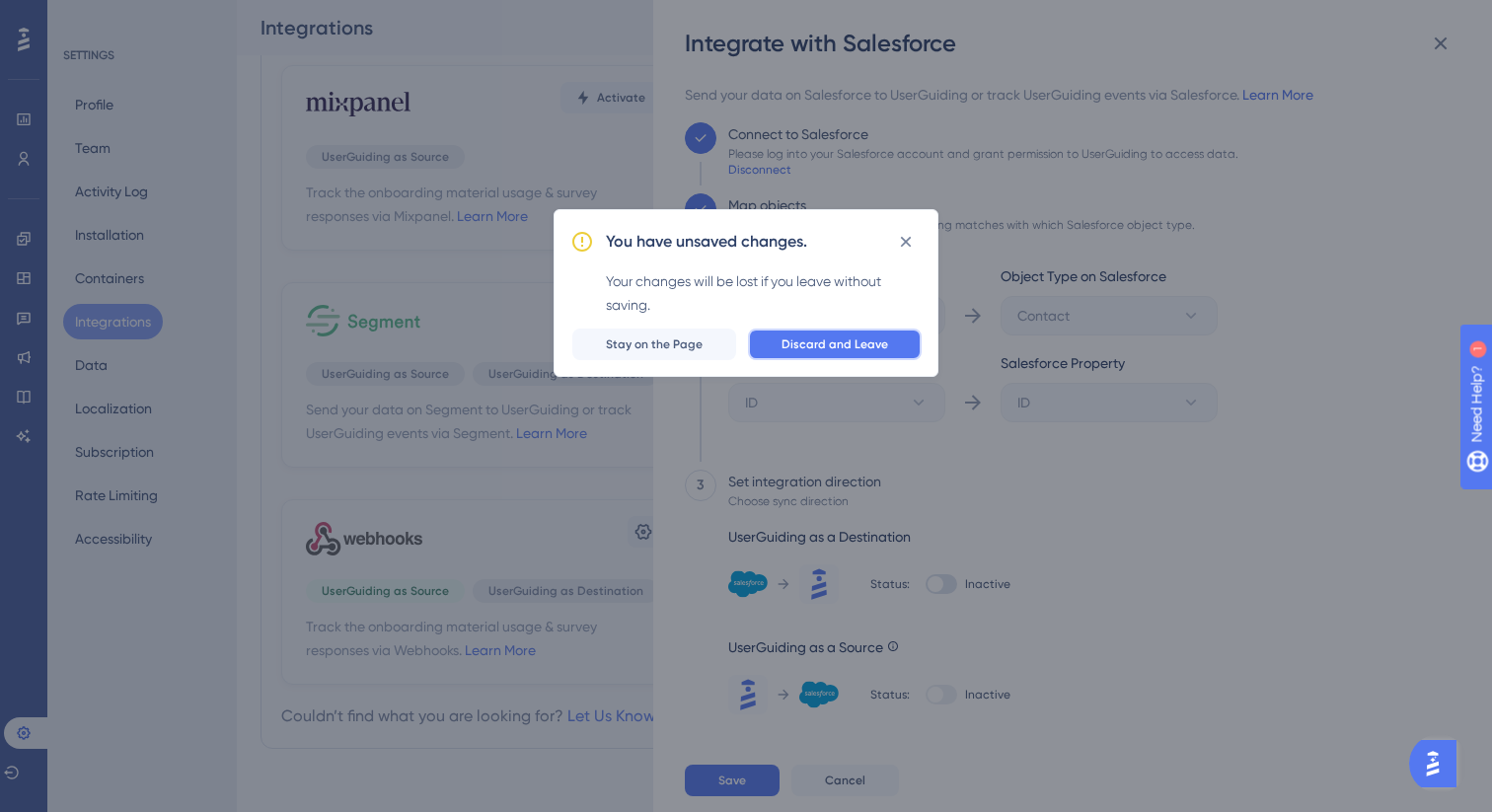 click on "Discard and Leave" at bounding box center [835, 344] 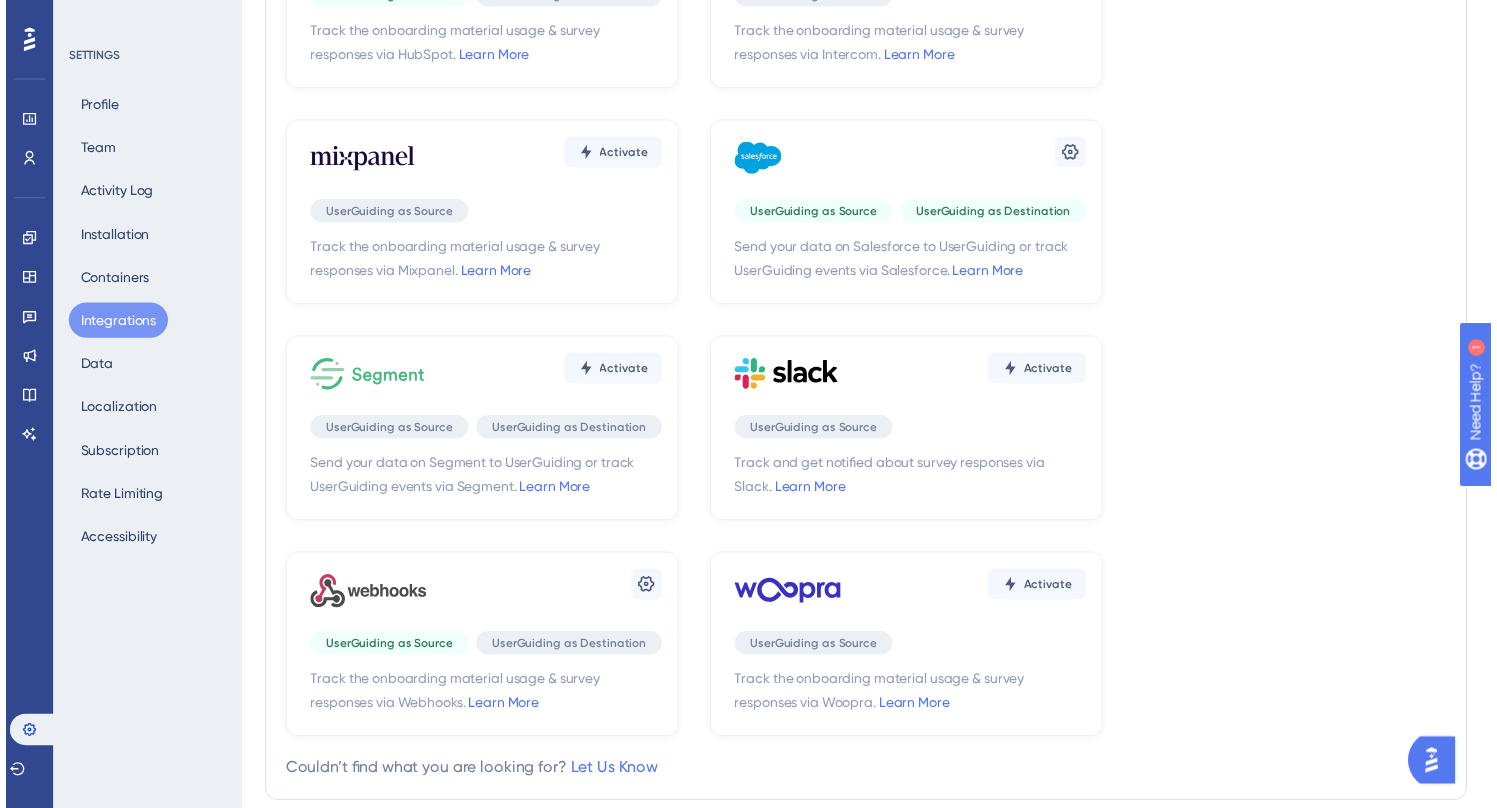 scroll, scrollTop: 0, scrollLeft: 0, axis: both 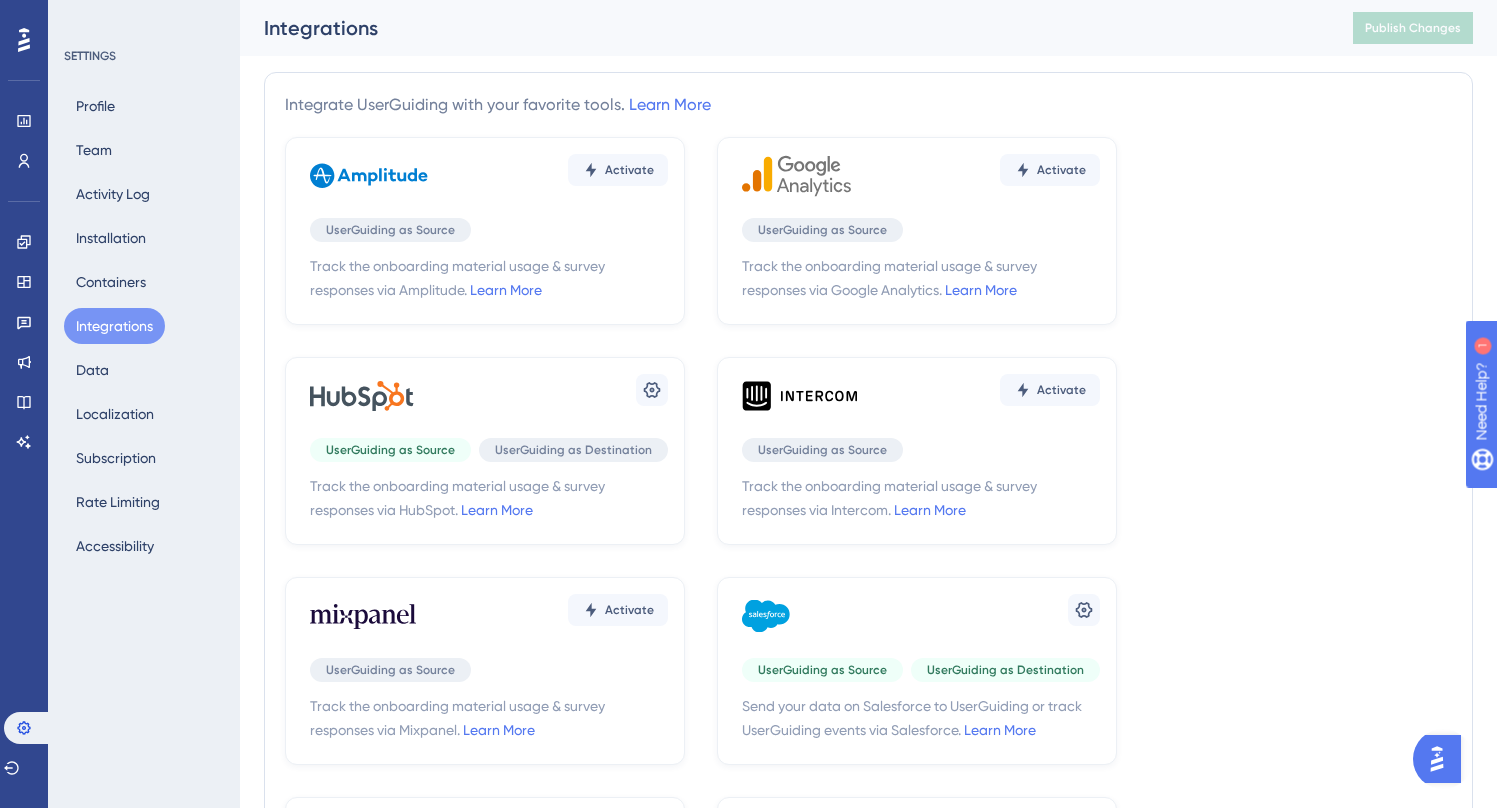 click on "UserGuiding as Destination" at bounding box center (1005, 670) 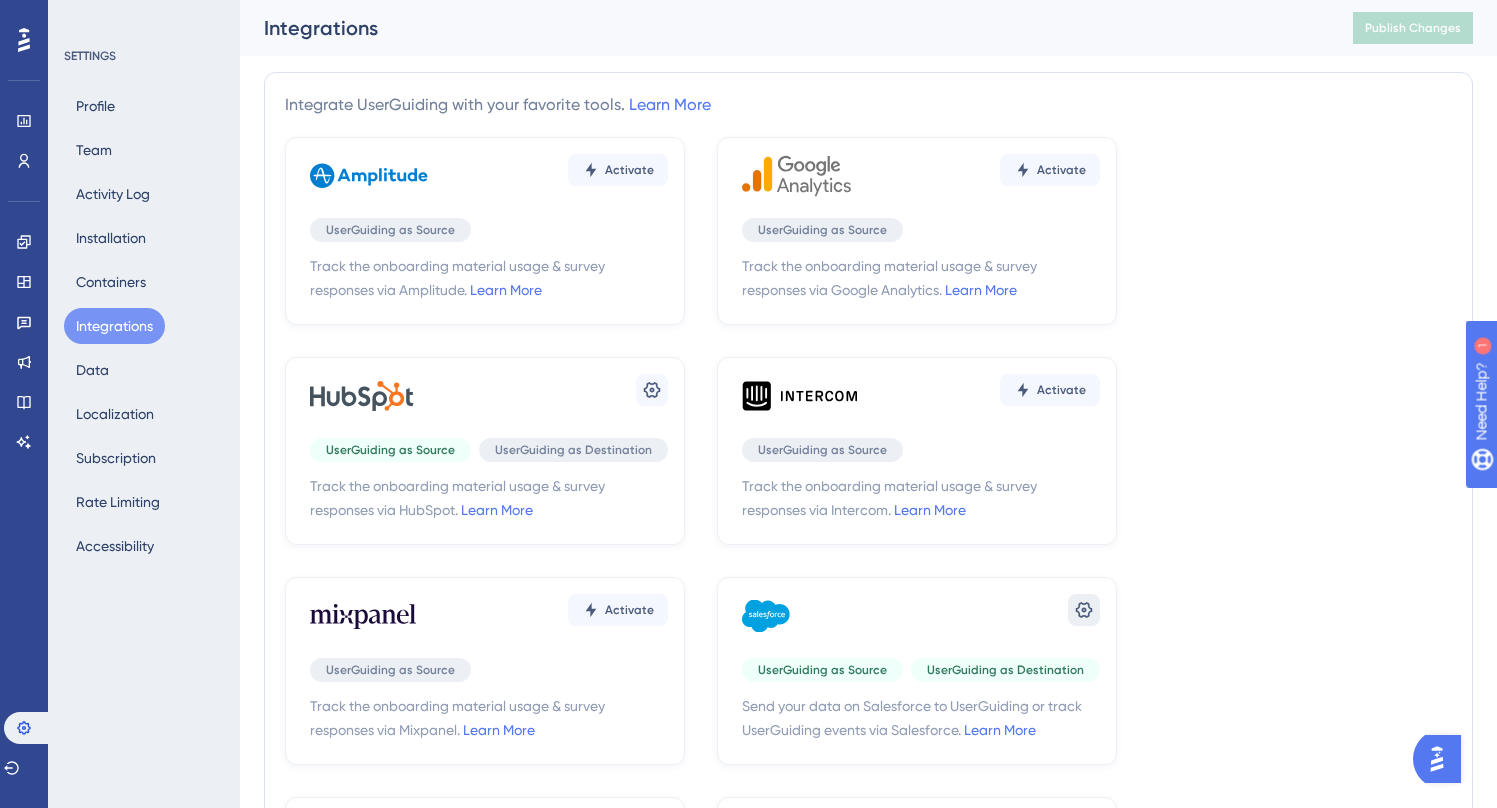 click 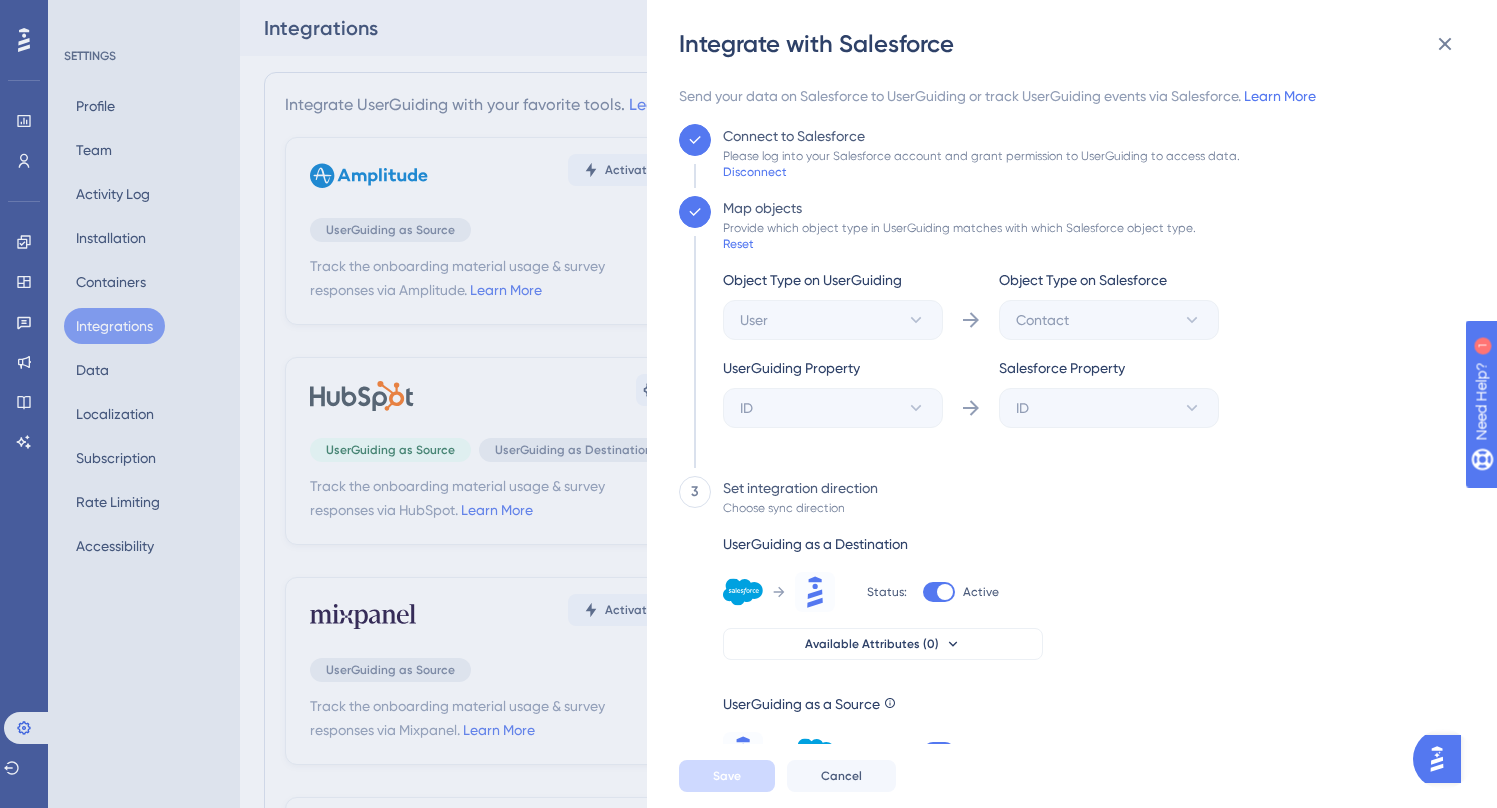 click at bounding box center (939, 752) 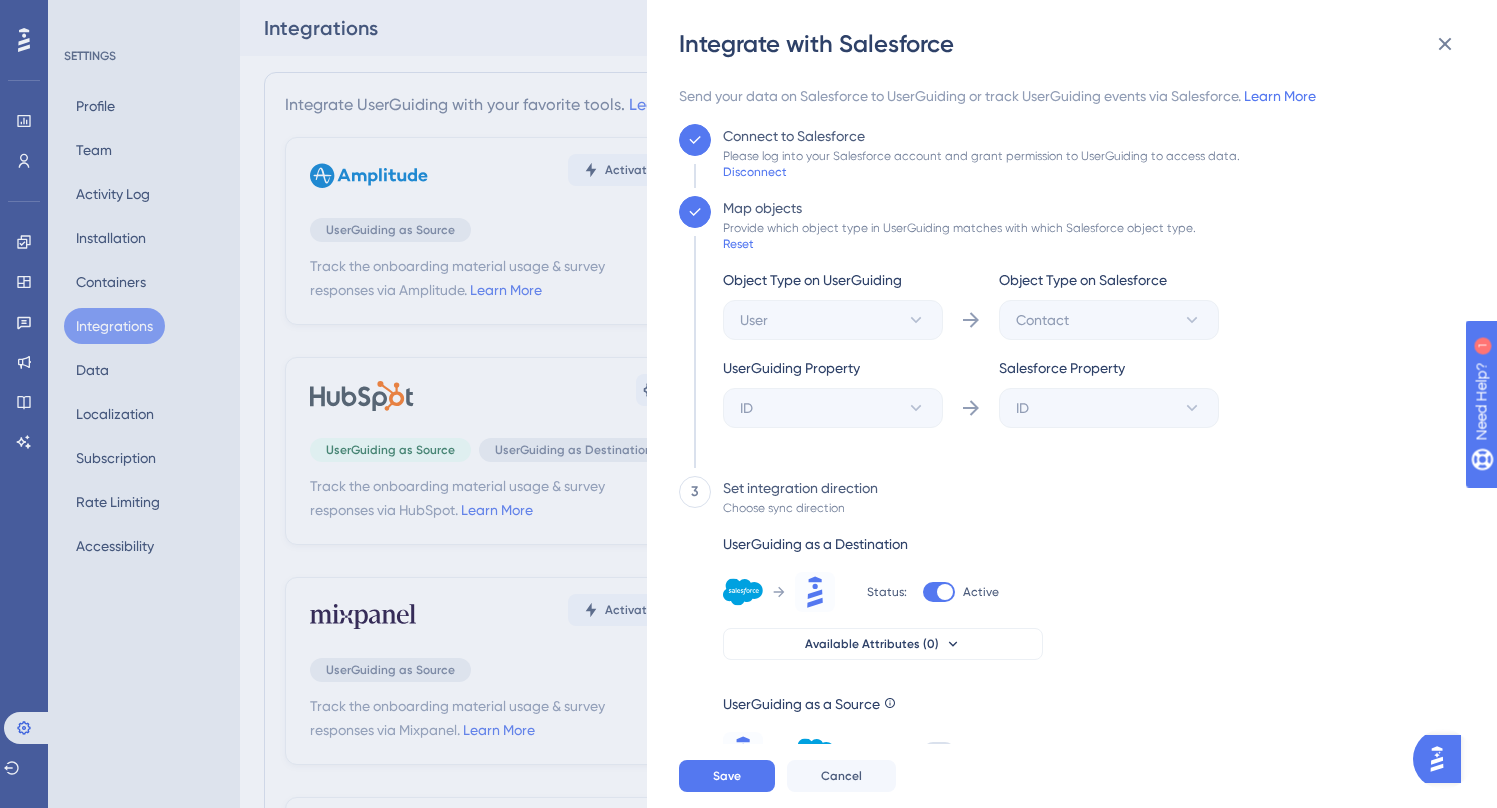 scroll, scrollTop: 13, scrollLeft: 0, axis: vertical 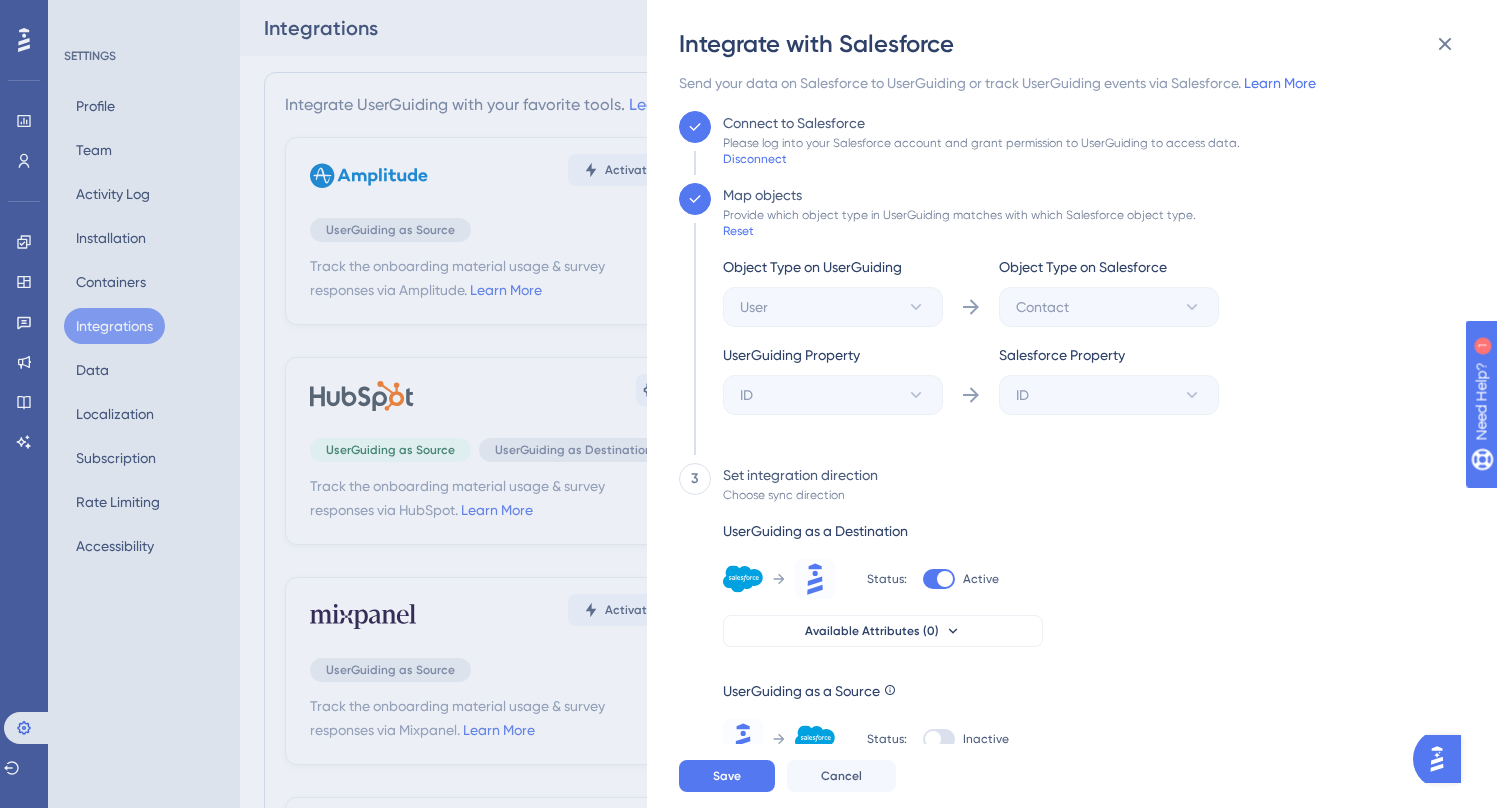 click at bounding box center [945, 579] 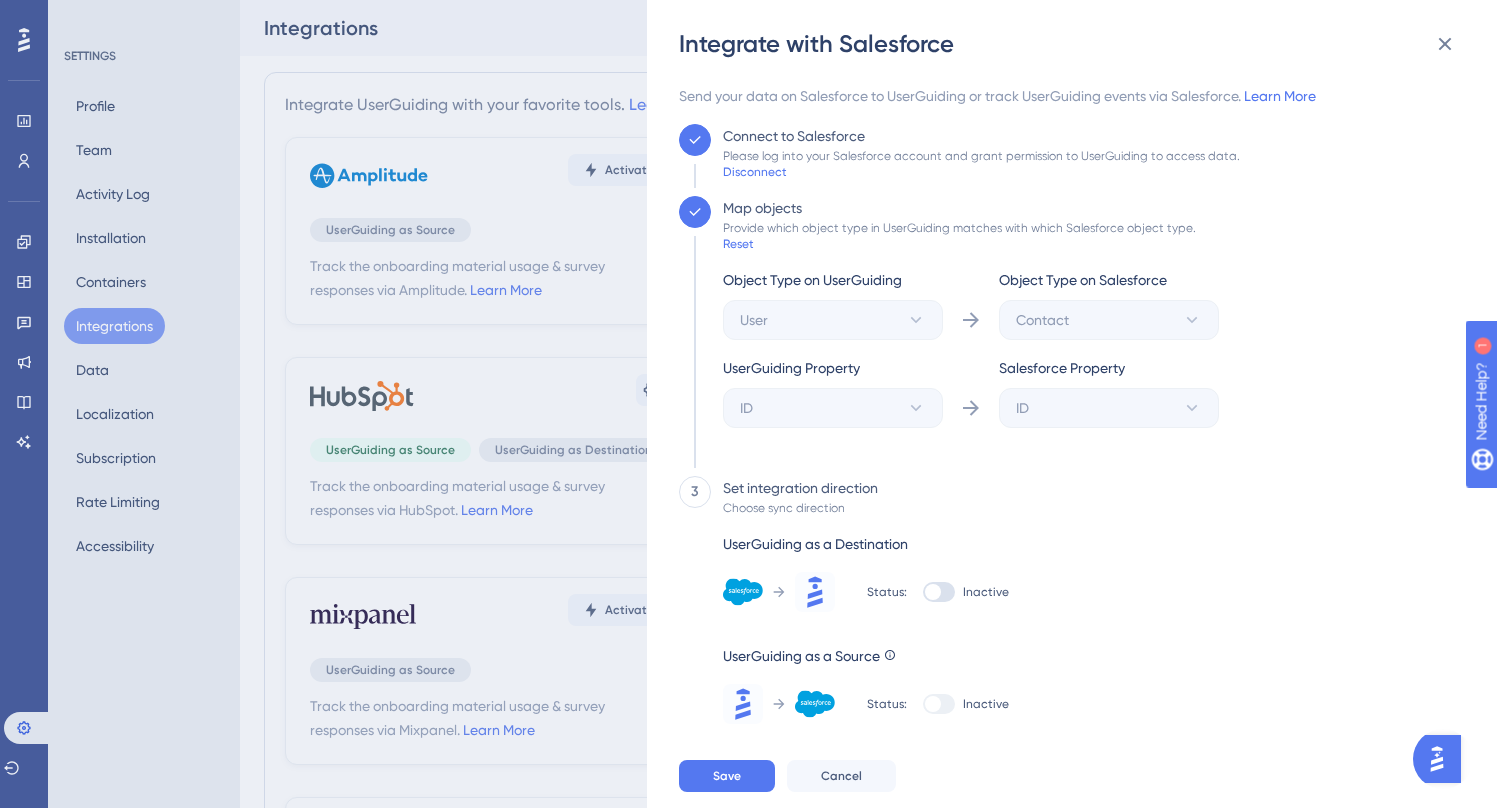 click at bounding box center (939, 592) 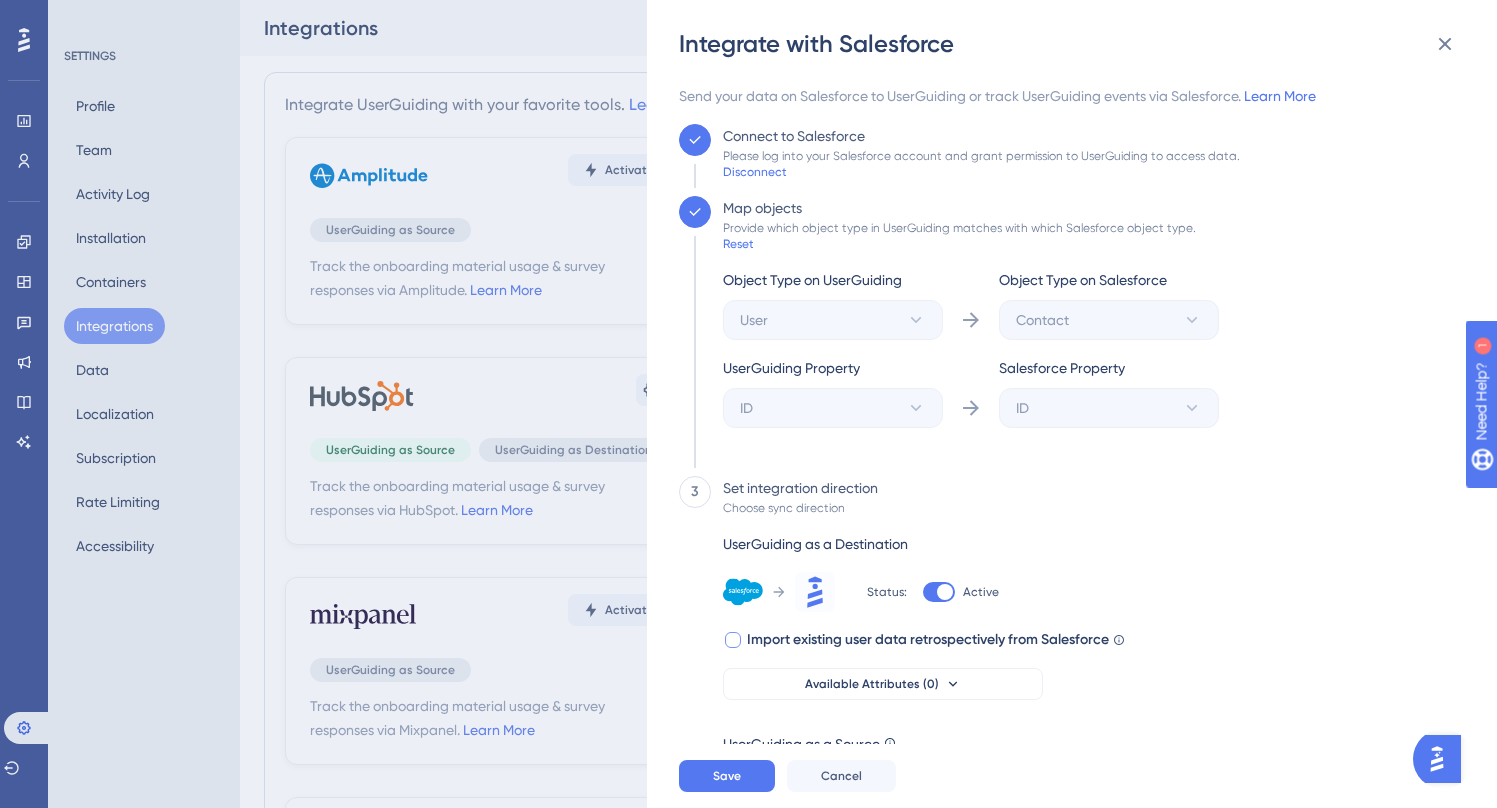 scroll, scrollTop: 53, scrollLeft: 0, axis: vertical 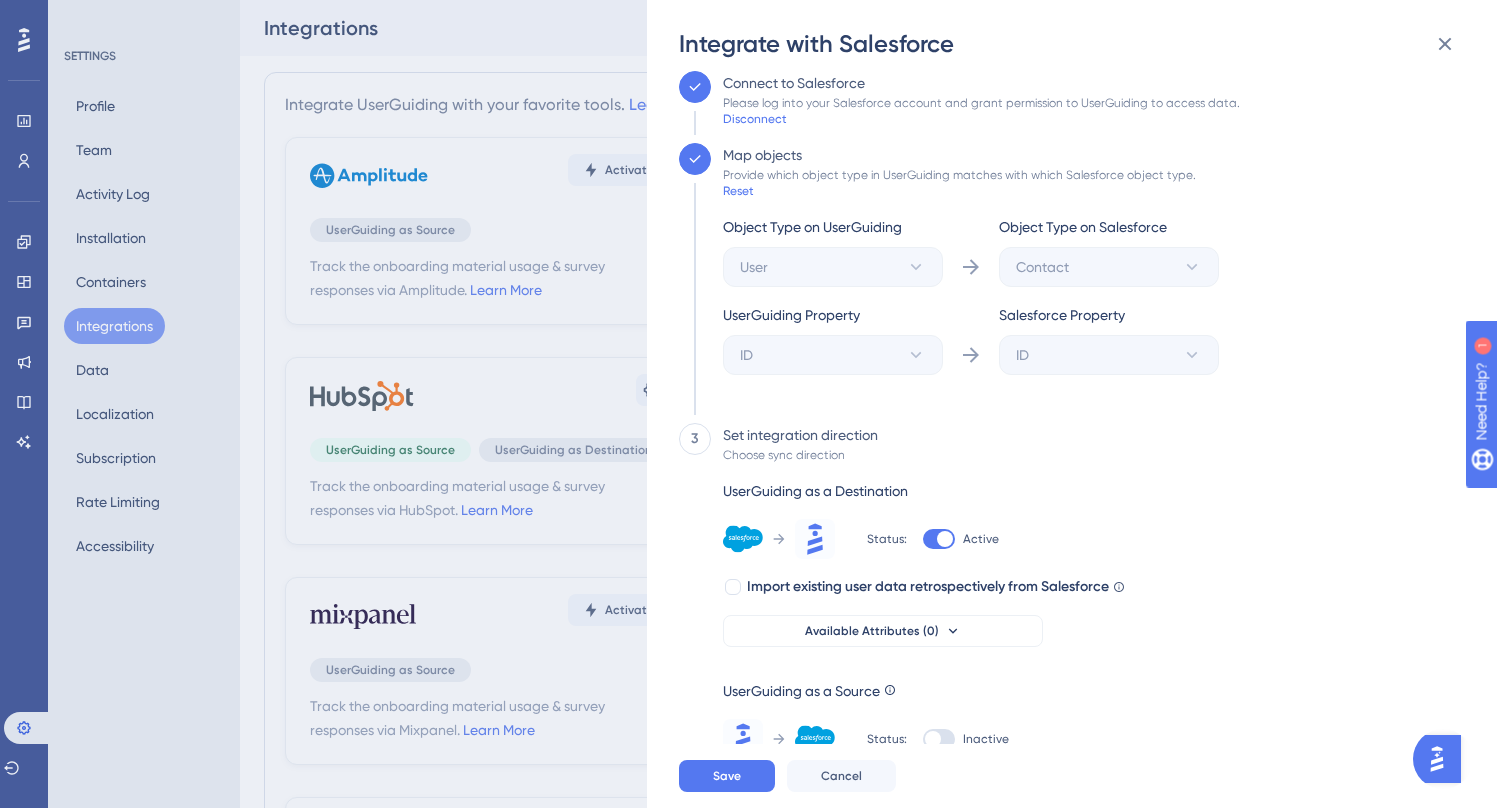 click at bounding box center (933, 739) 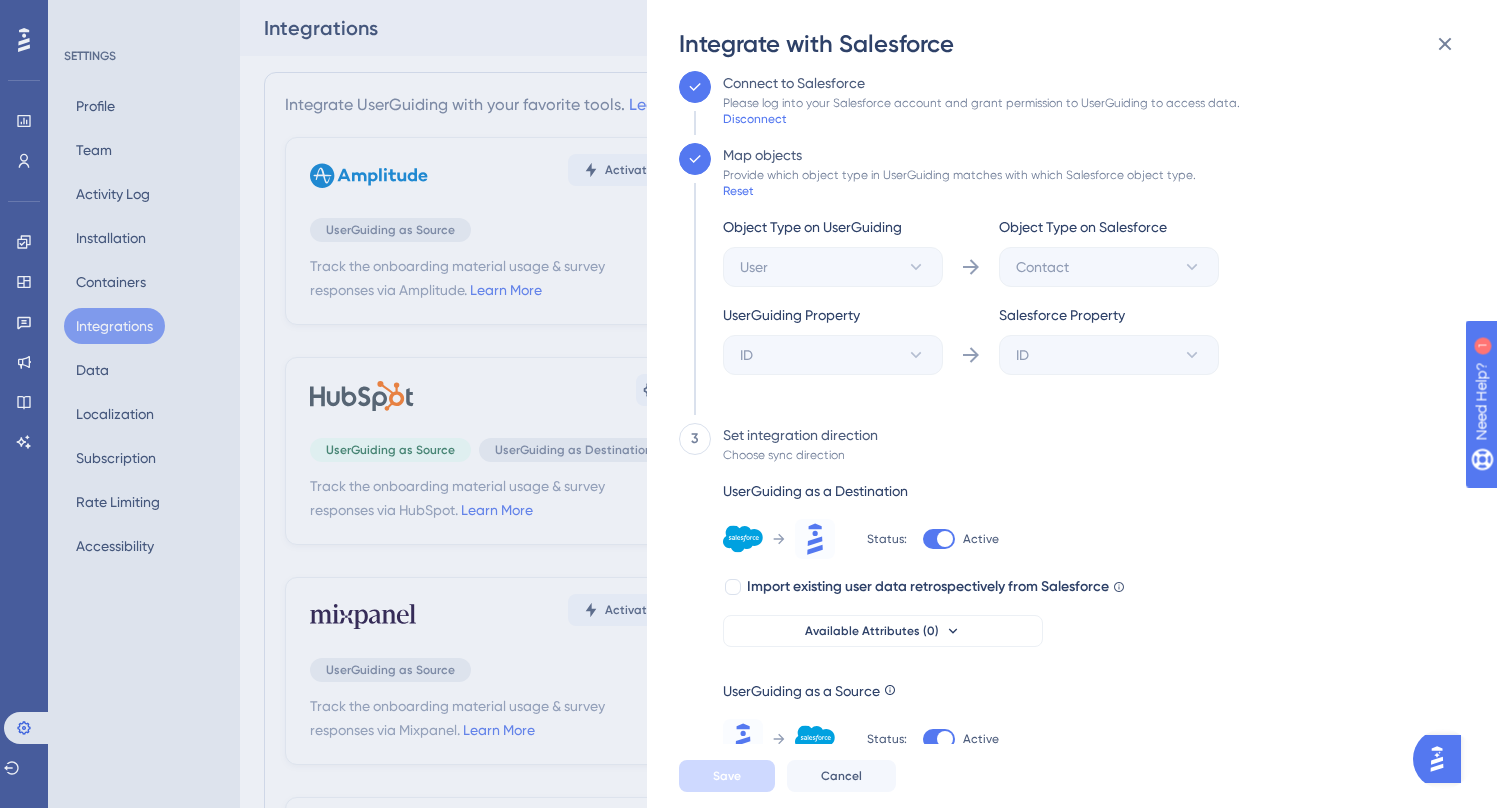 click at bounding box center (939, 539) 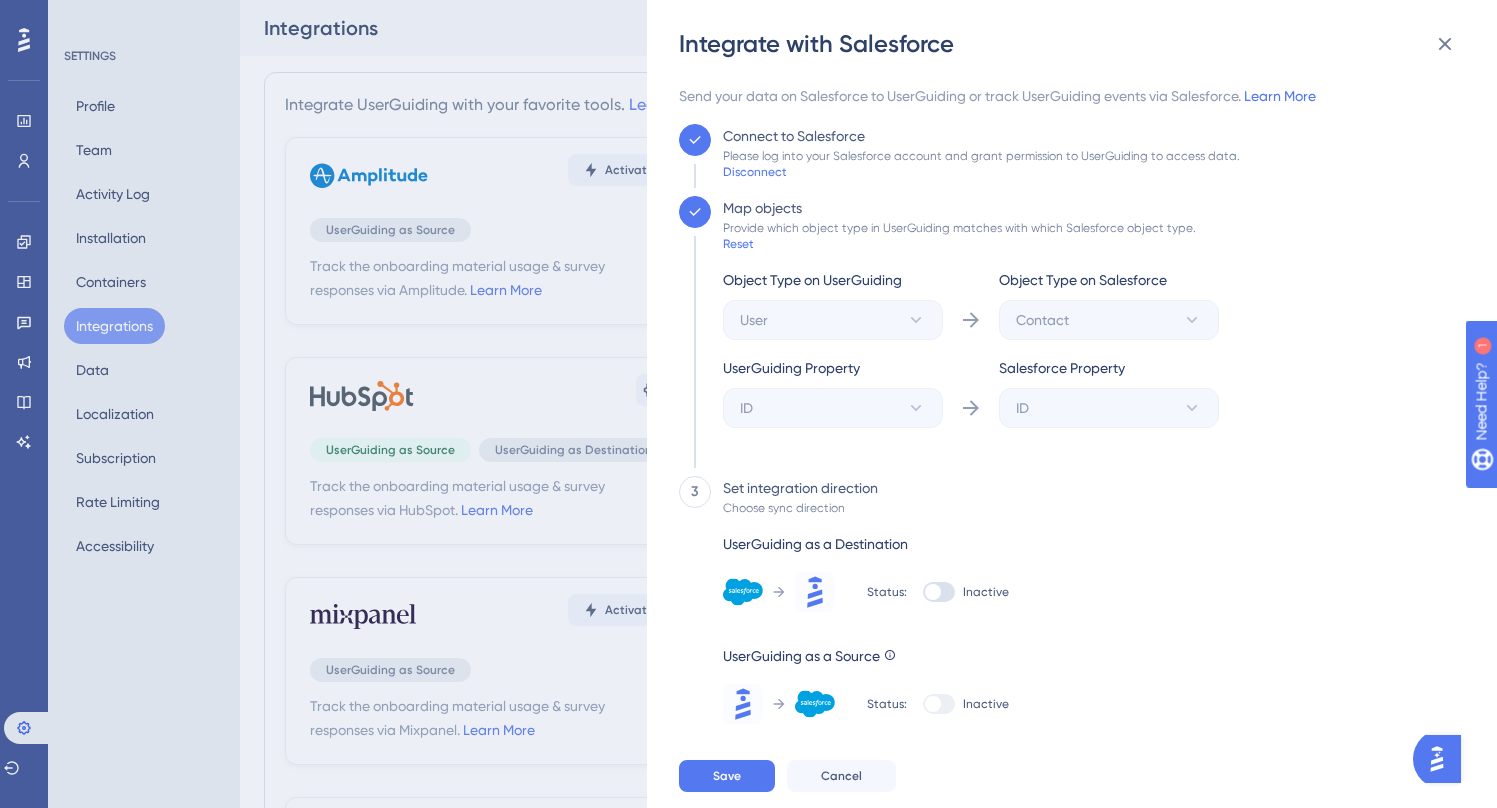 scroll, scrollTop: 0, scrollLeft: 0, axis: both 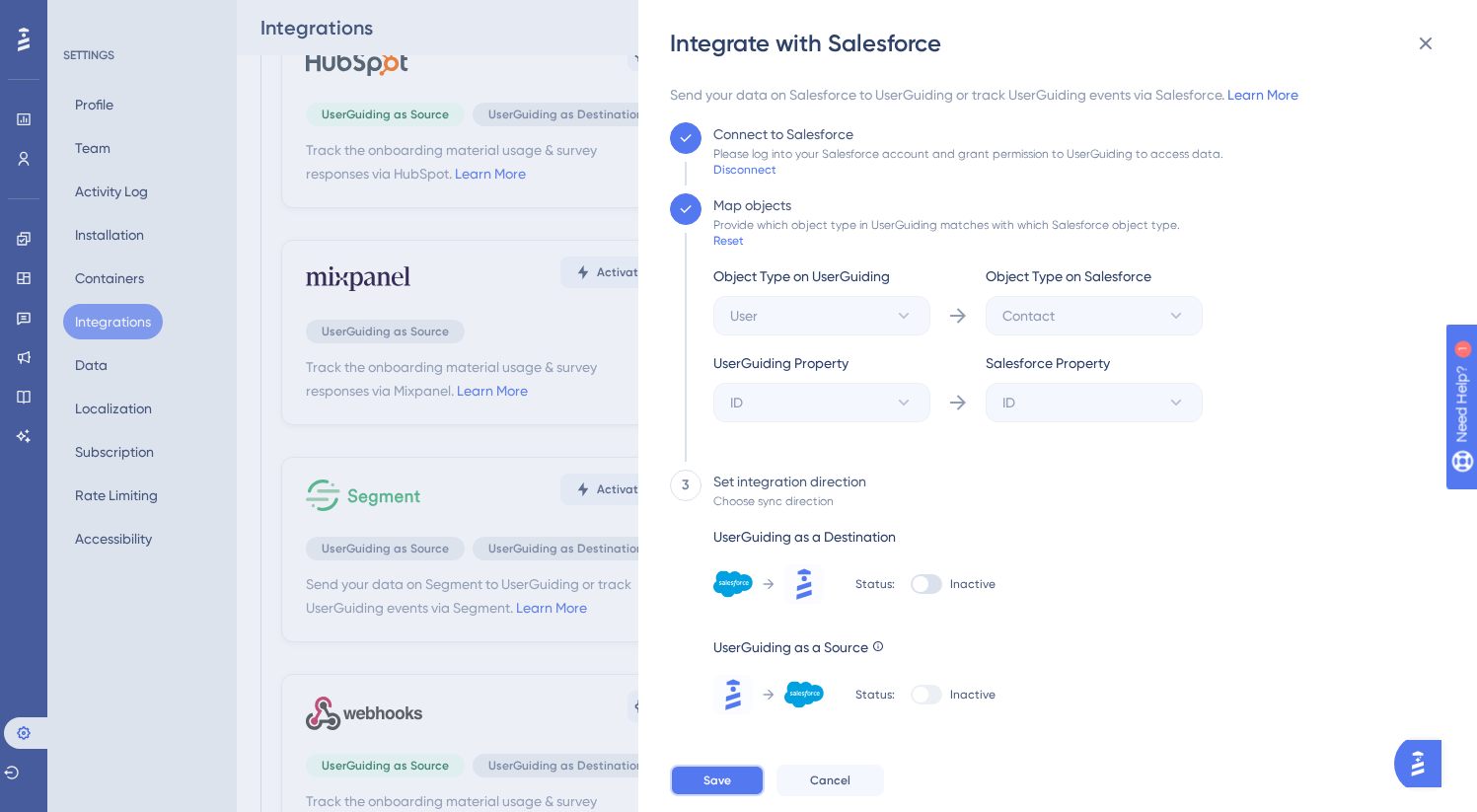 click on "Save" at bounding box center [717, 780] 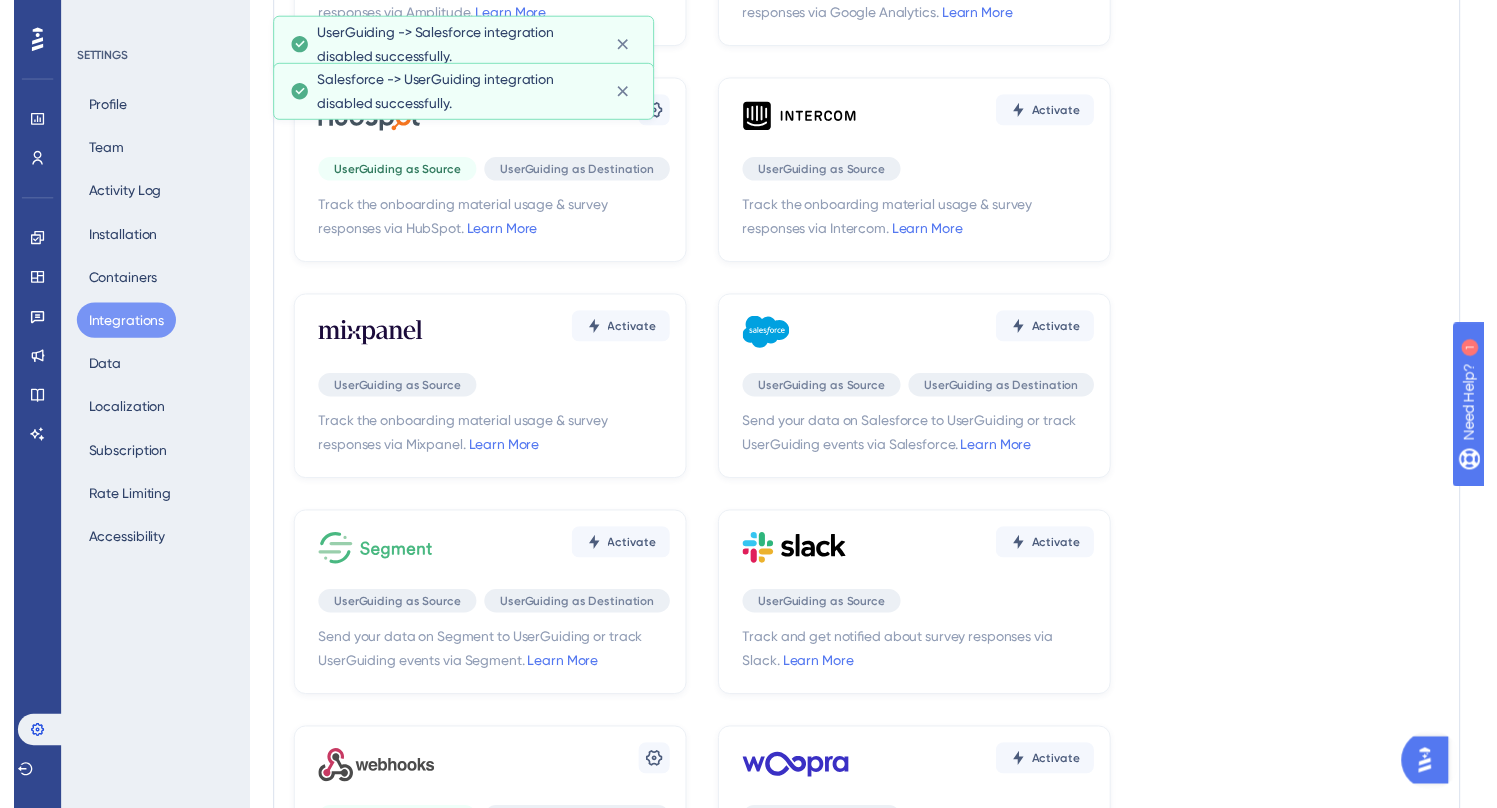 scroll, scrollTop: 0, scrollLeft: 0, axis: both 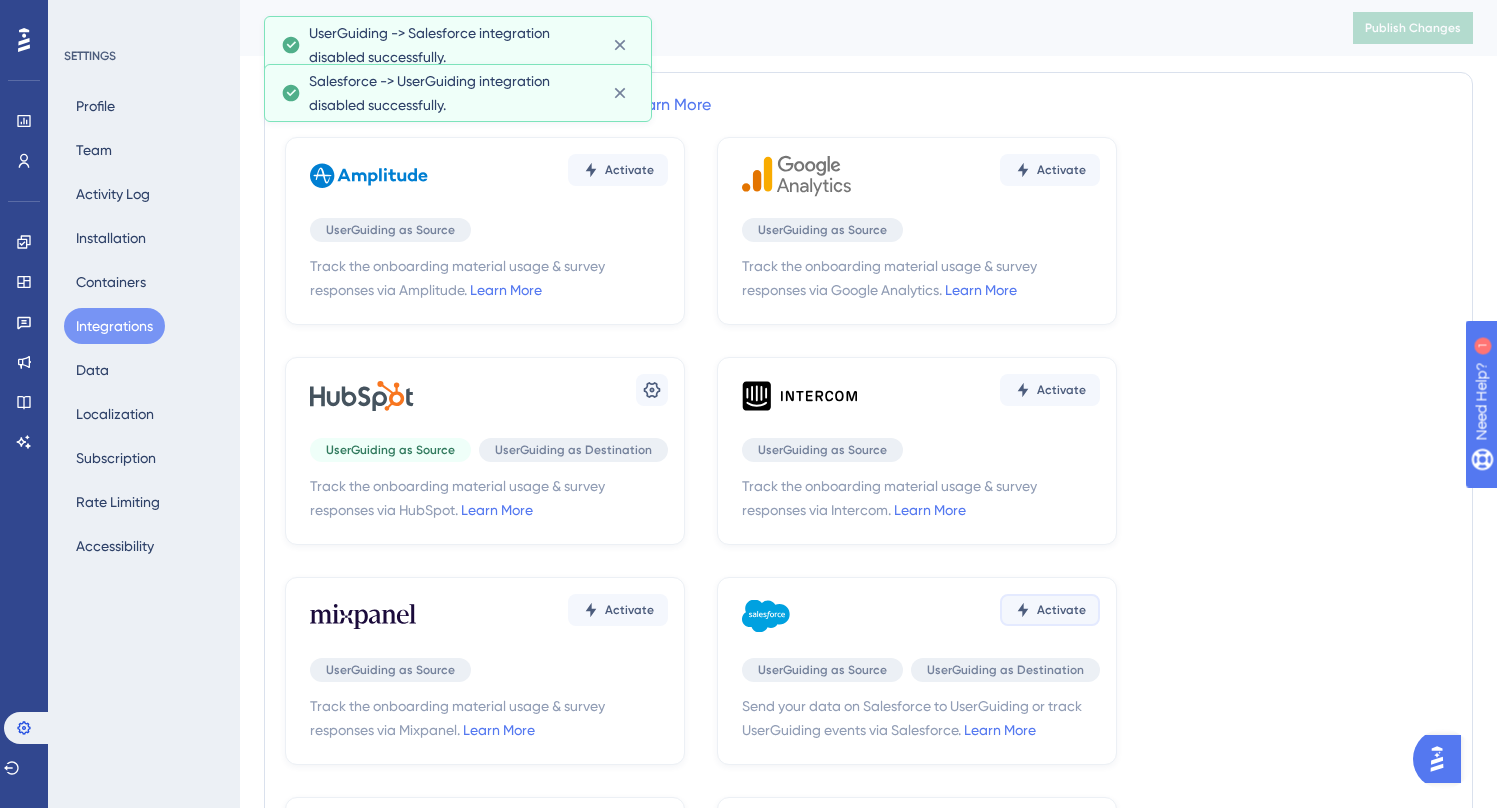 click on "Activate" at bounding box center [629, 170] 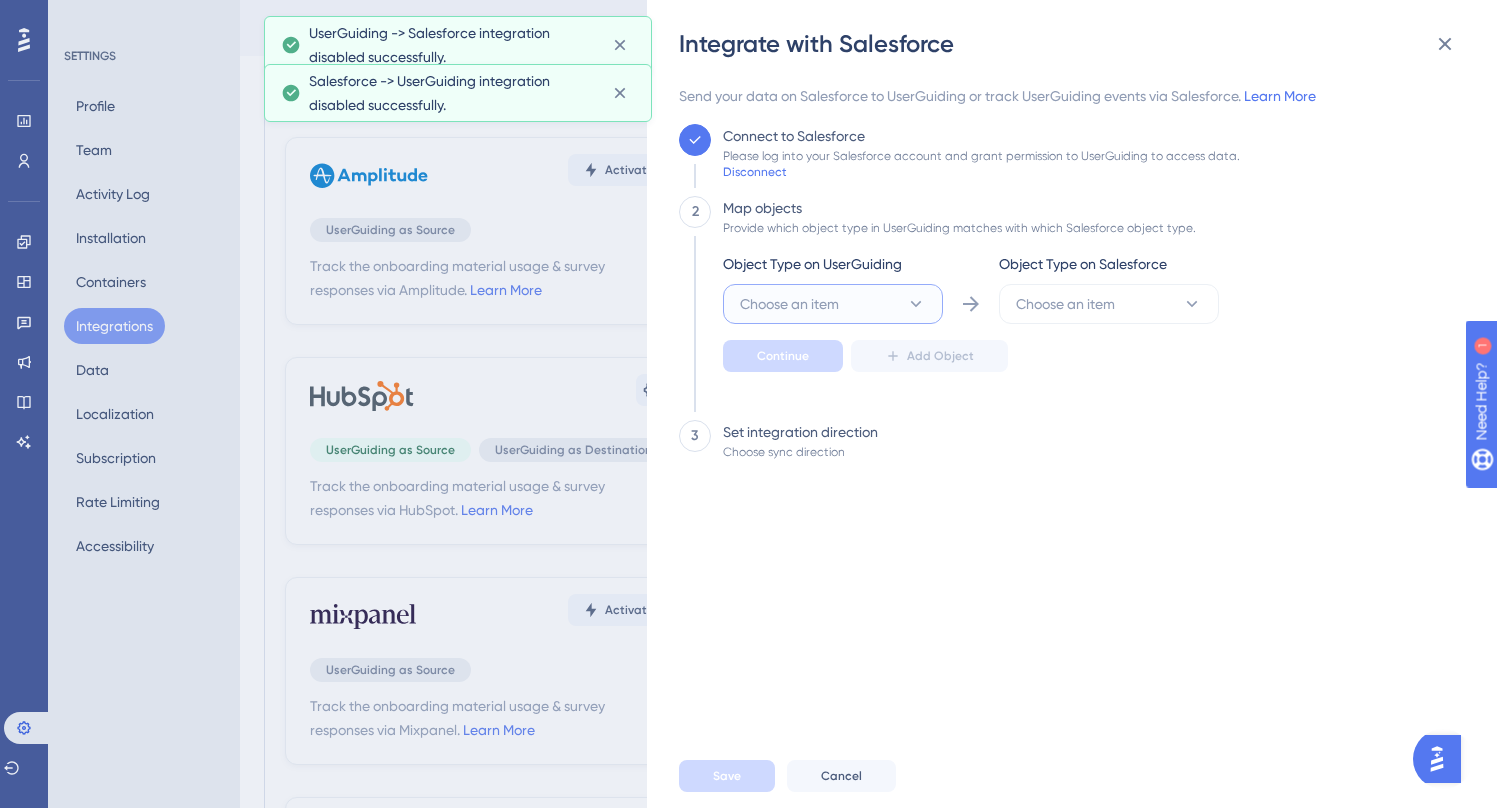 click on "Choose an item" at bounding box center (833, 304) 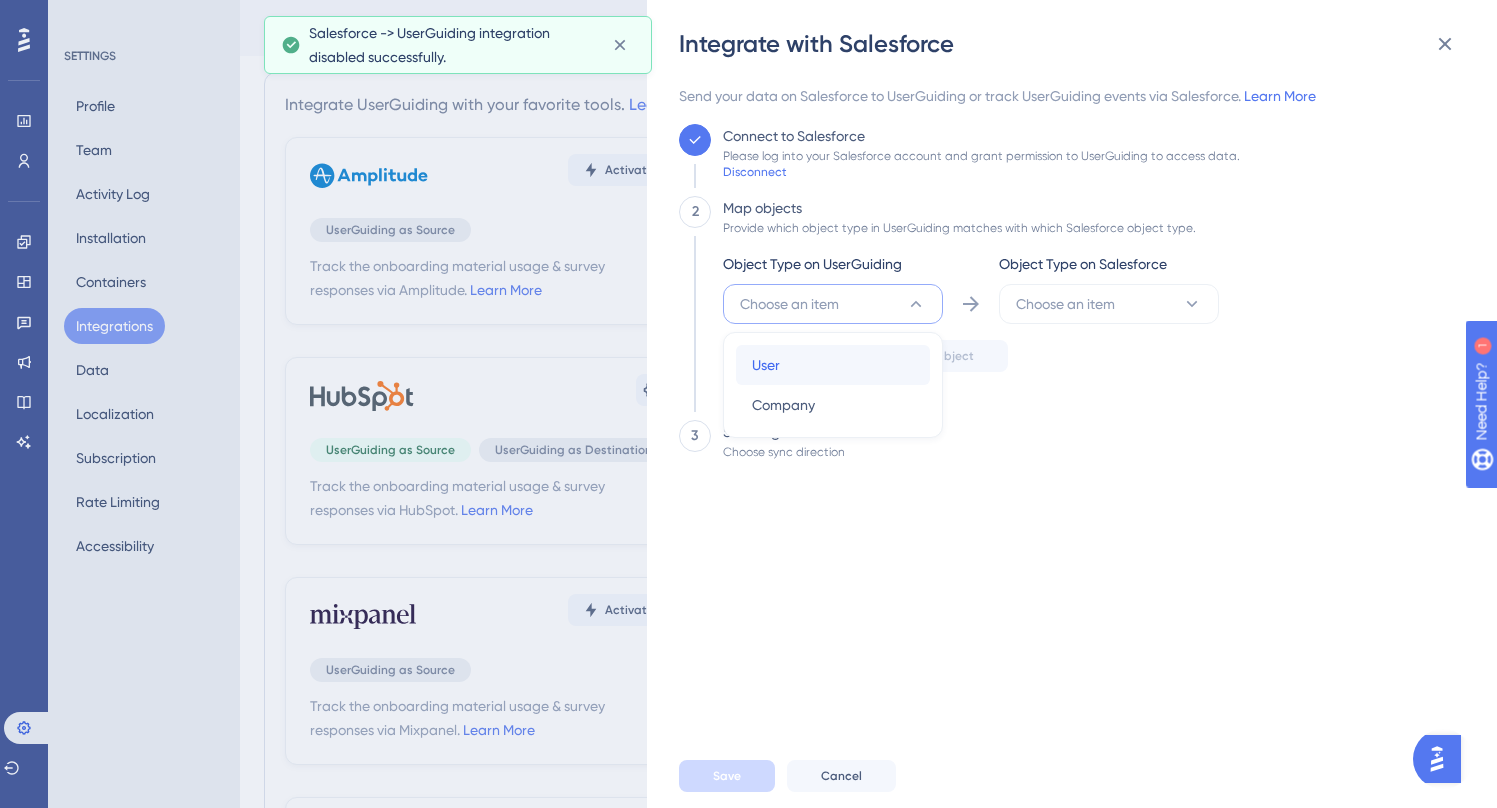 click on "User User" at bounding box center (833, 365) 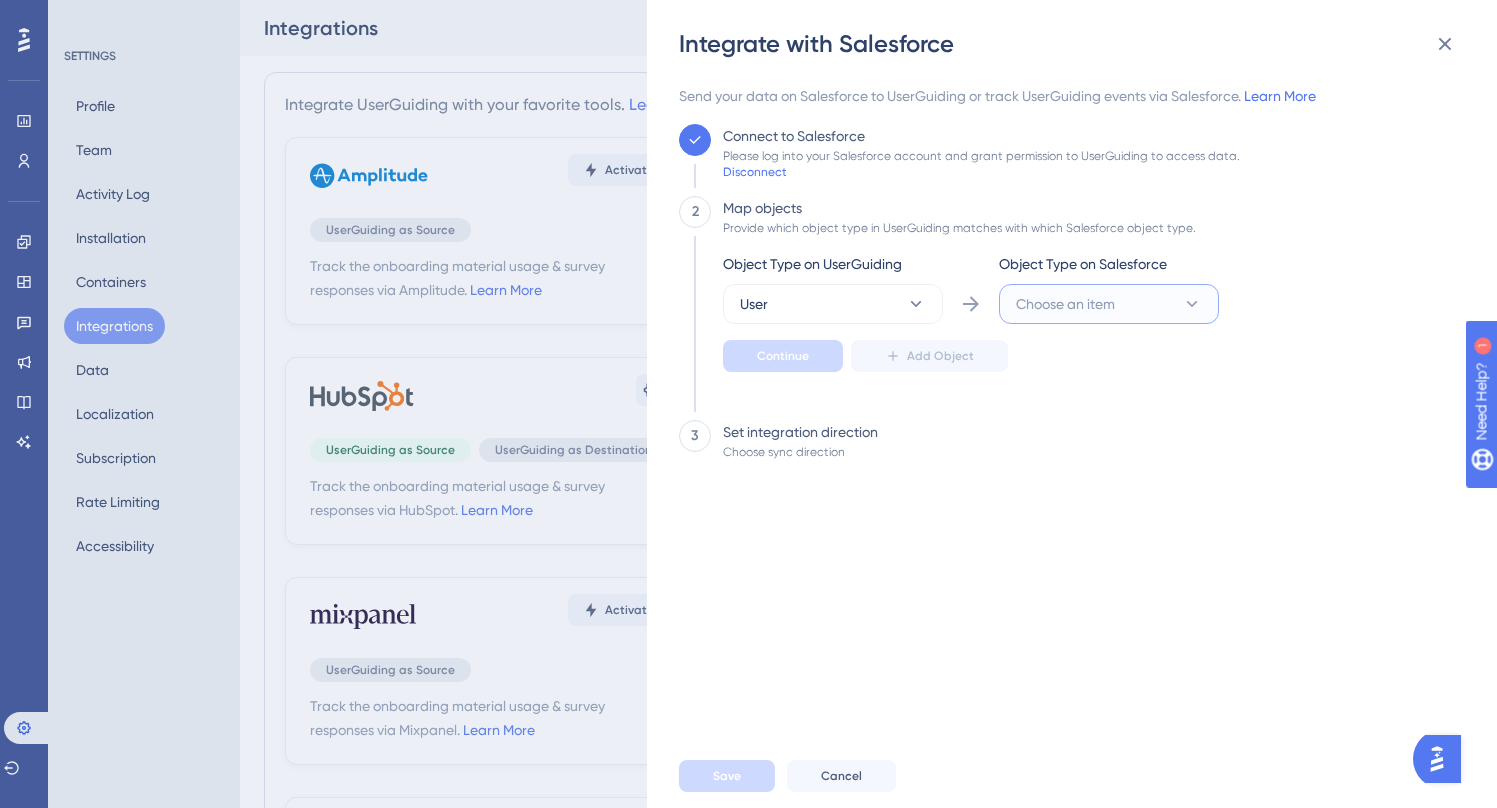 click on "Choose an item" at bounding box center (1065, 304) 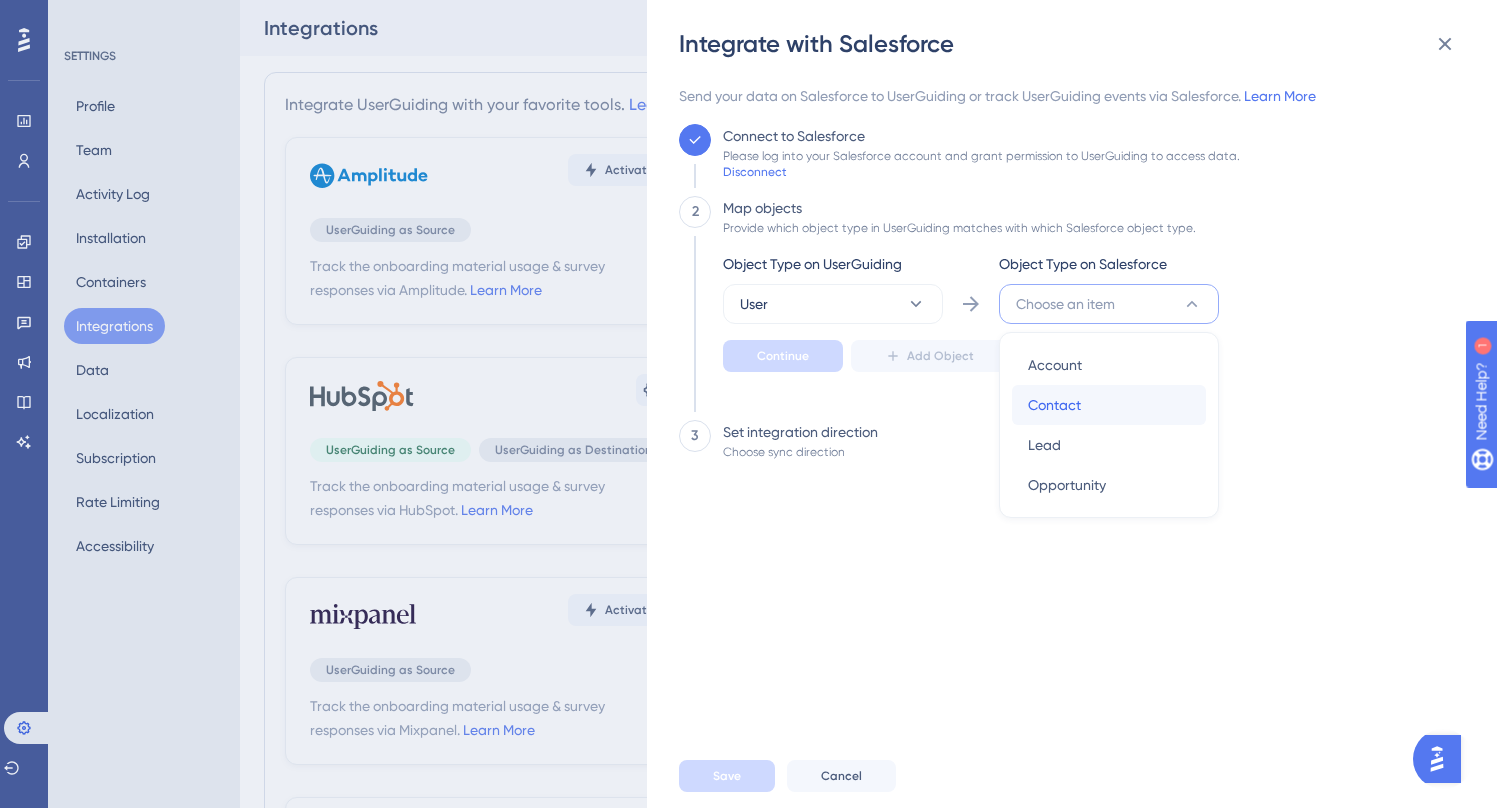 click on "Contact" at bounding box center [1054, 405] 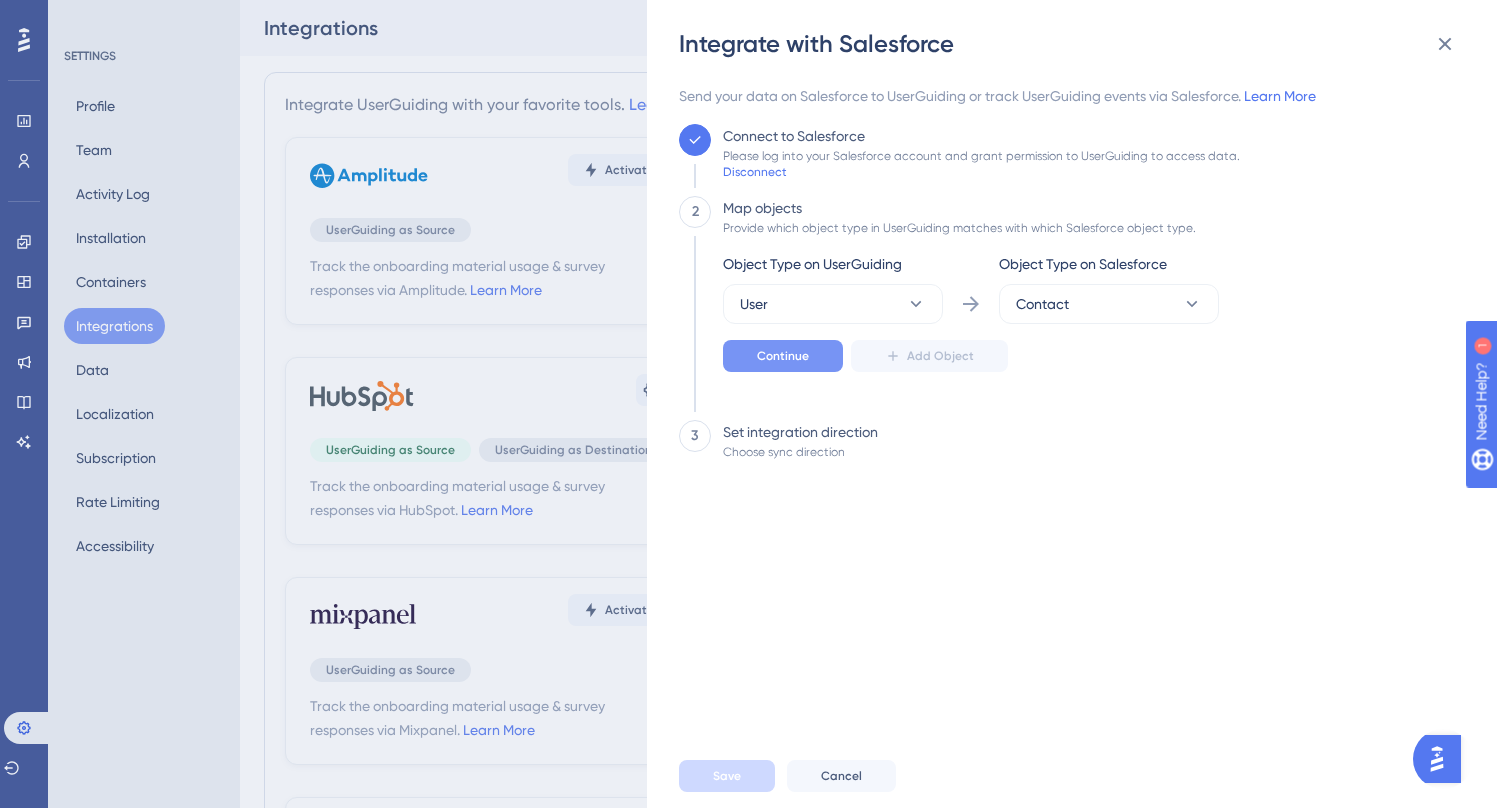 click on "Continue" at bounding box center [783, 356] 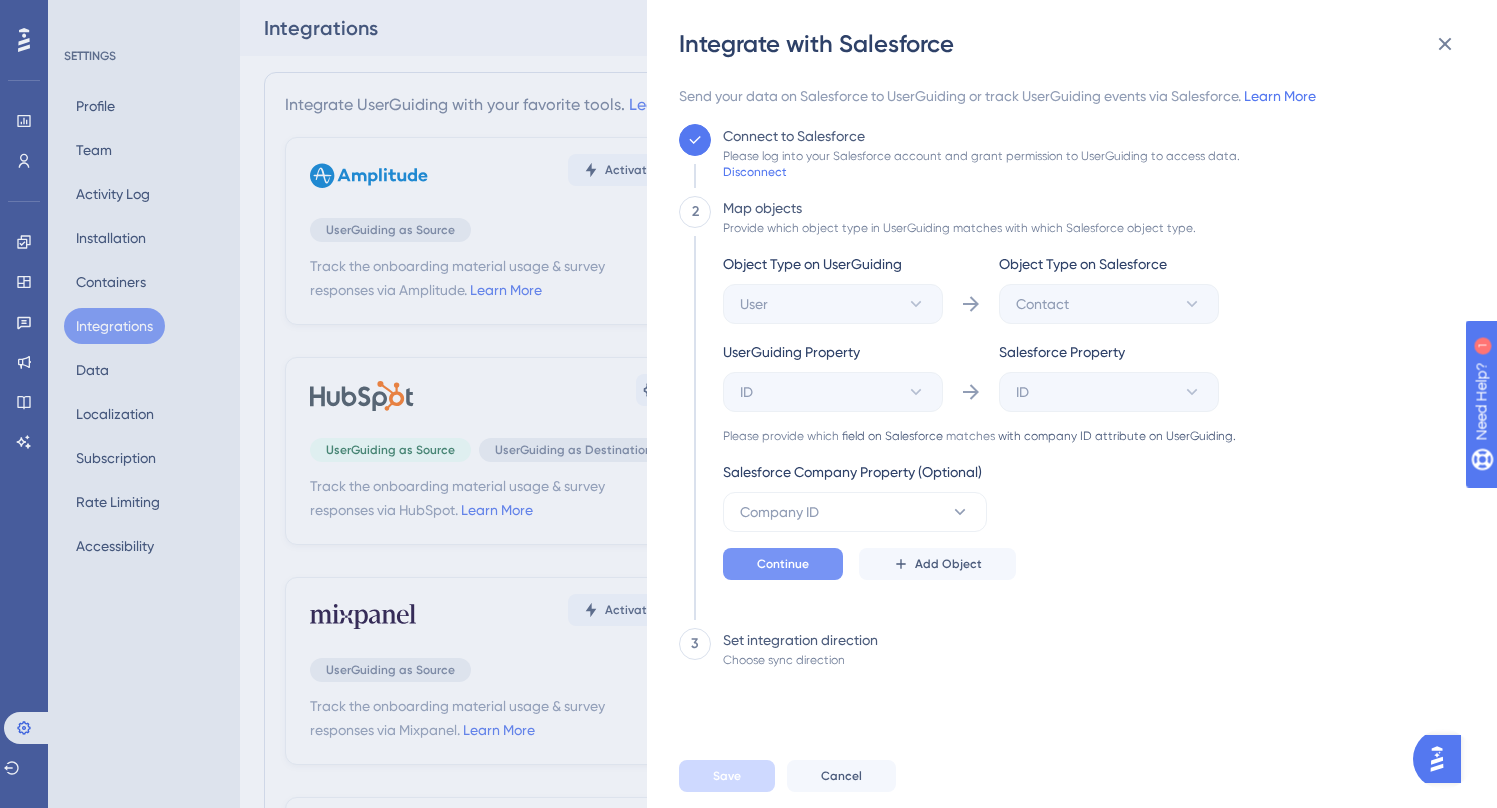 click on "Continue" at bounding box center (783, 564) 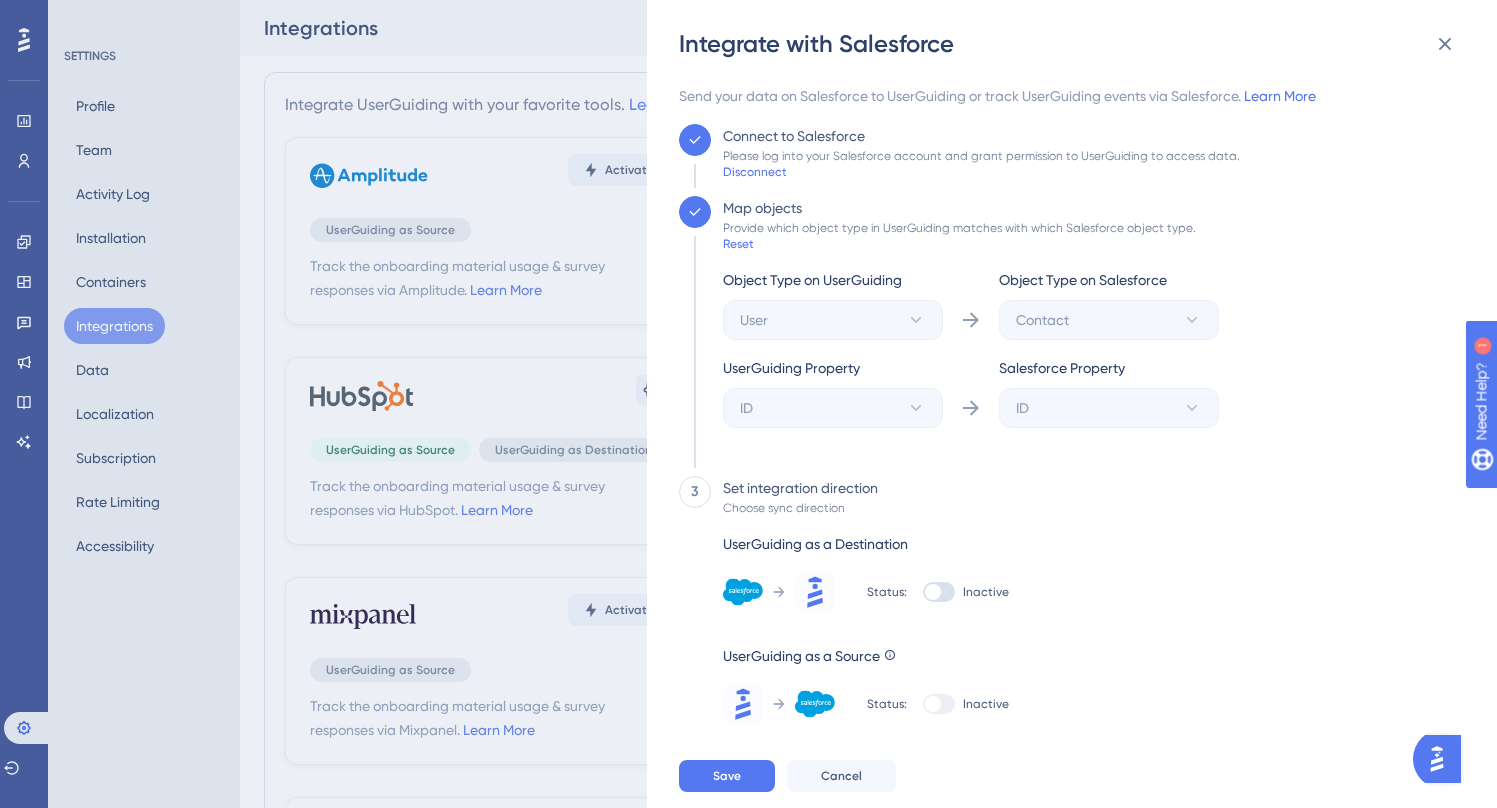 click at bounding box center (939, 592) 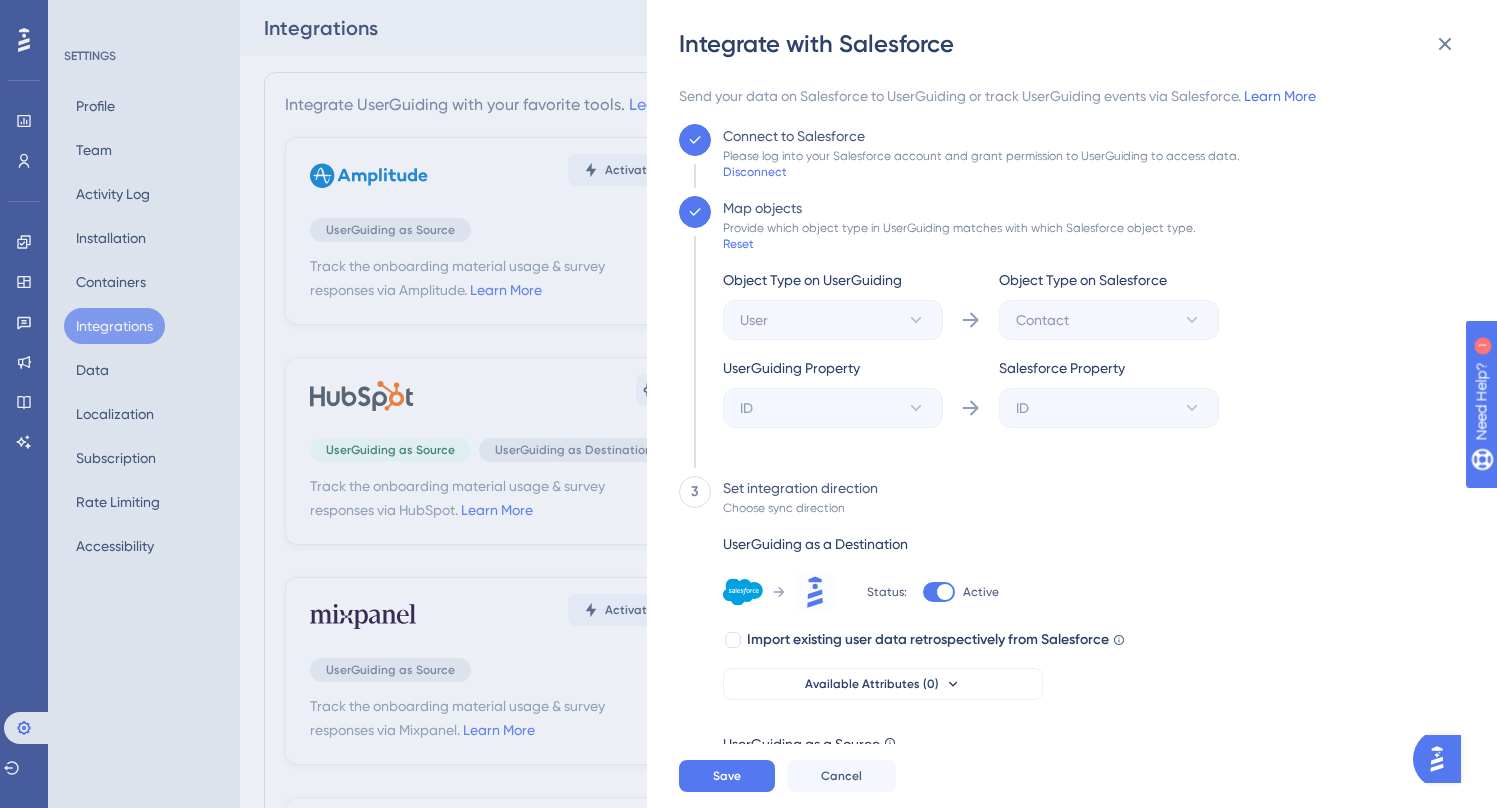 scroll, scrollTop: 53, scrollLeft: 0, axis: vertical 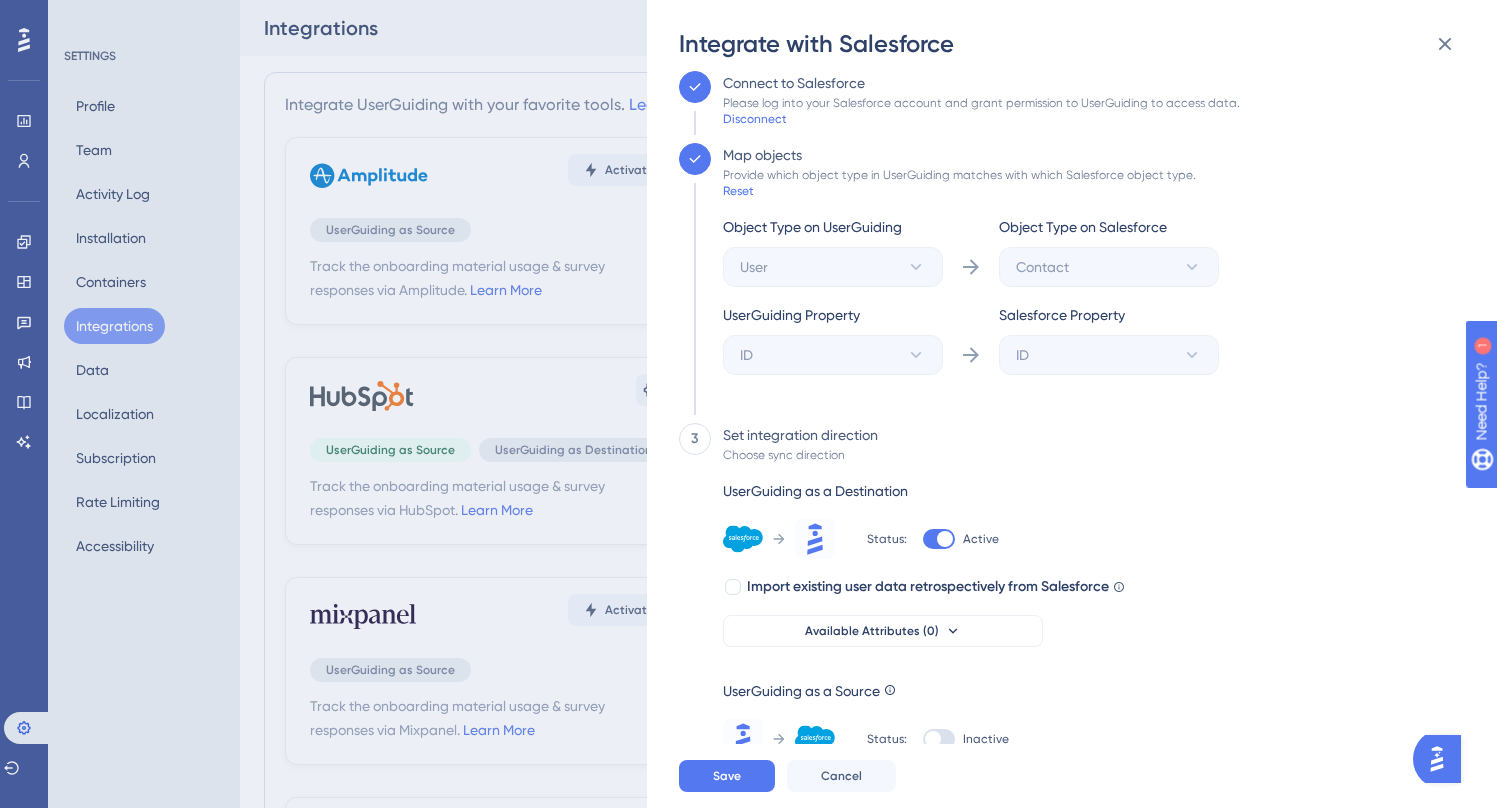 click at bounding box center (933, 739) 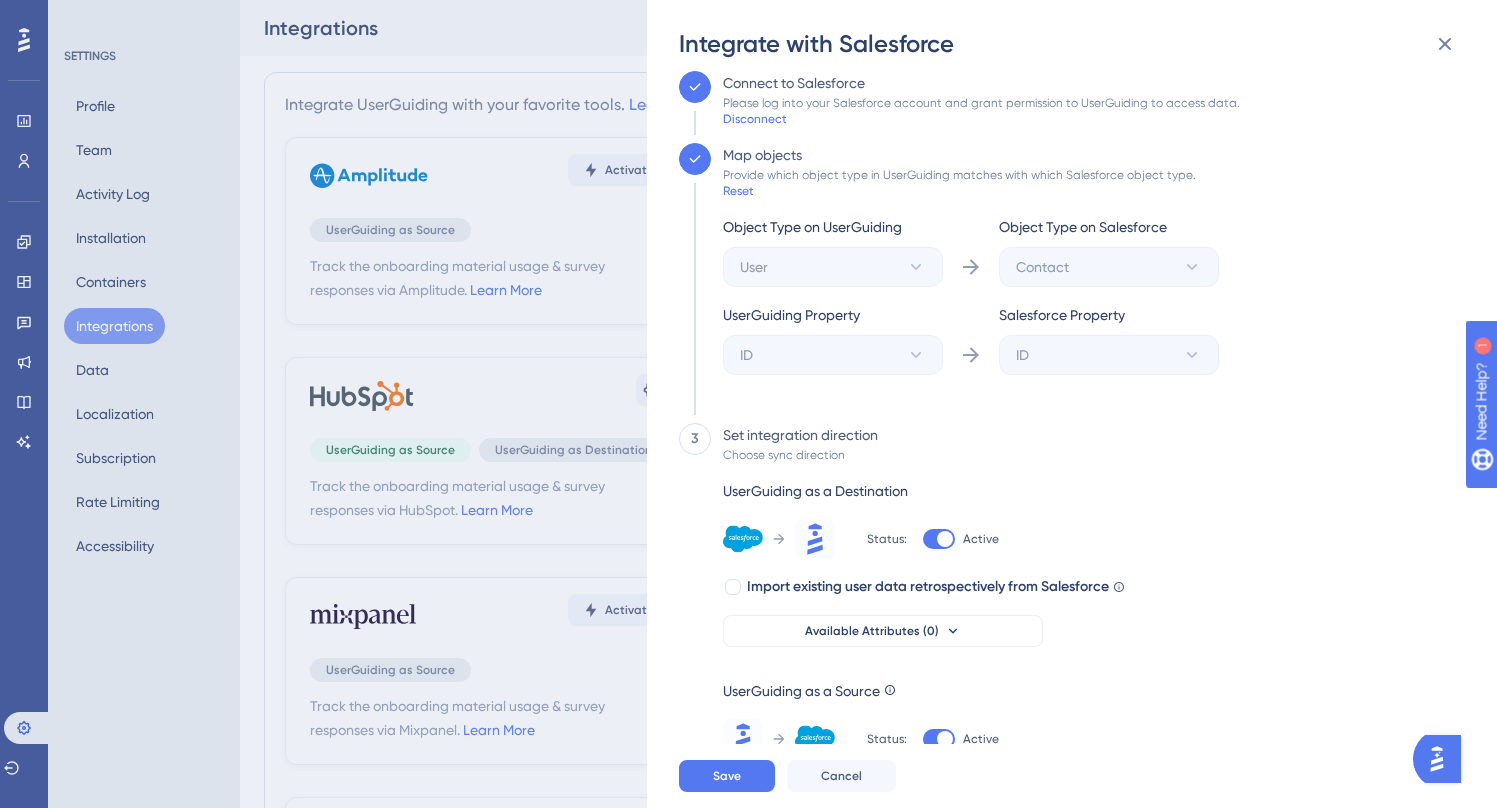 click at bounding box center [939, 539] 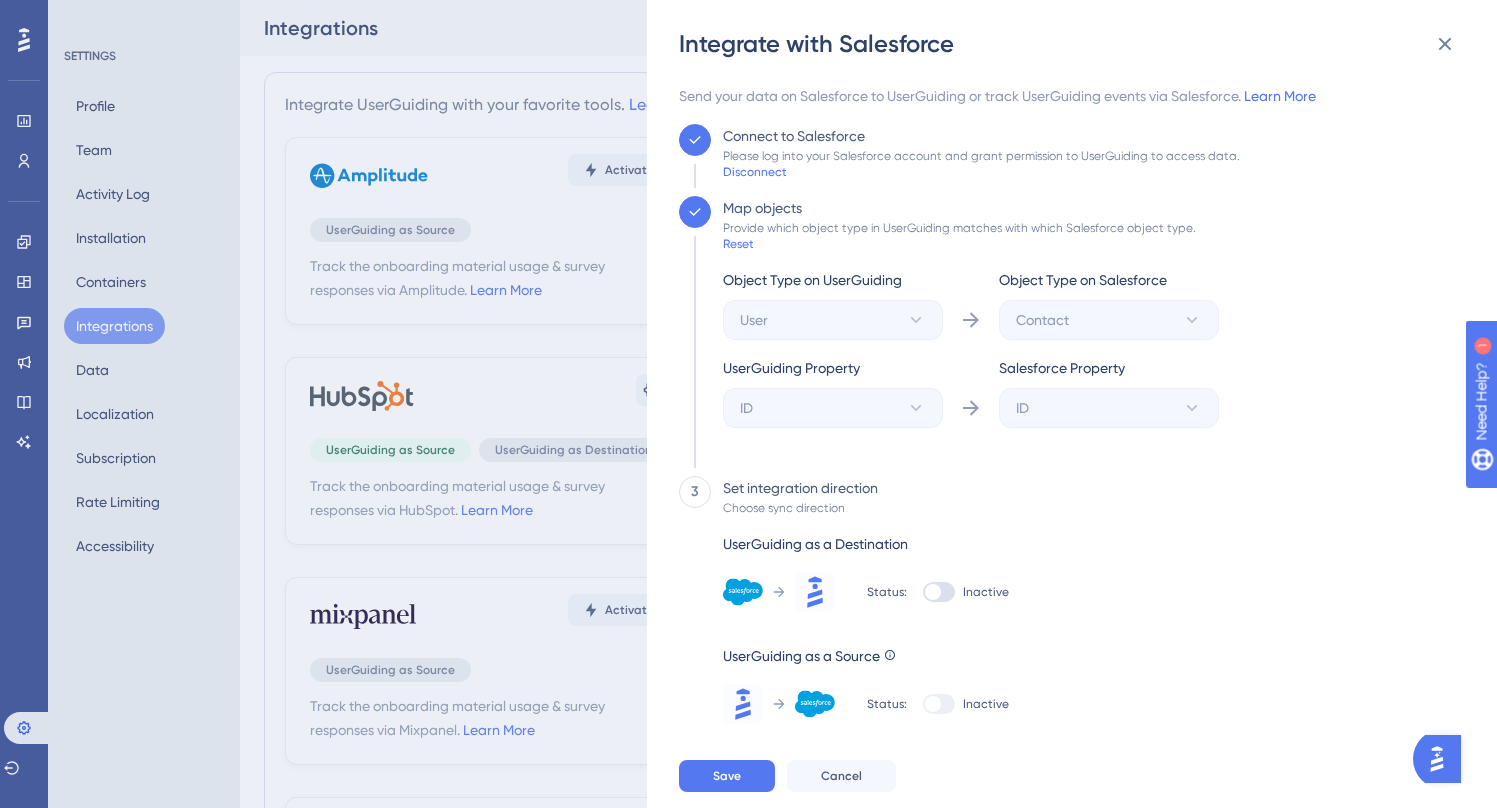 scroll, scrollTop: 0, scrollLeft: 0, axis: both 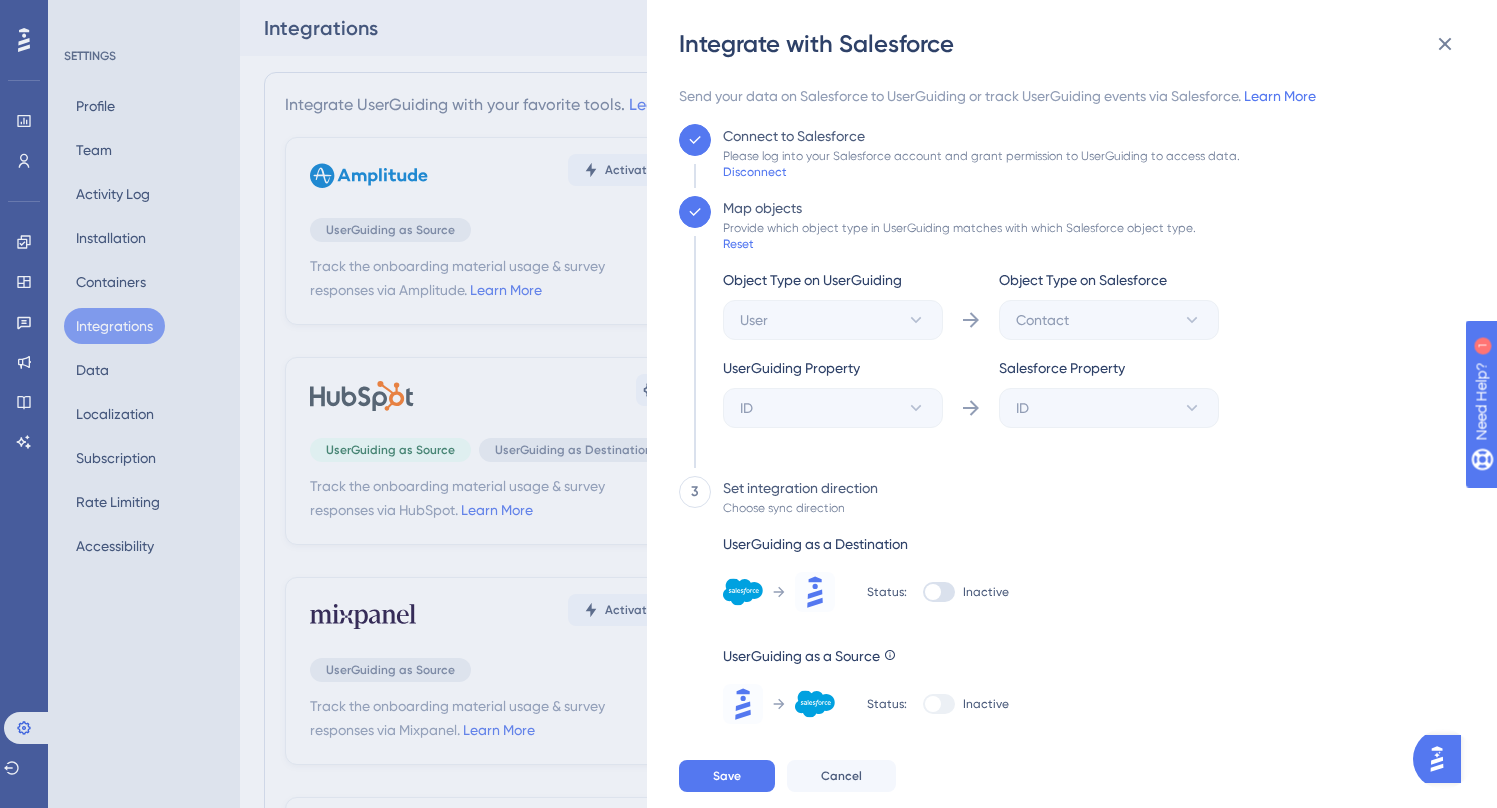 click on "Status: Inactive" at bounding box center (938, 592) 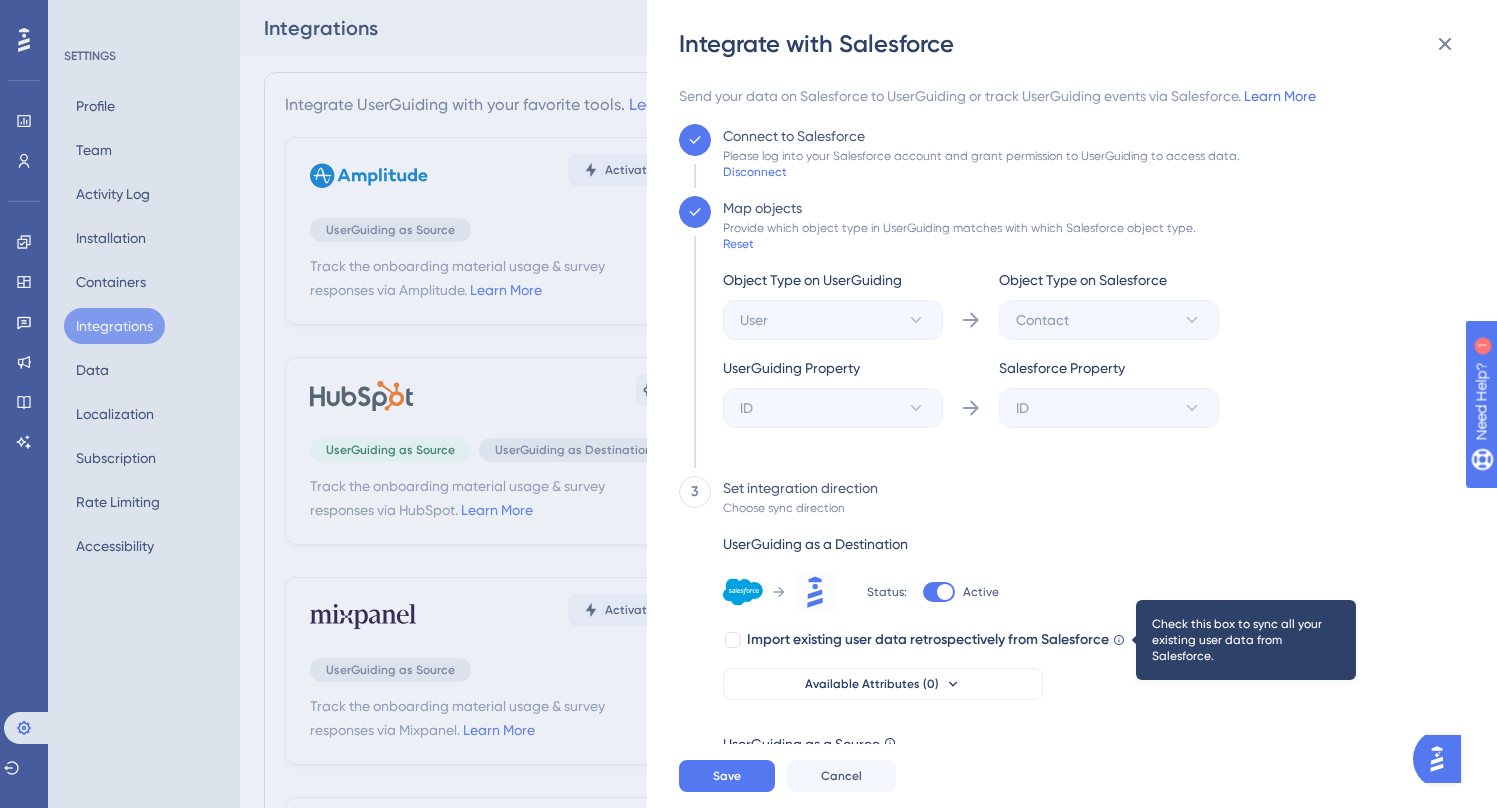 scroll, scrollTop: 53, scrollLeft: 0, axis: vertical 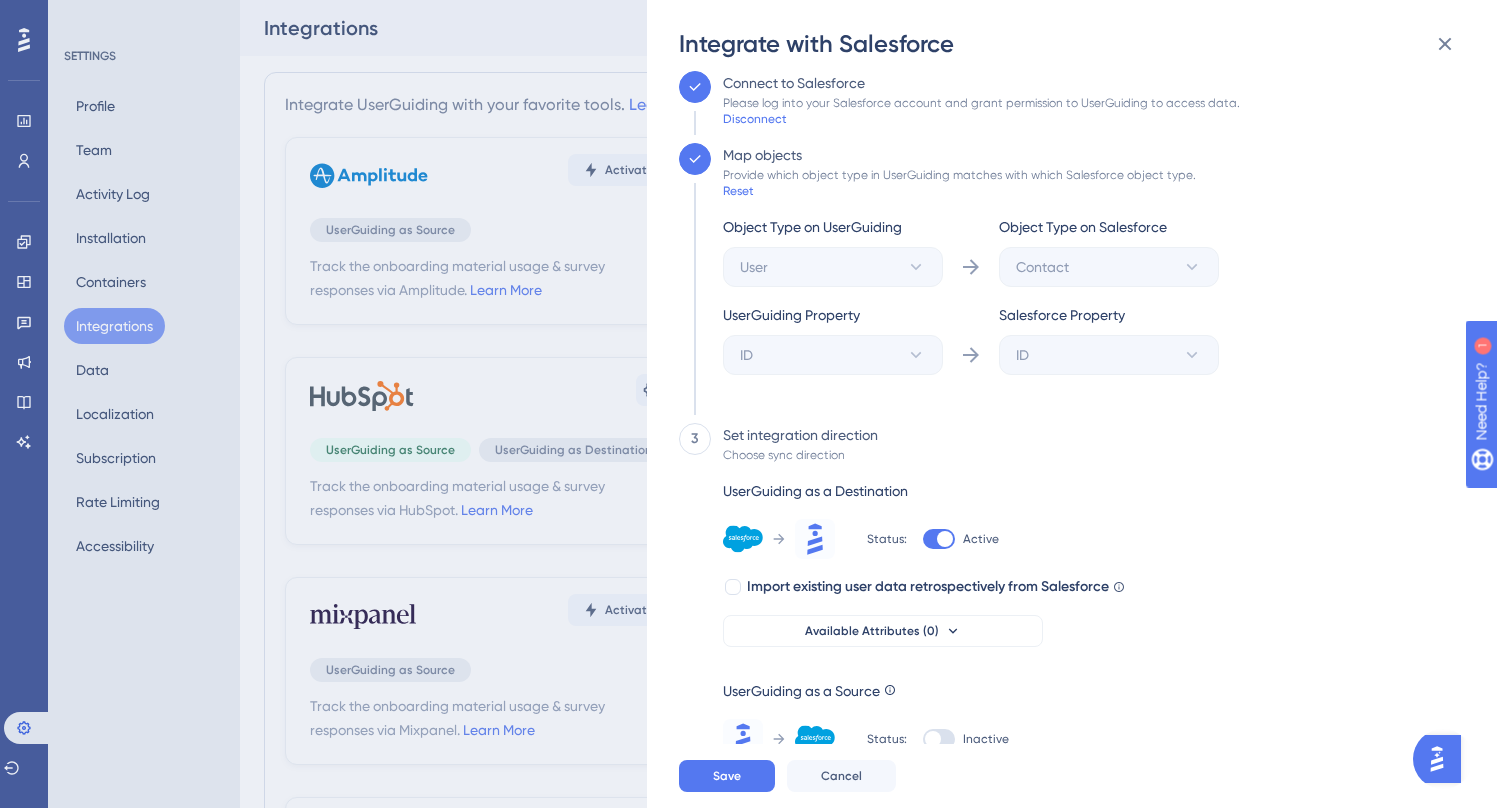 click at bounding box center (933, 739) 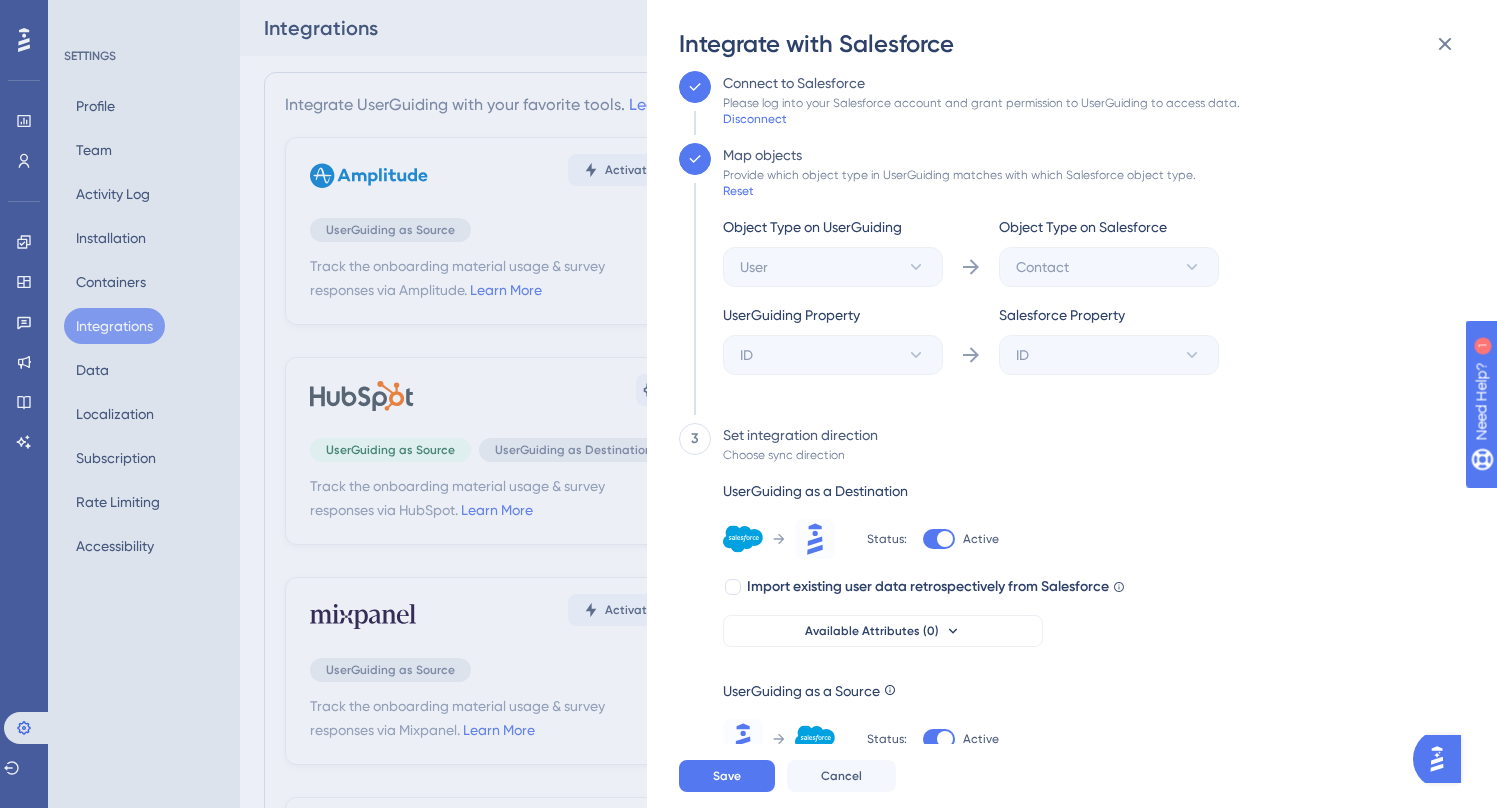 scroll, scrollTop: 141, scrollLeft: 0, axis: vertical 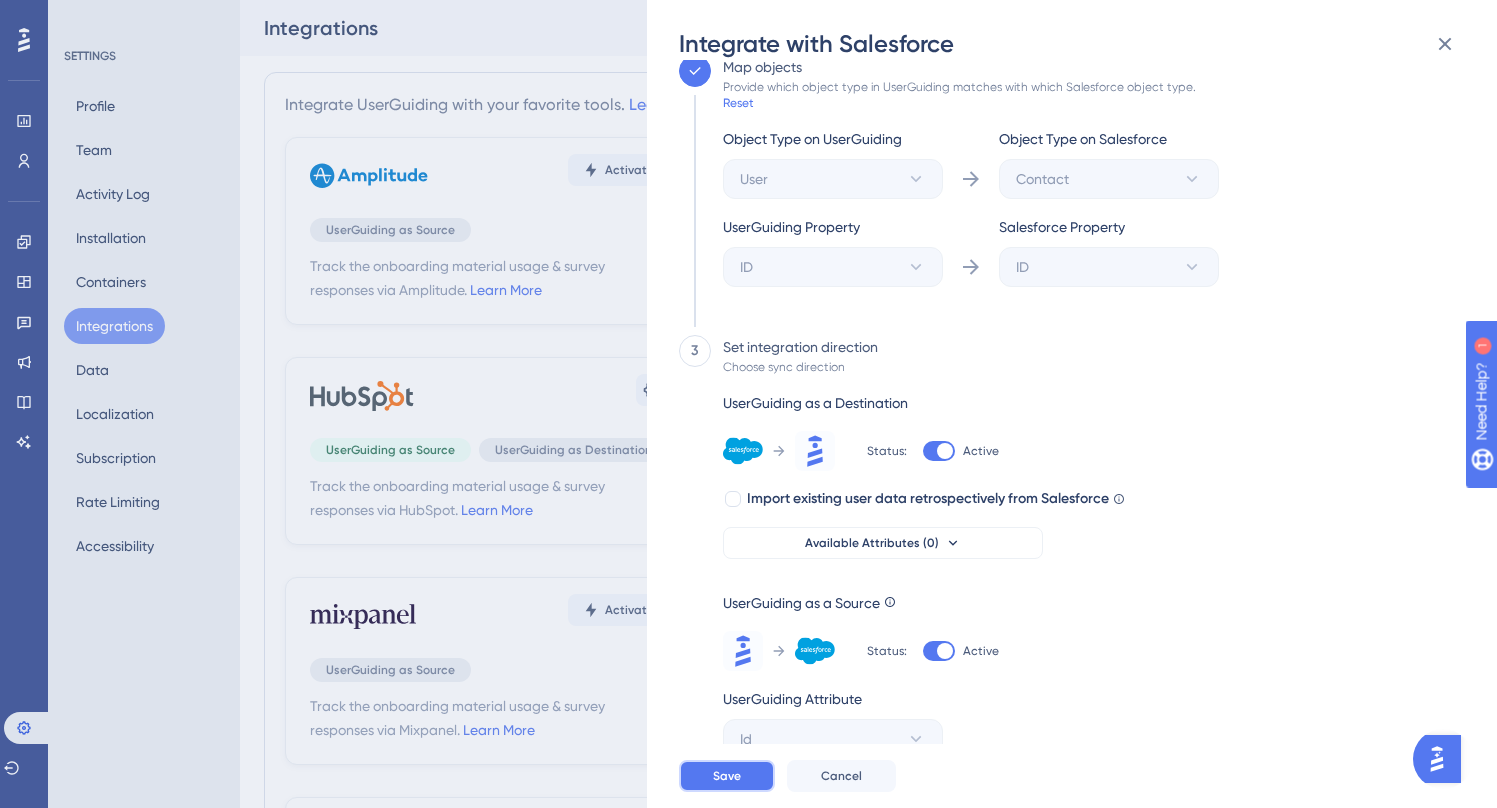 click on "Save" at bounding box center (727, 776) 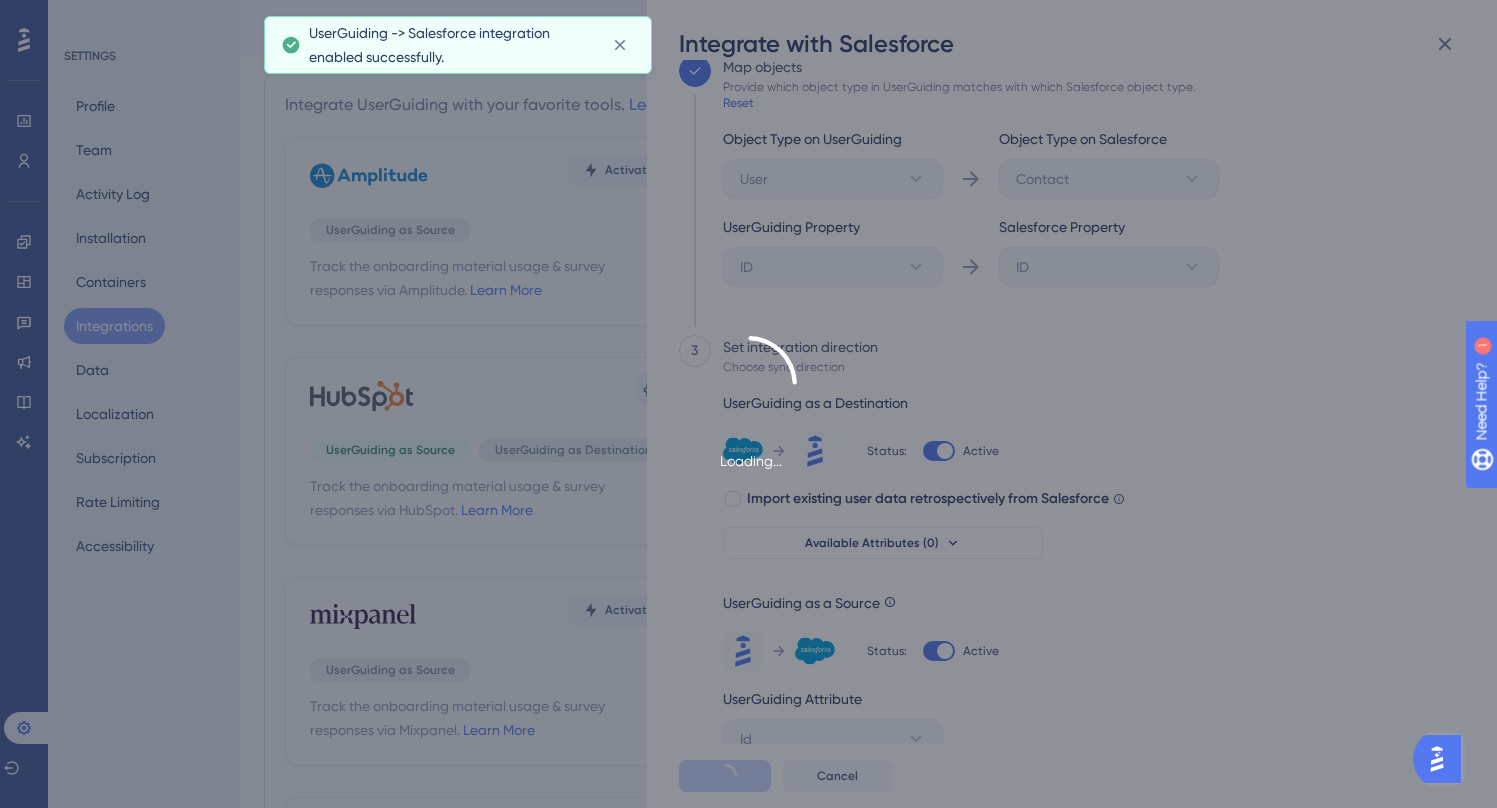 scroll, scrollTop: 0, scrollLeft: 0, axis: both 